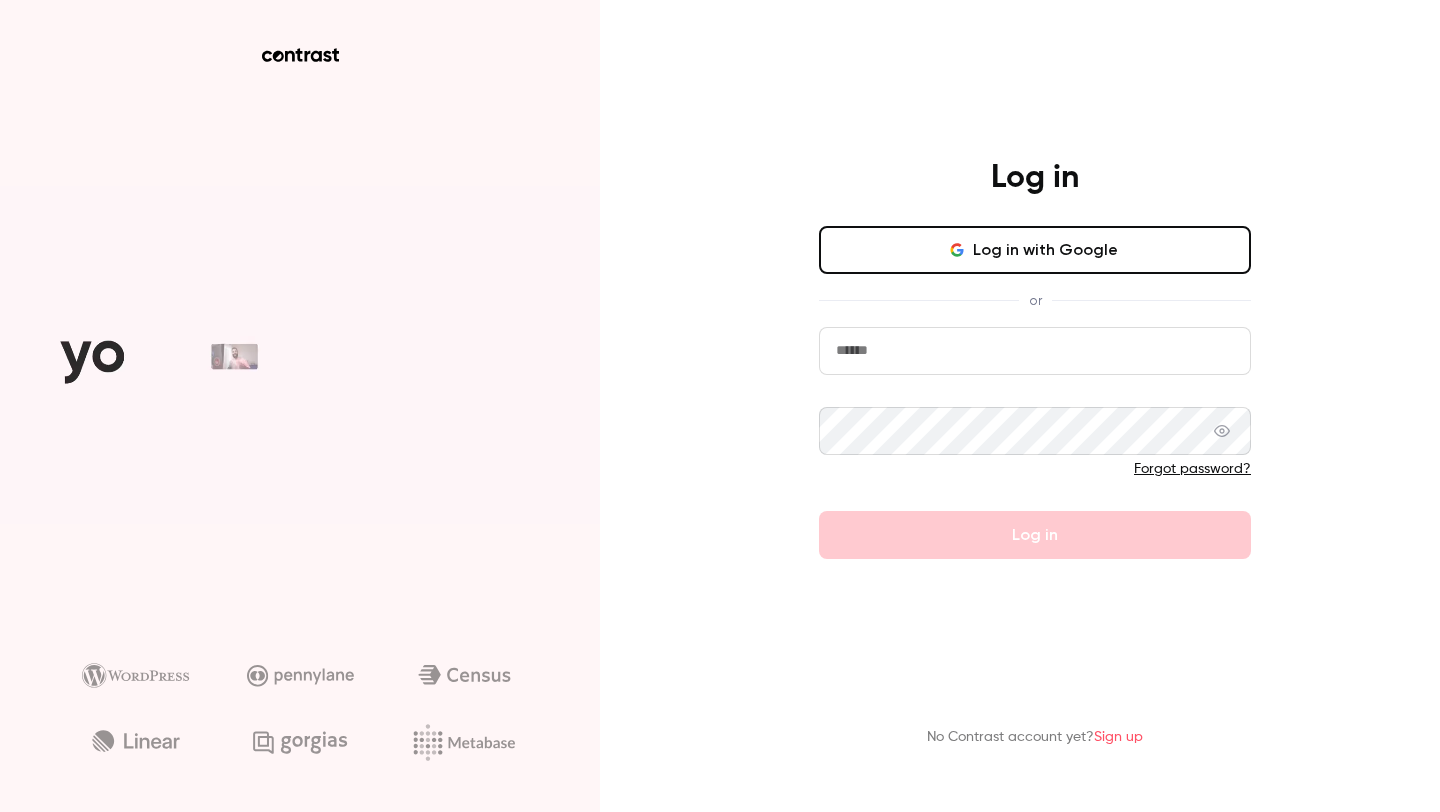 scroll, scrollTop: 0, scrollLeft: 0, axis: both 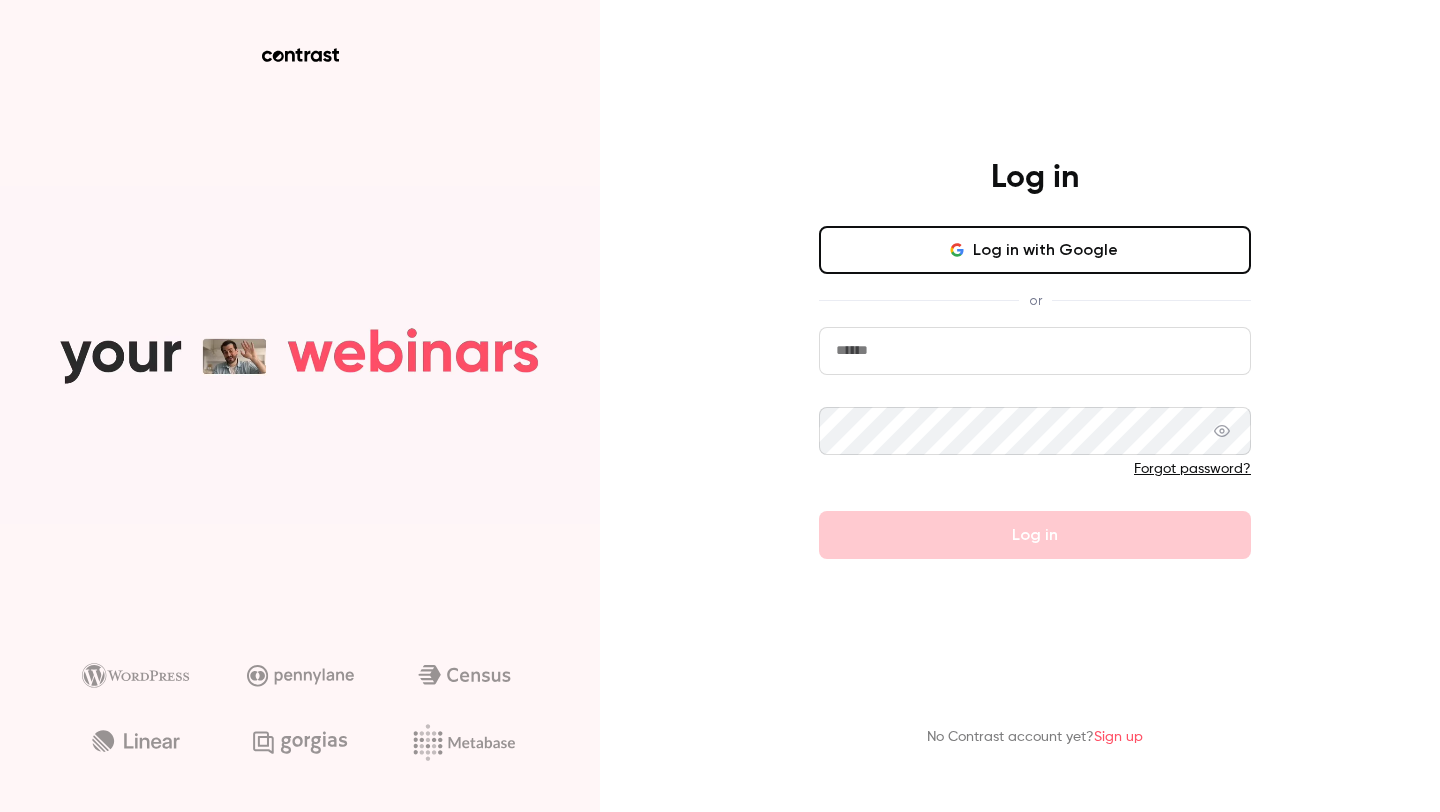 click 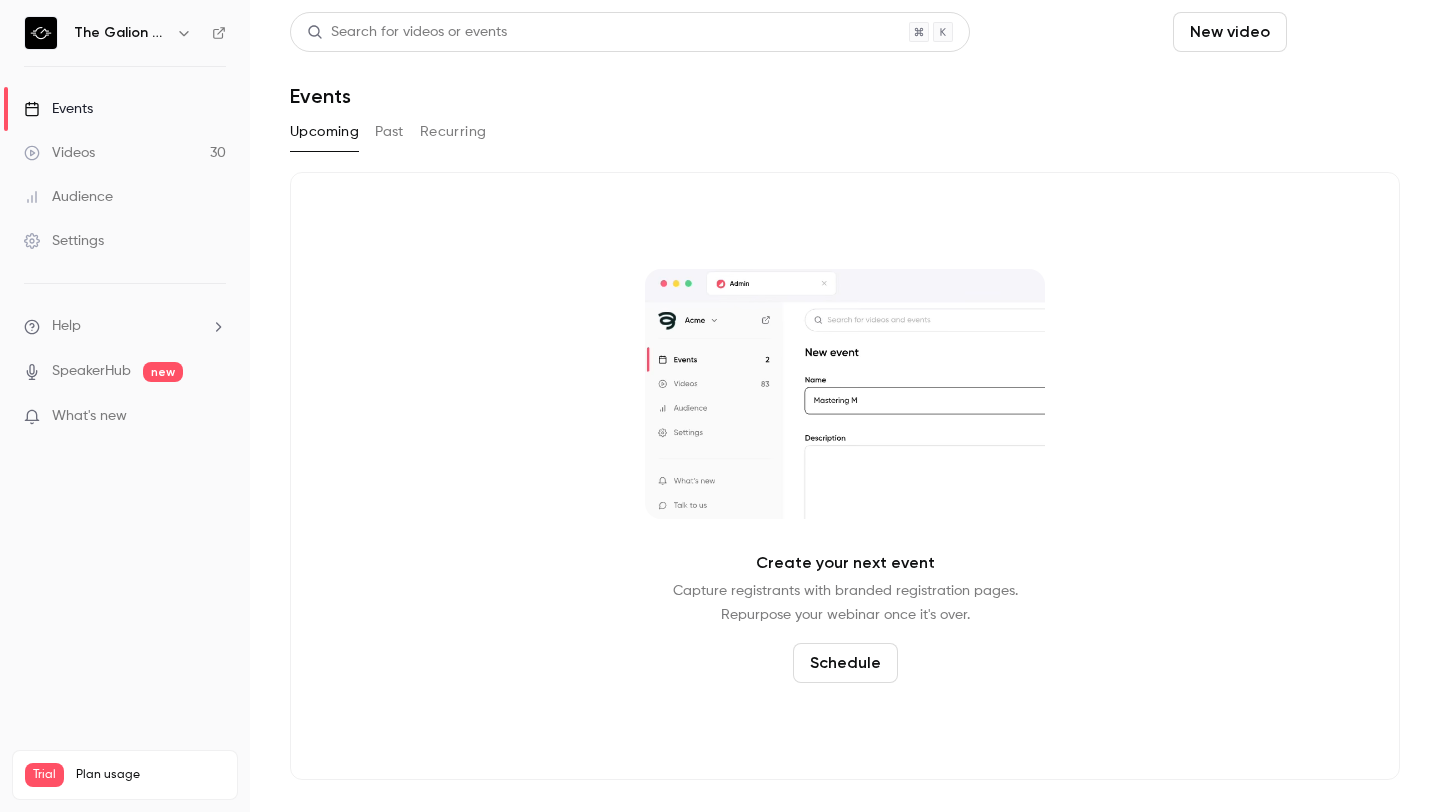 click on "Schedule" at bounding box center [1347, 32] 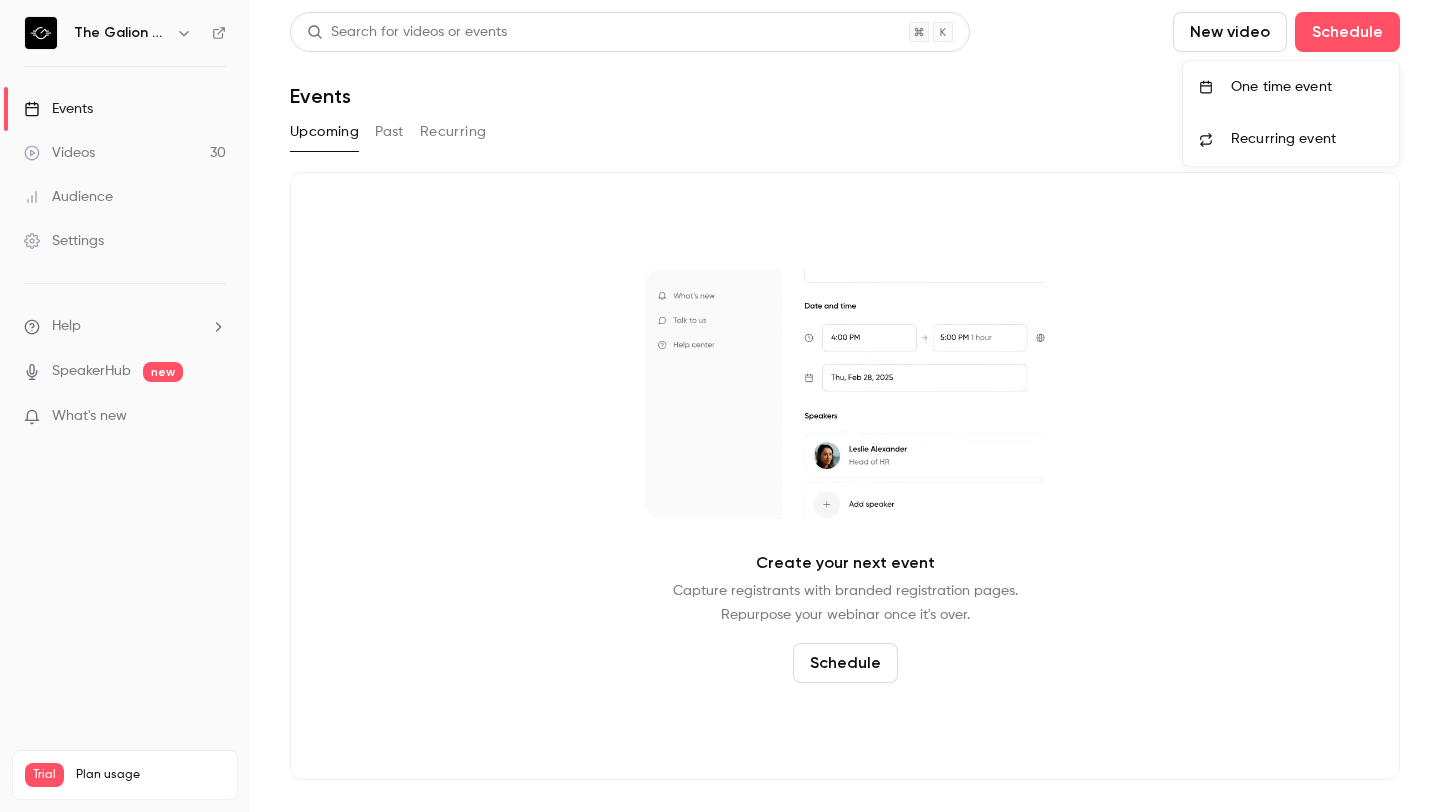 click on "One time event" at bounding box center [1291, 87] 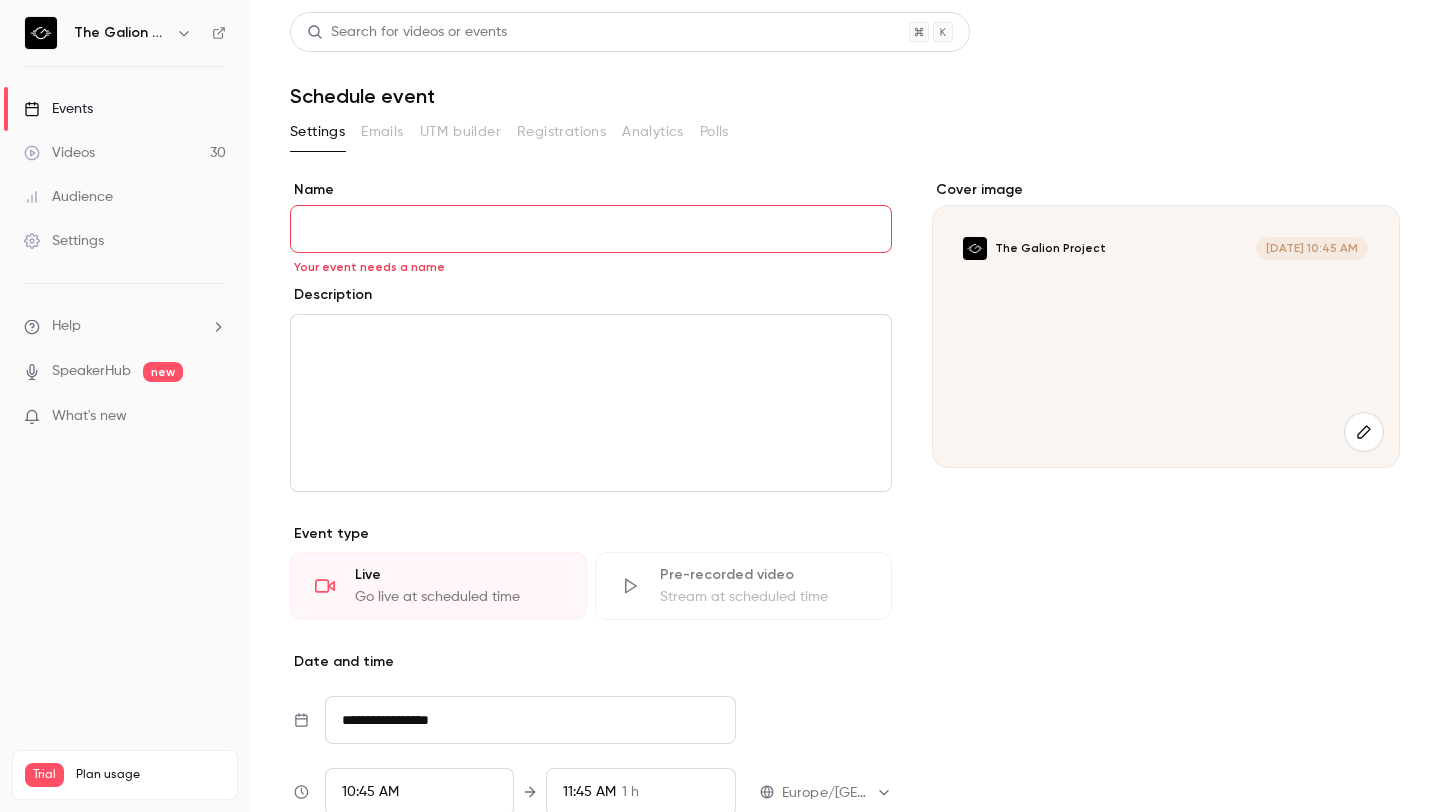 click on "Name" at bounding box center (591, 229) 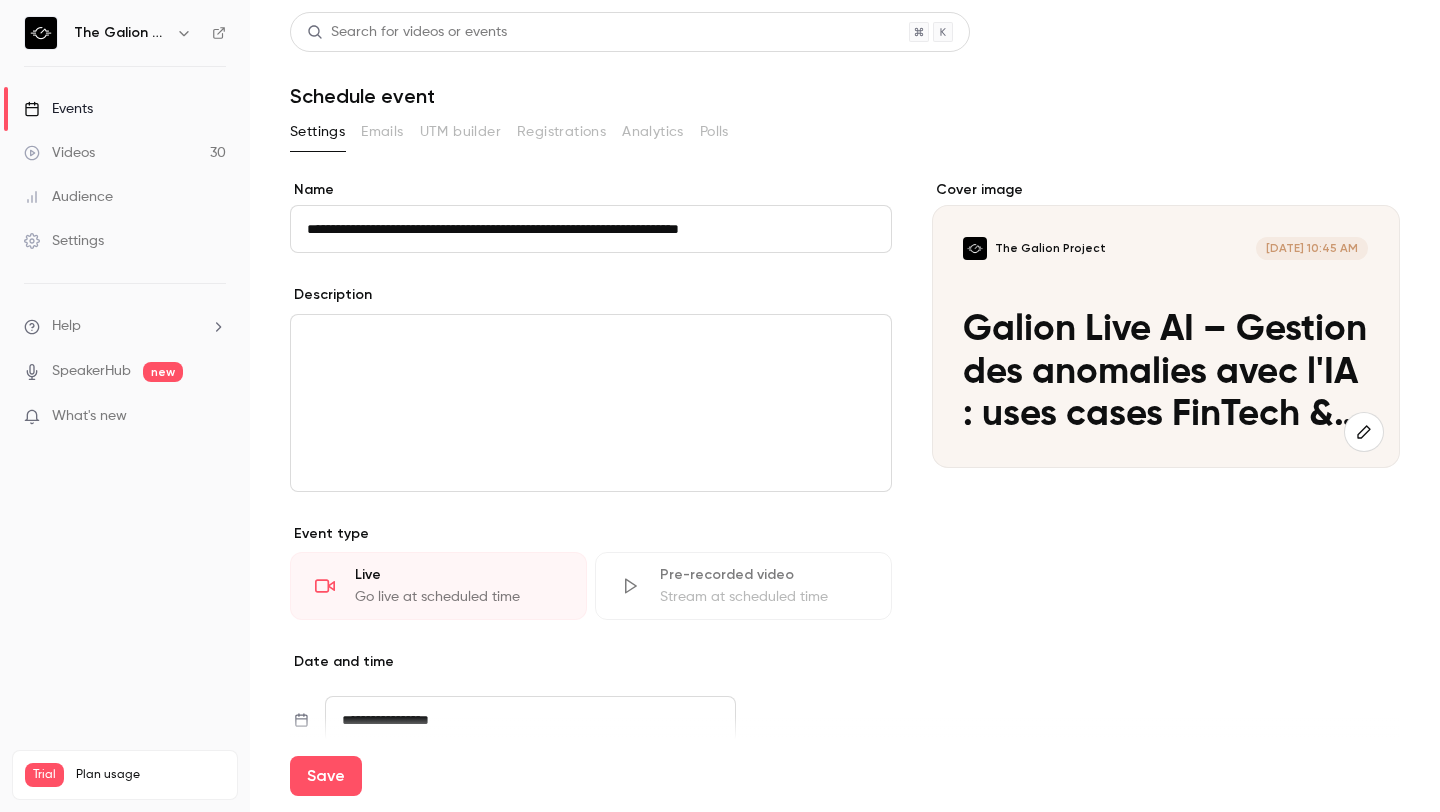 type on "**********" 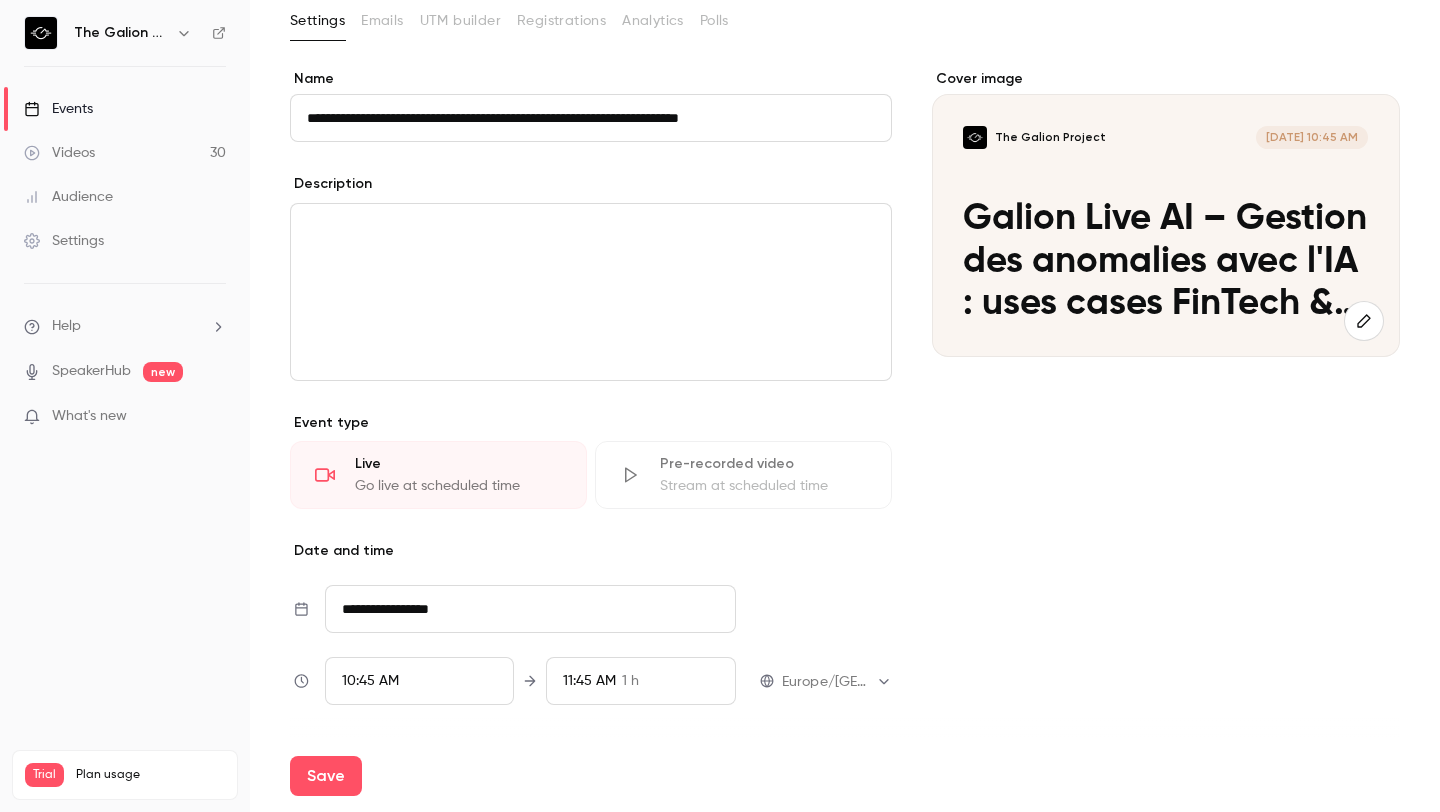 scroll, scrollTop: 126, scrollLeft: 0, axis: vertical 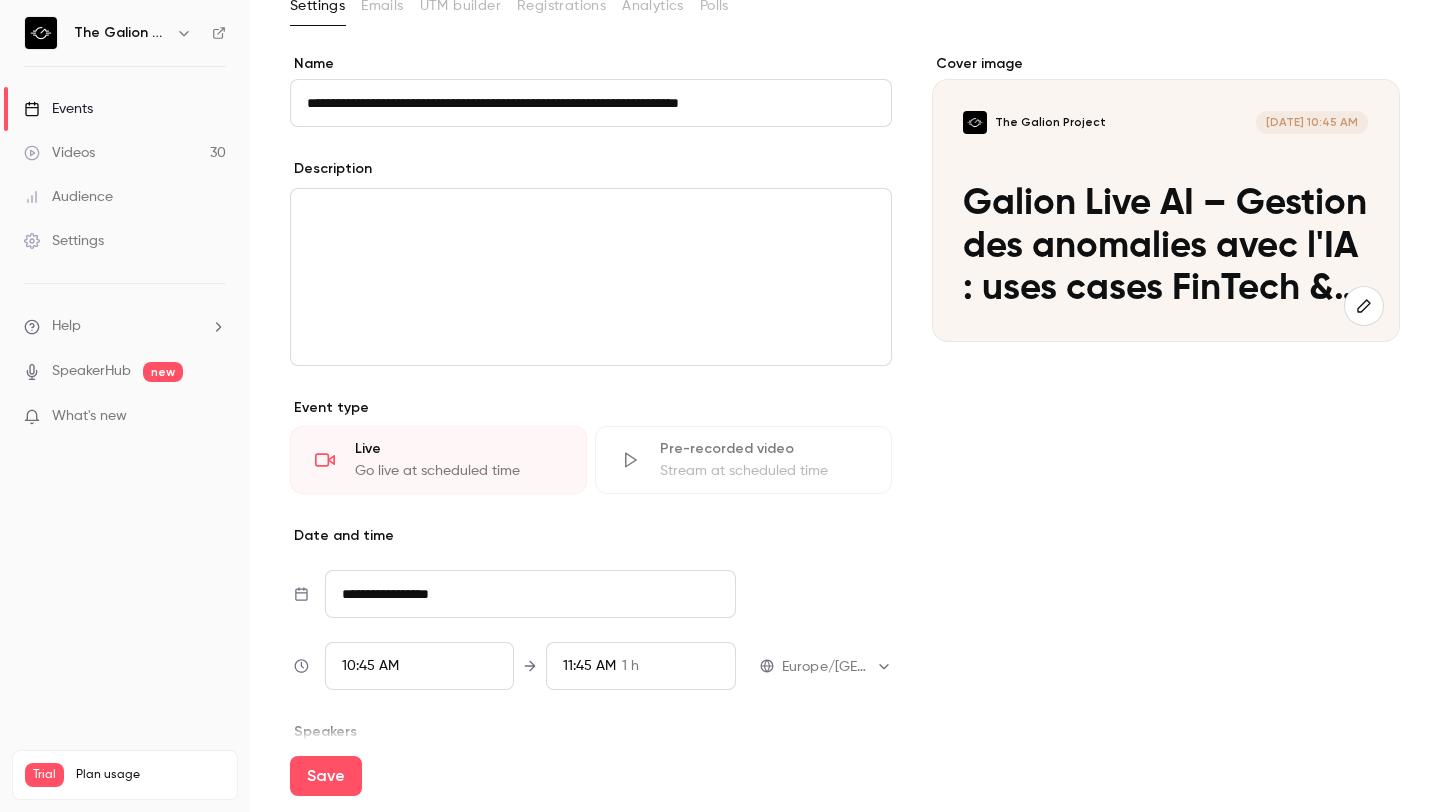 click on "**********" at bounding box center [530, 594] 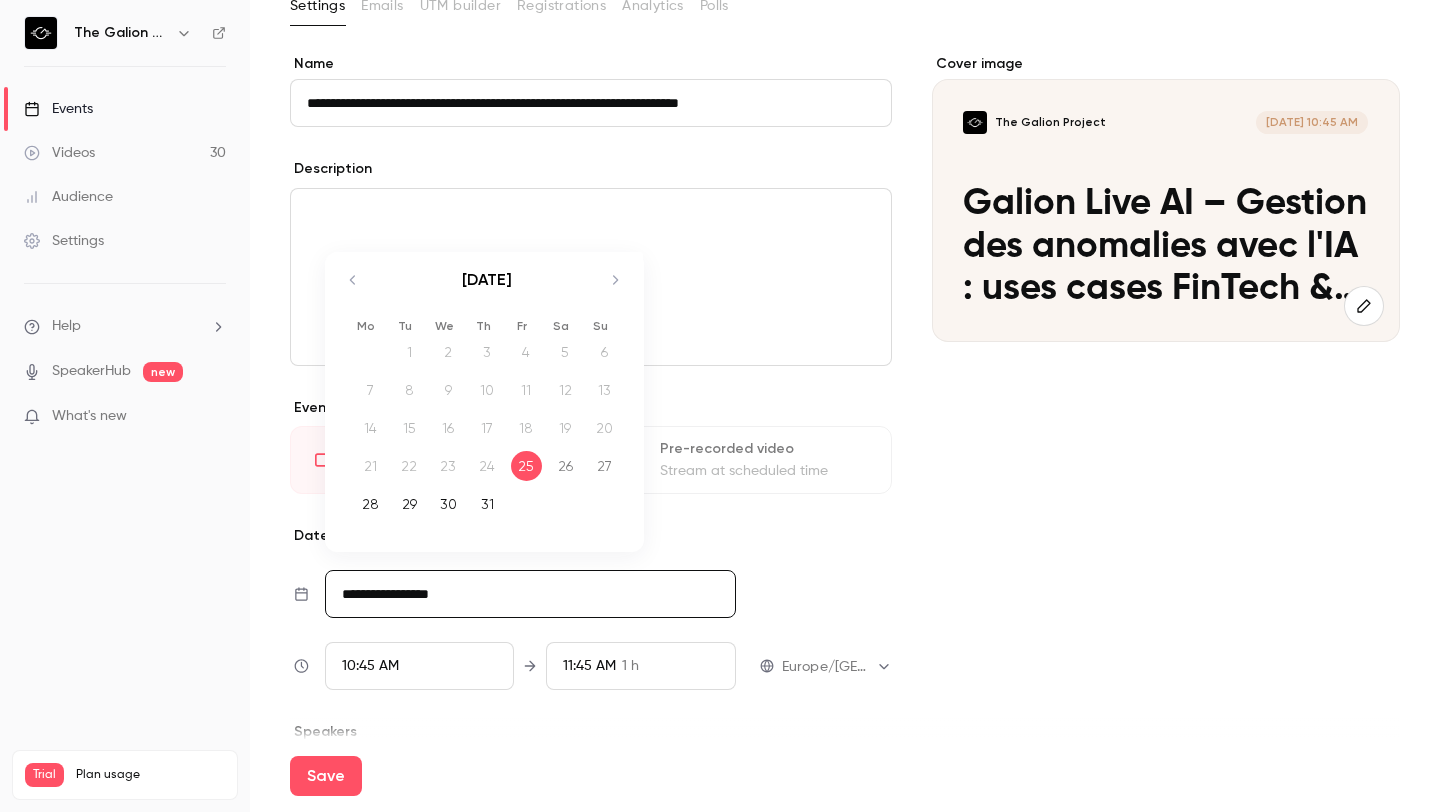 click 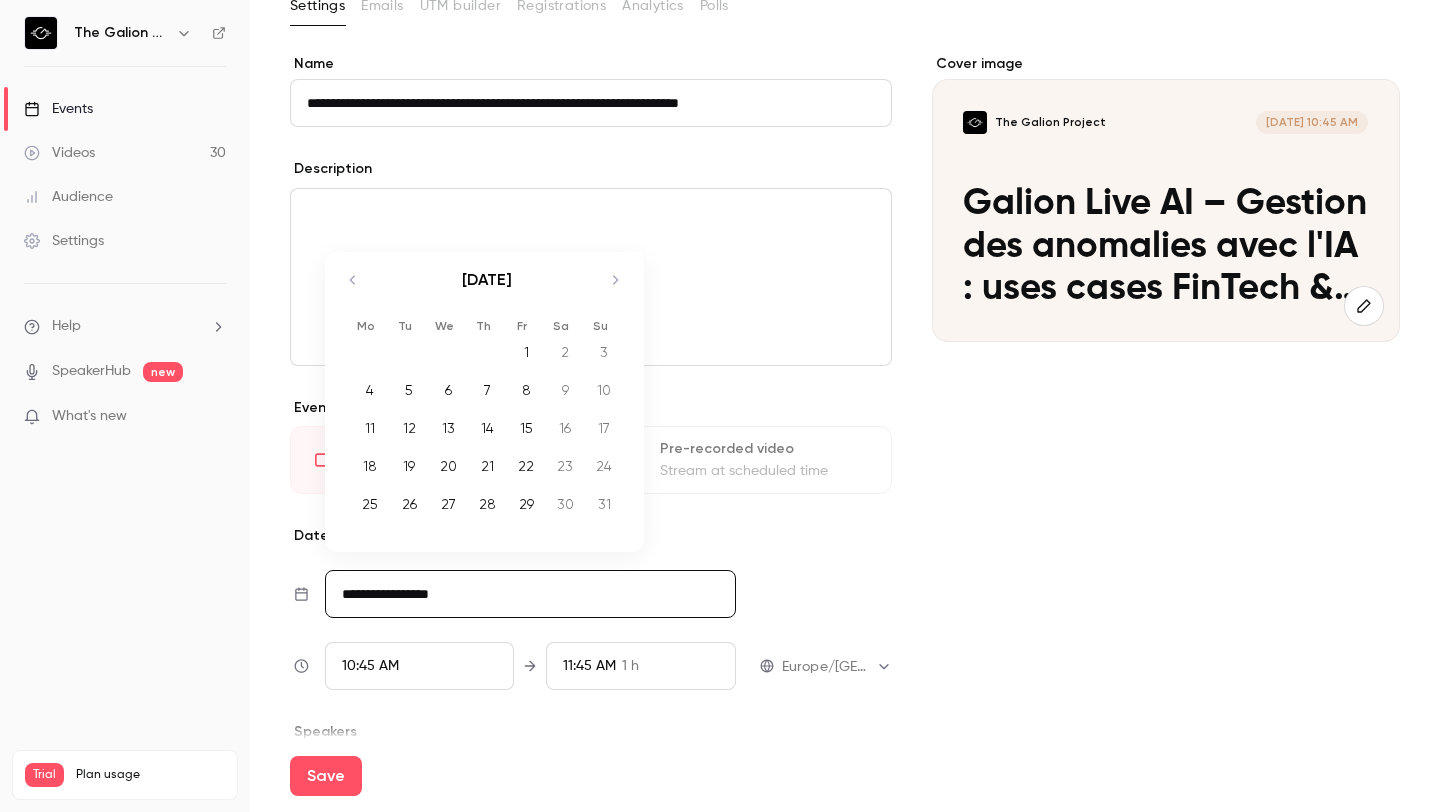 click 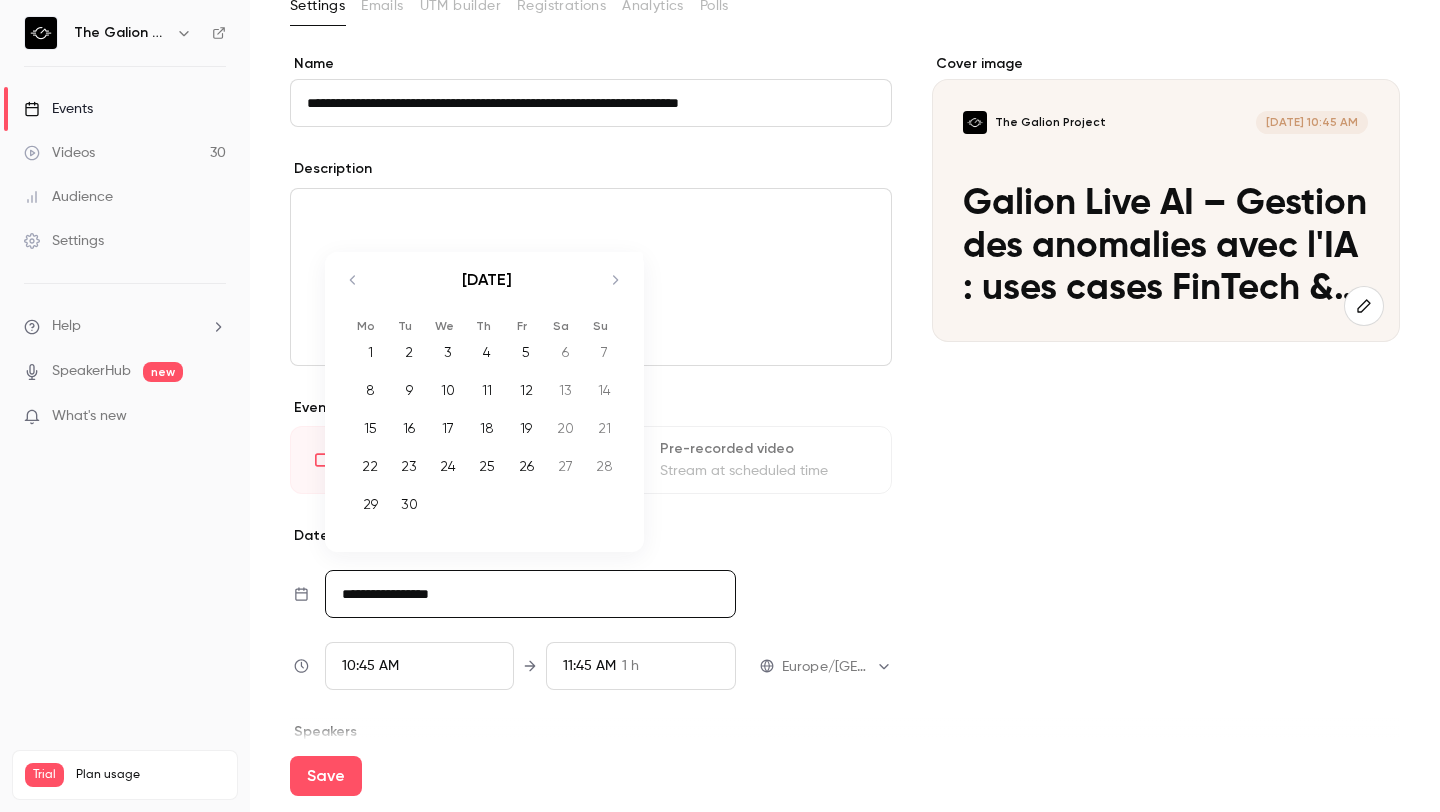 click on "23" at bounding box center (409, 466) 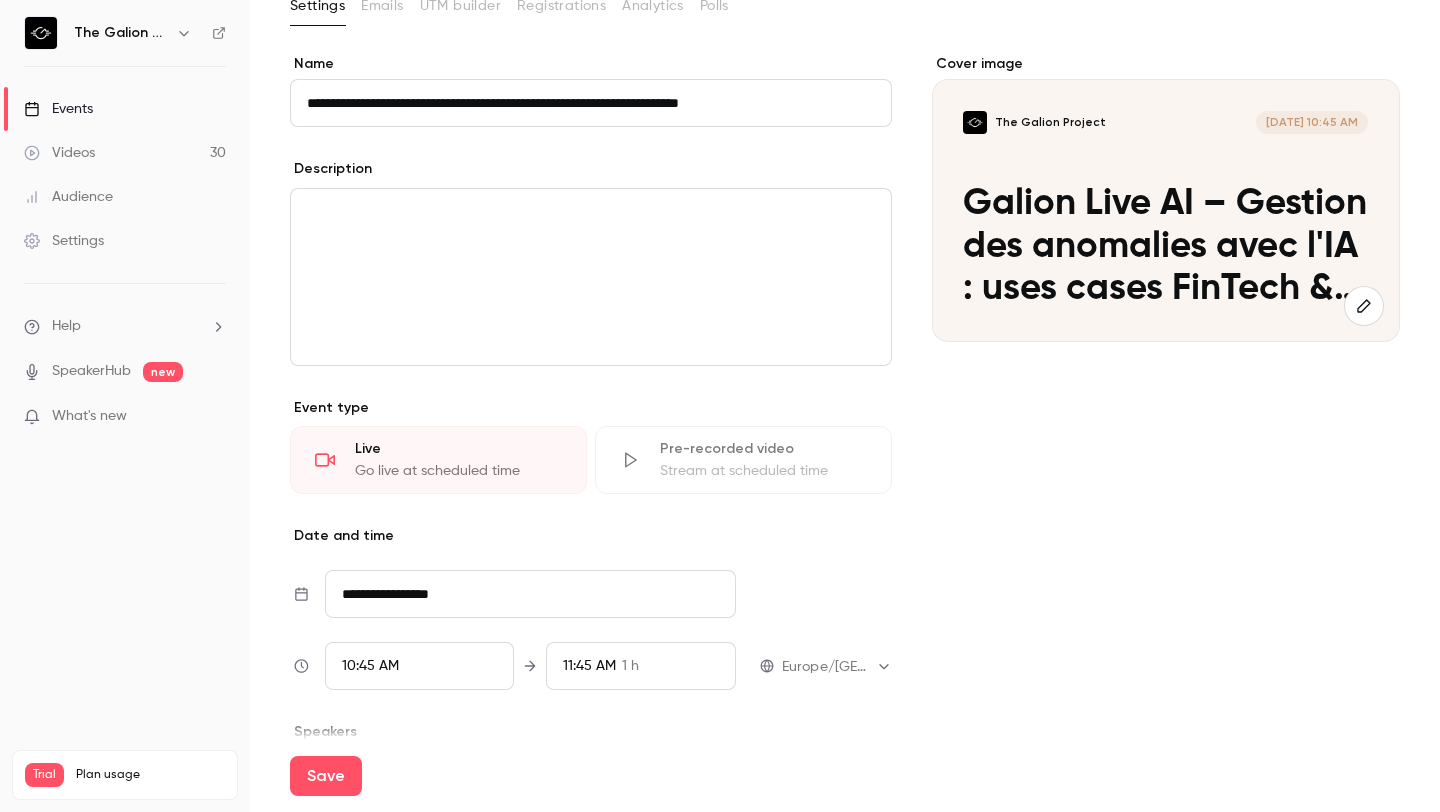 click on "10:45 AM" at bounding box center (370, 666) 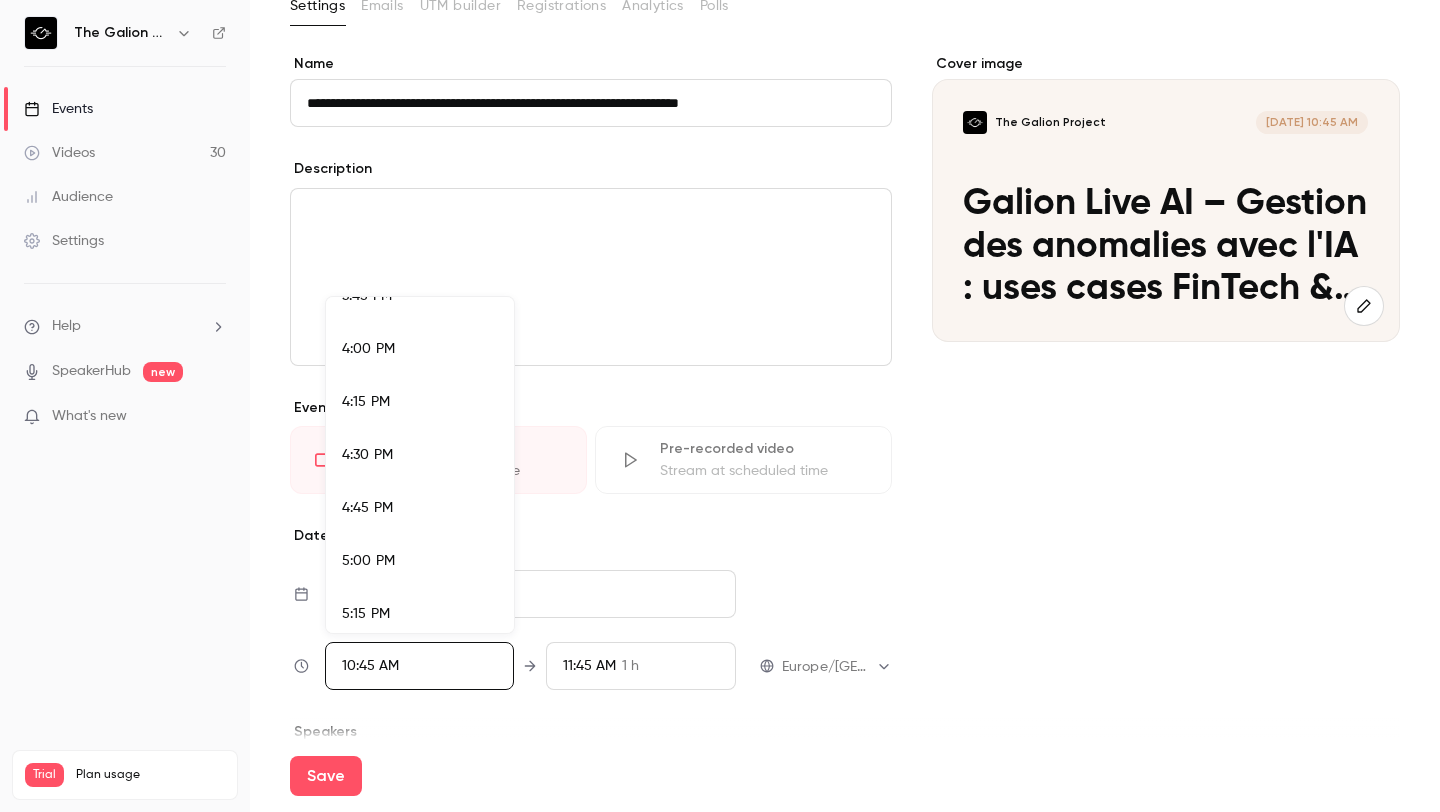 scroll, scrollTop: 3368, scrollLeft: 0, axis: vertical 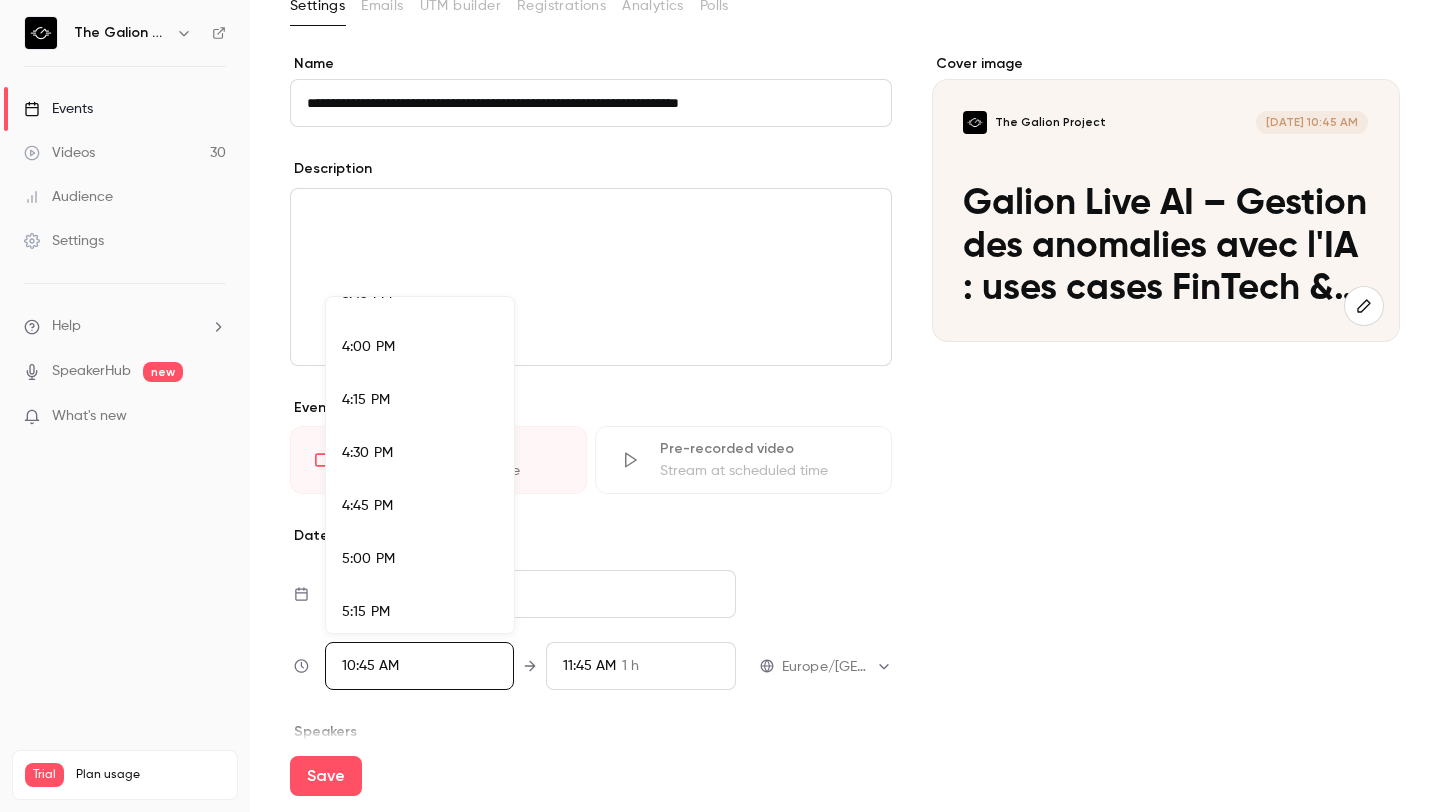 click on "5:00 PM" at bounding box center (420, 559) 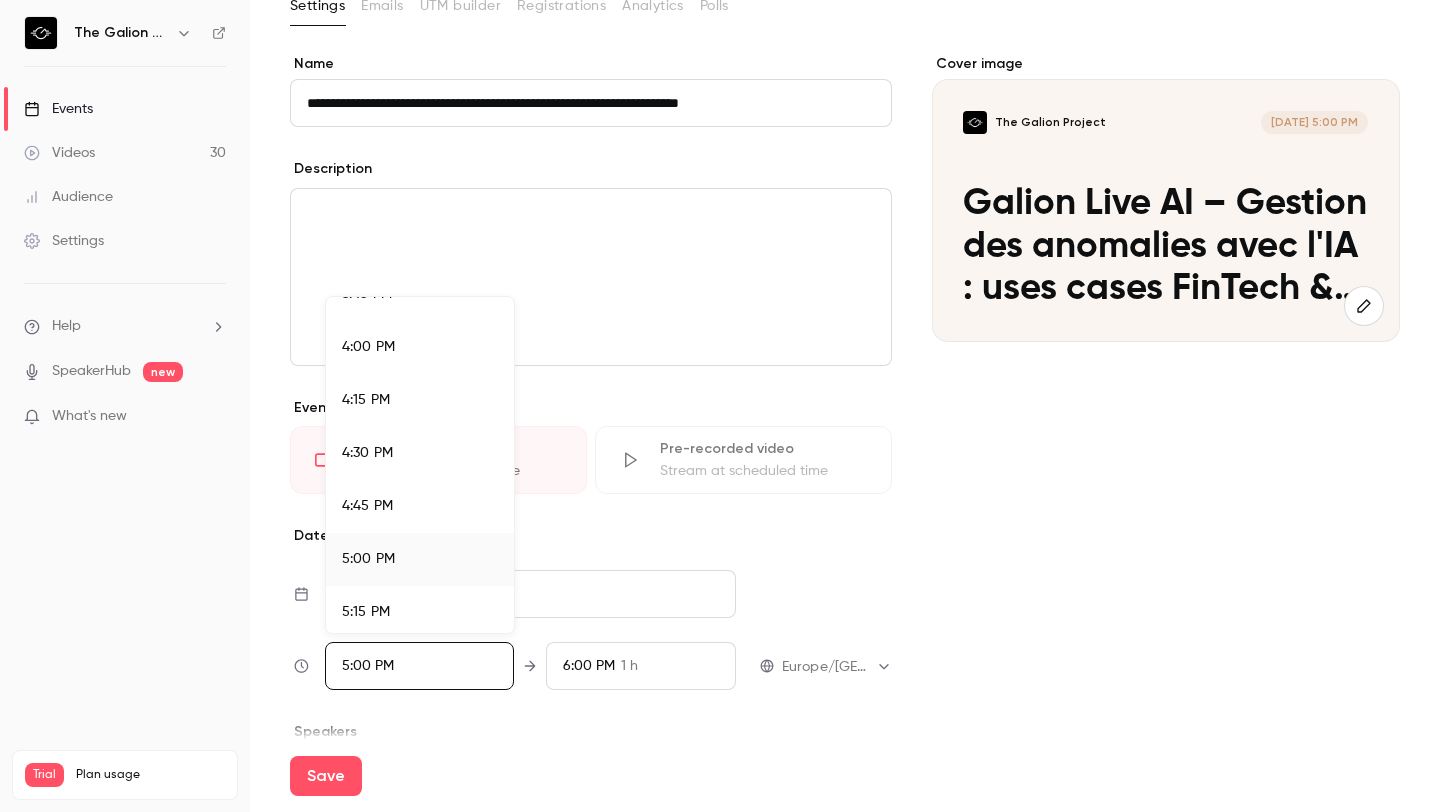 click at bounding box center [720, 406] 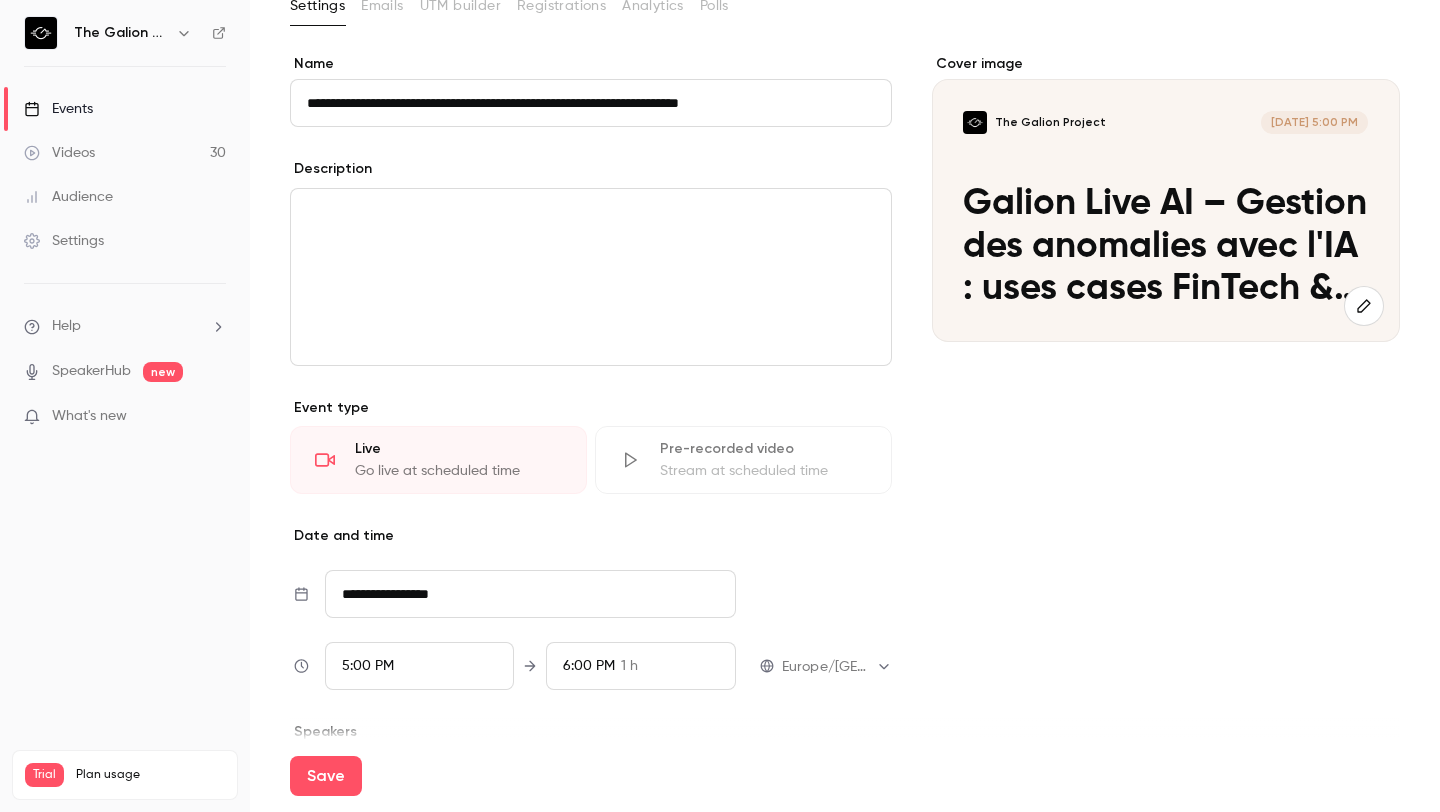 scroll, scrollTop: 2137, scrollLeft: 0, axis: vertical 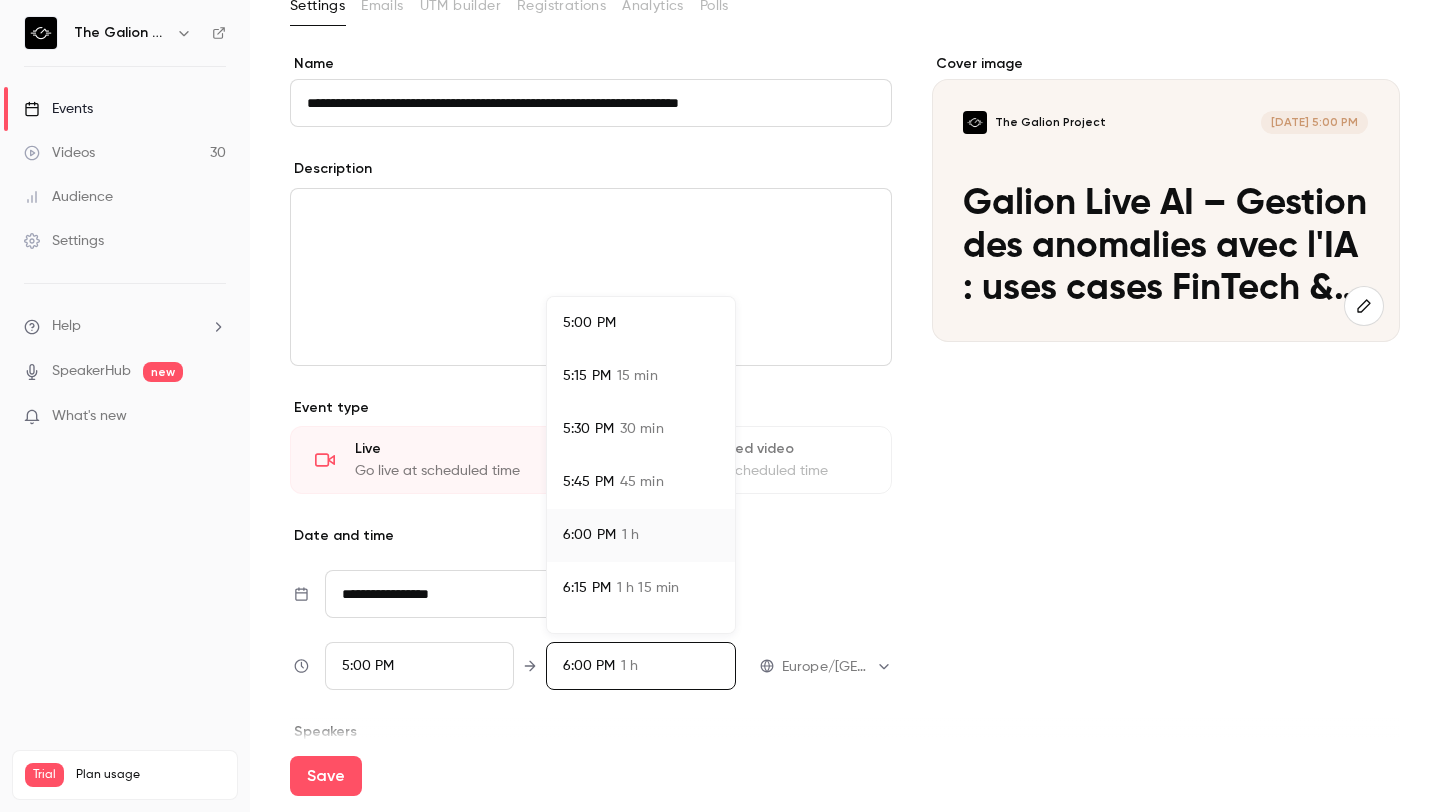 click on "45 min" at bounding box center [642, 482] 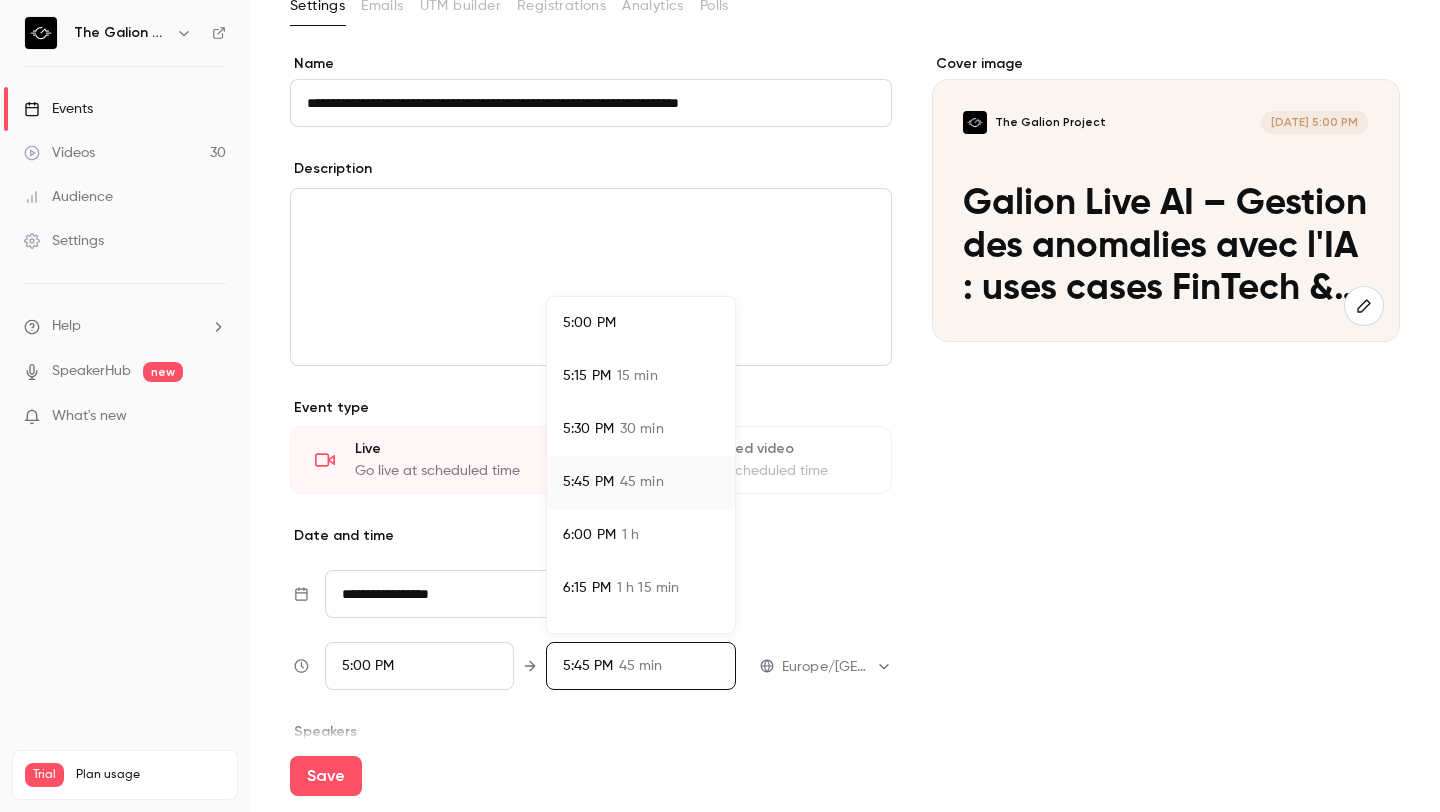 click at bounding box center [720, 406] 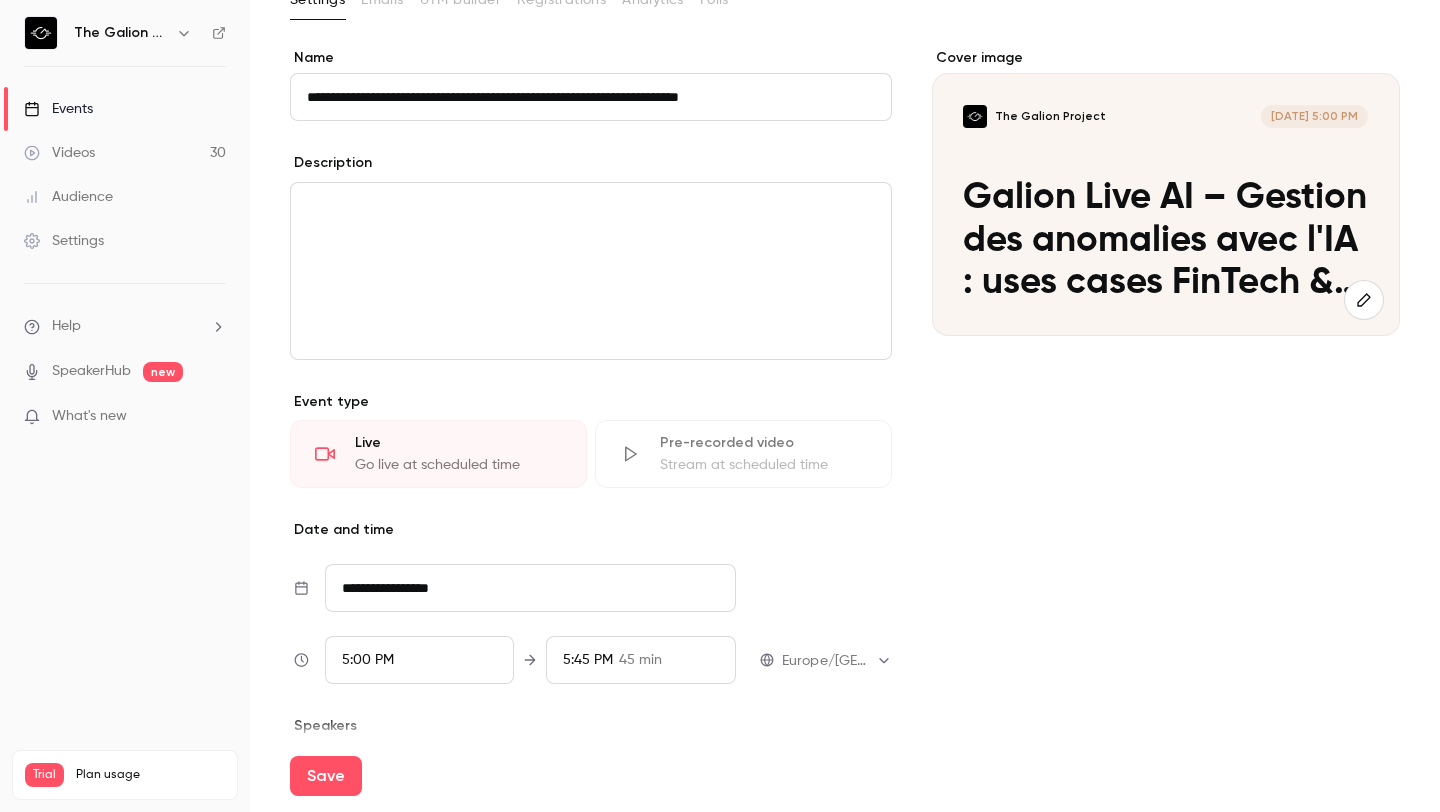 scroll, scrollTop: 47, scrollLeft: 0, axis: vertical 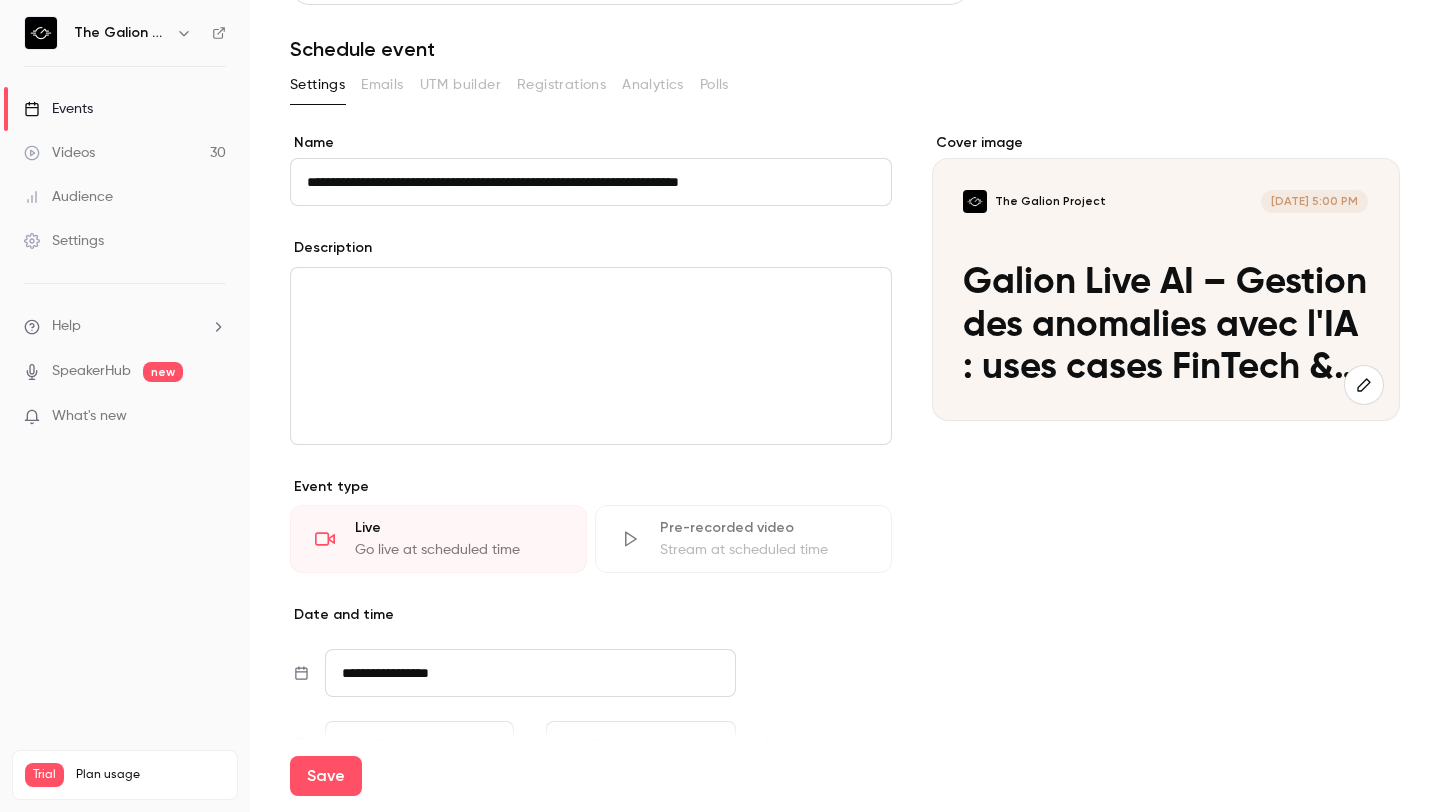 click at bounding box center (591, 292) 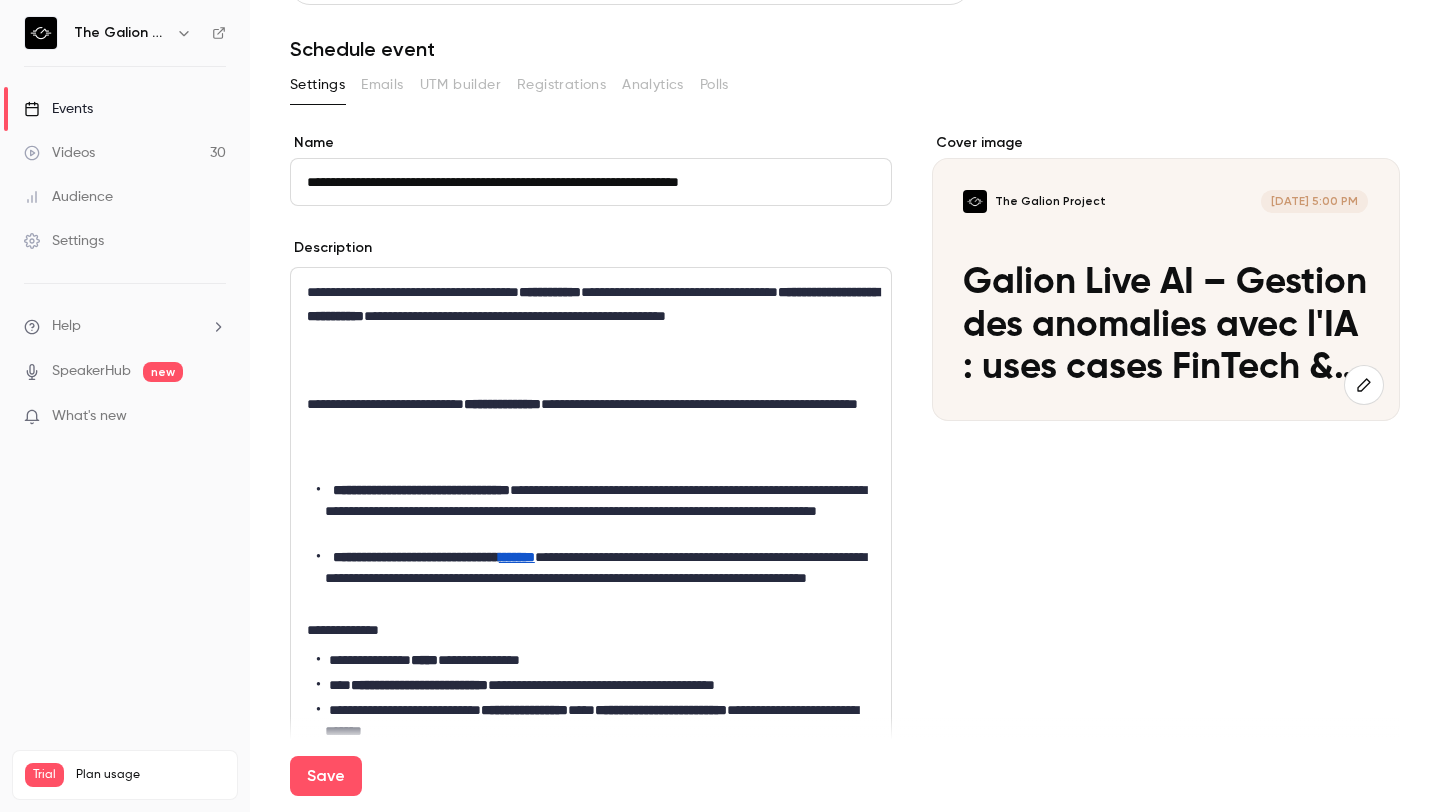 scroll, scrollTop: 0, scrollLeft: 0, axis: both 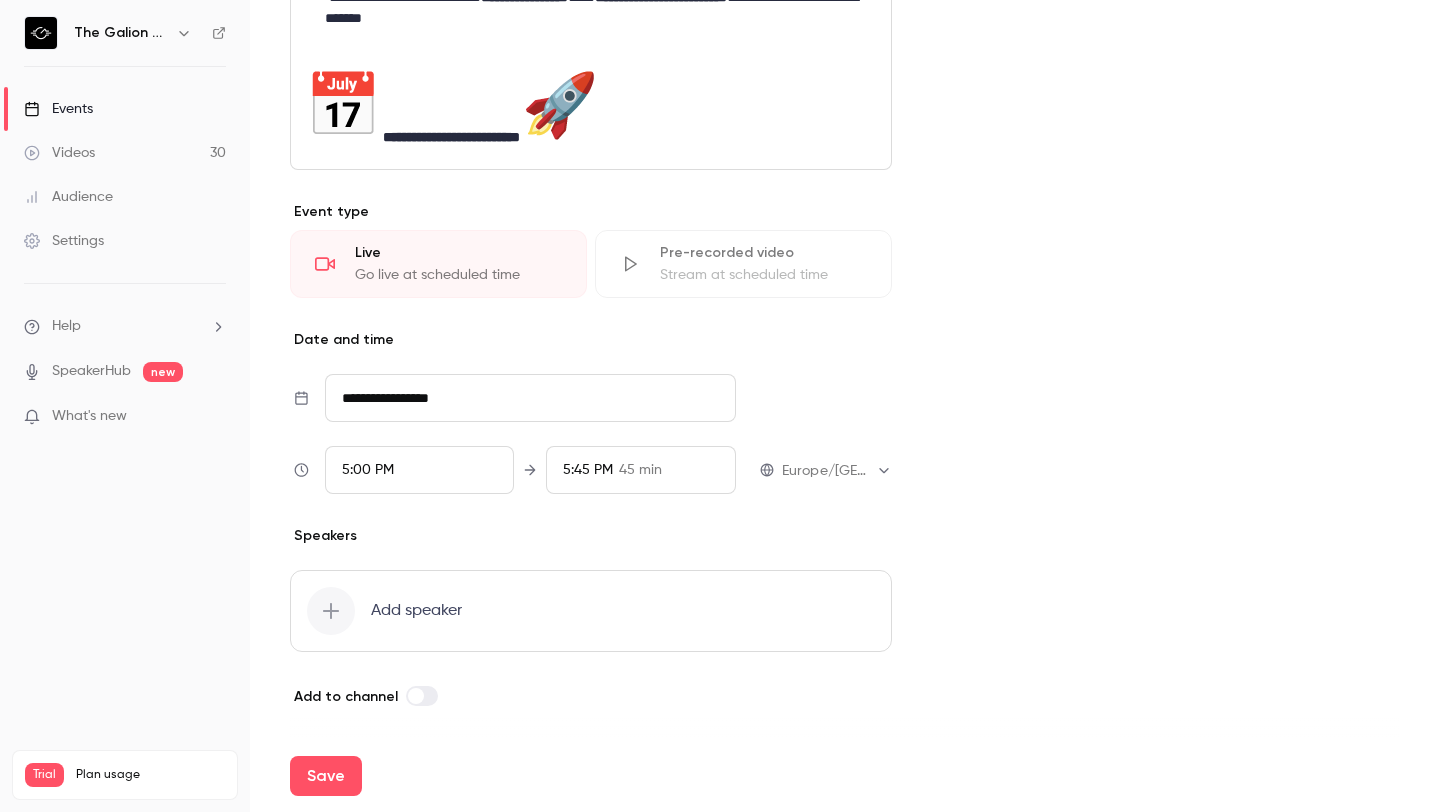 click at bounding box center [331, 611] 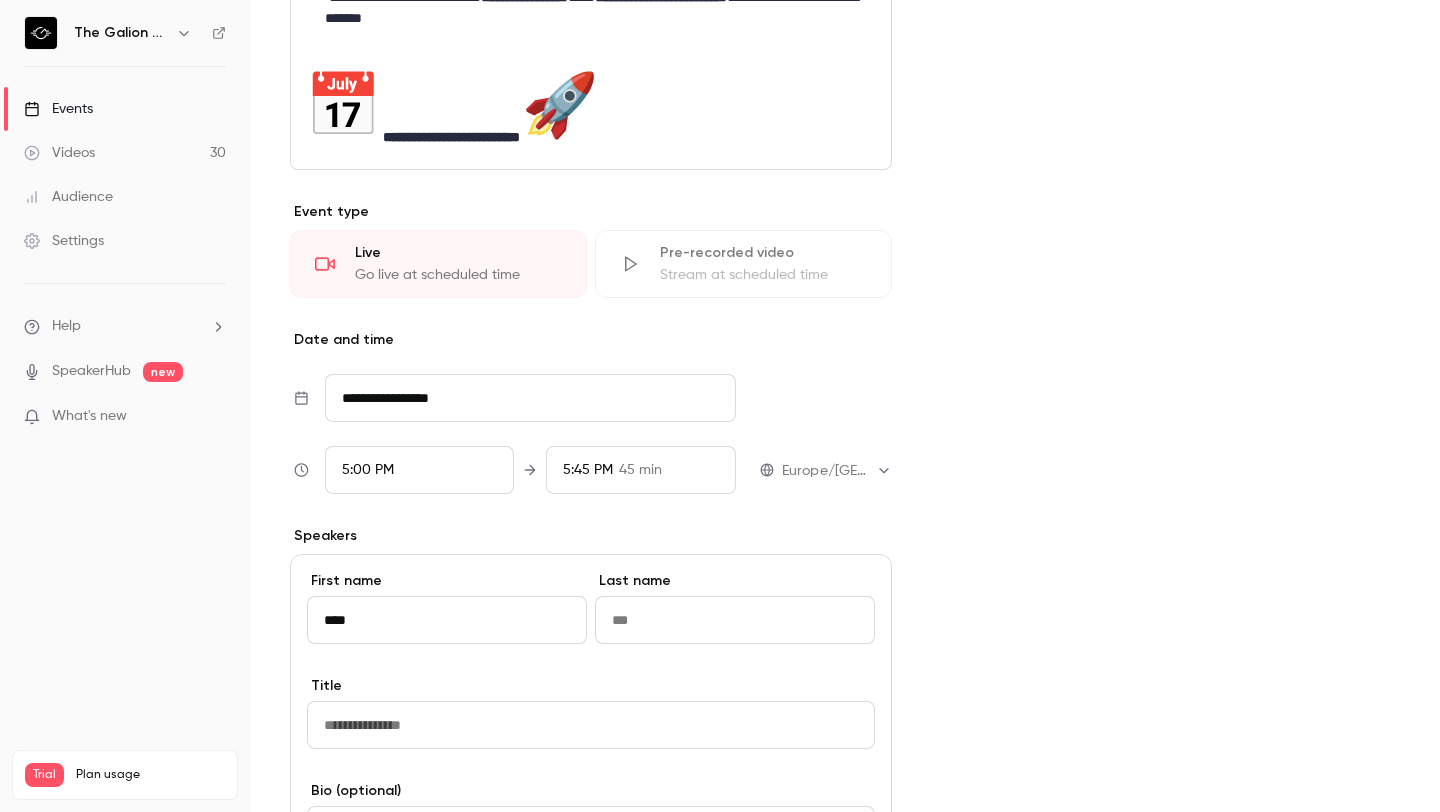 type on "****" 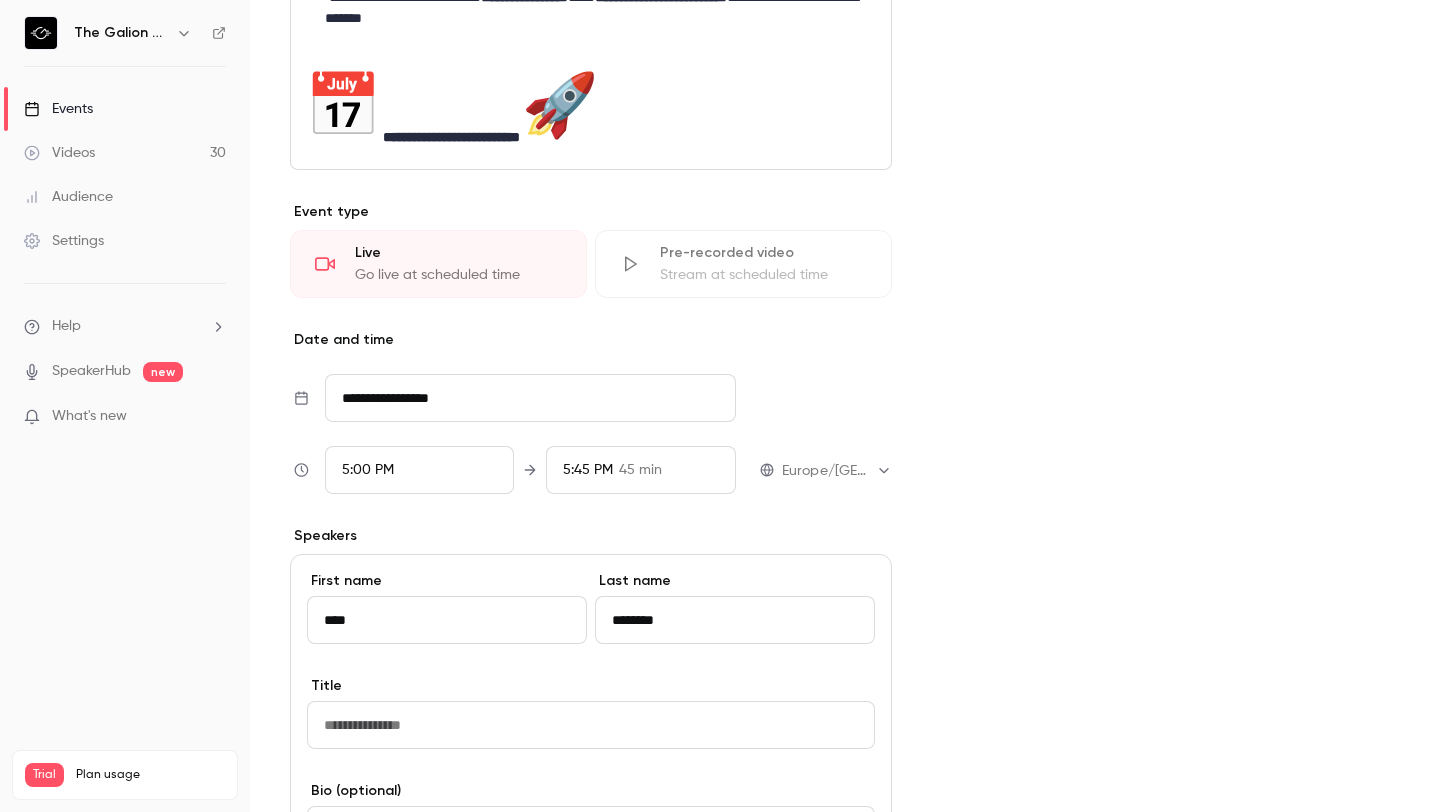 type on "********" 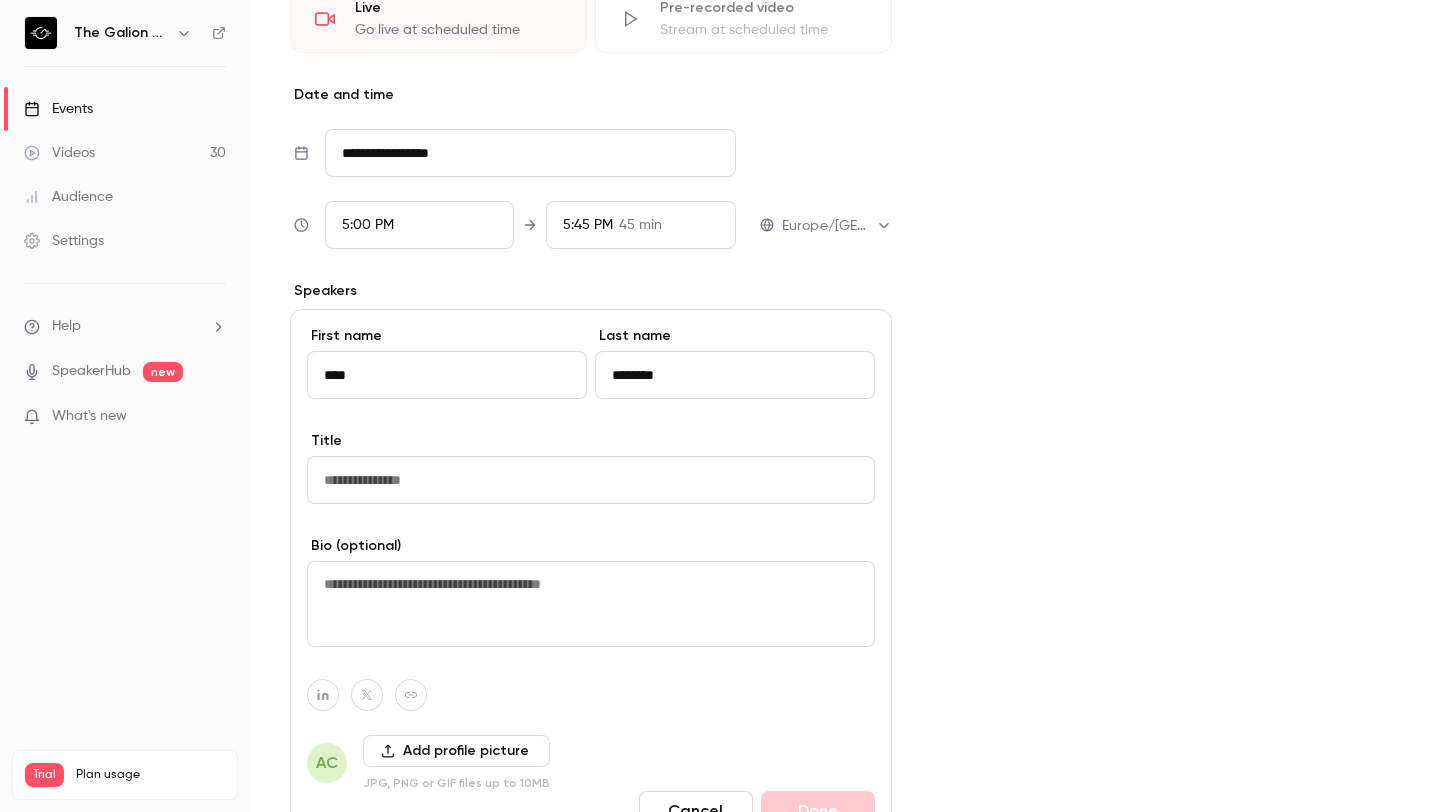 scroll, scrollTop: 1012, scrollLeft: 0, axis: vertical 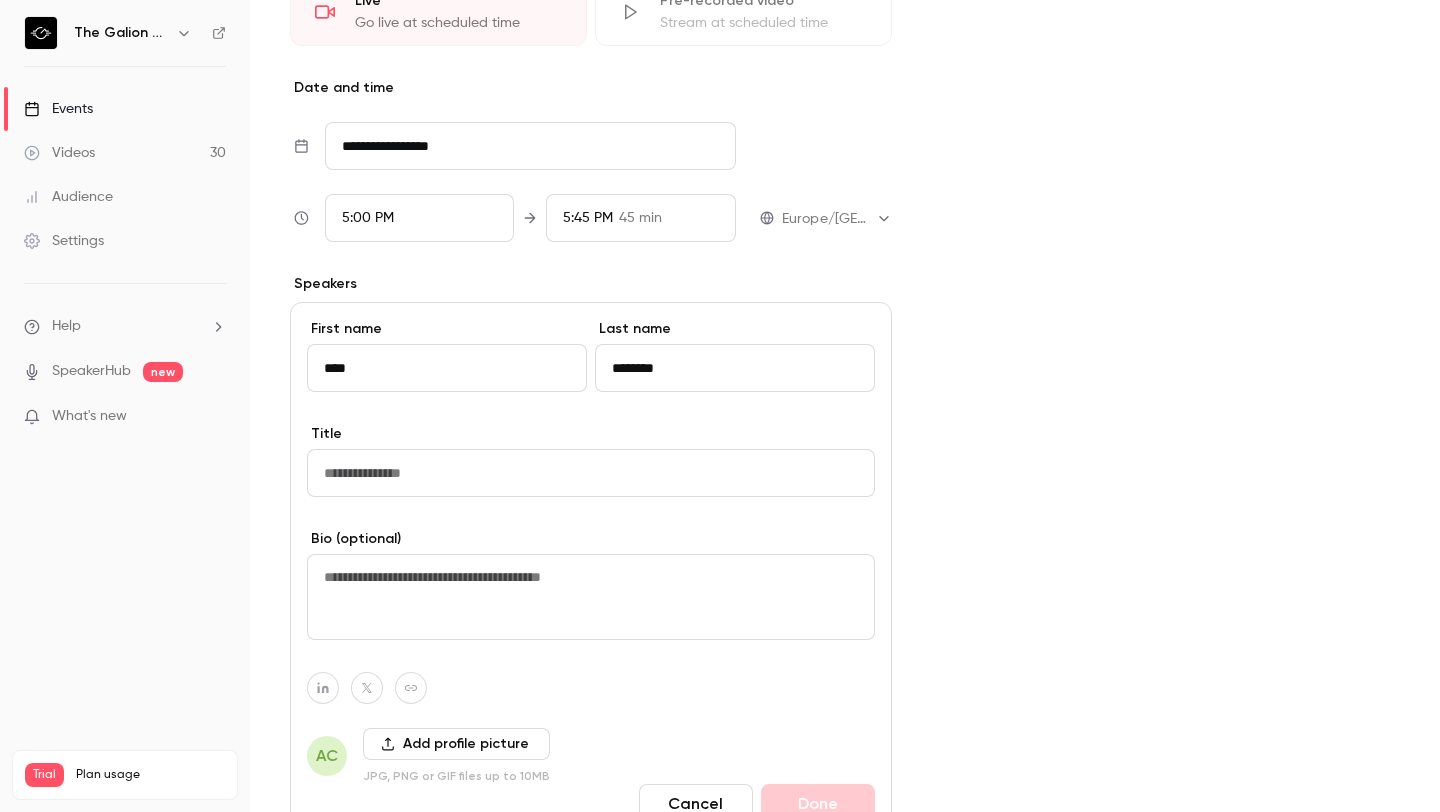 click on "First name **** Last name ******** Title Bio (optional) AC Add profile picture JPG, PNG or GIF files up to 10MB Cancel Done" at bounding box center [591, 571] 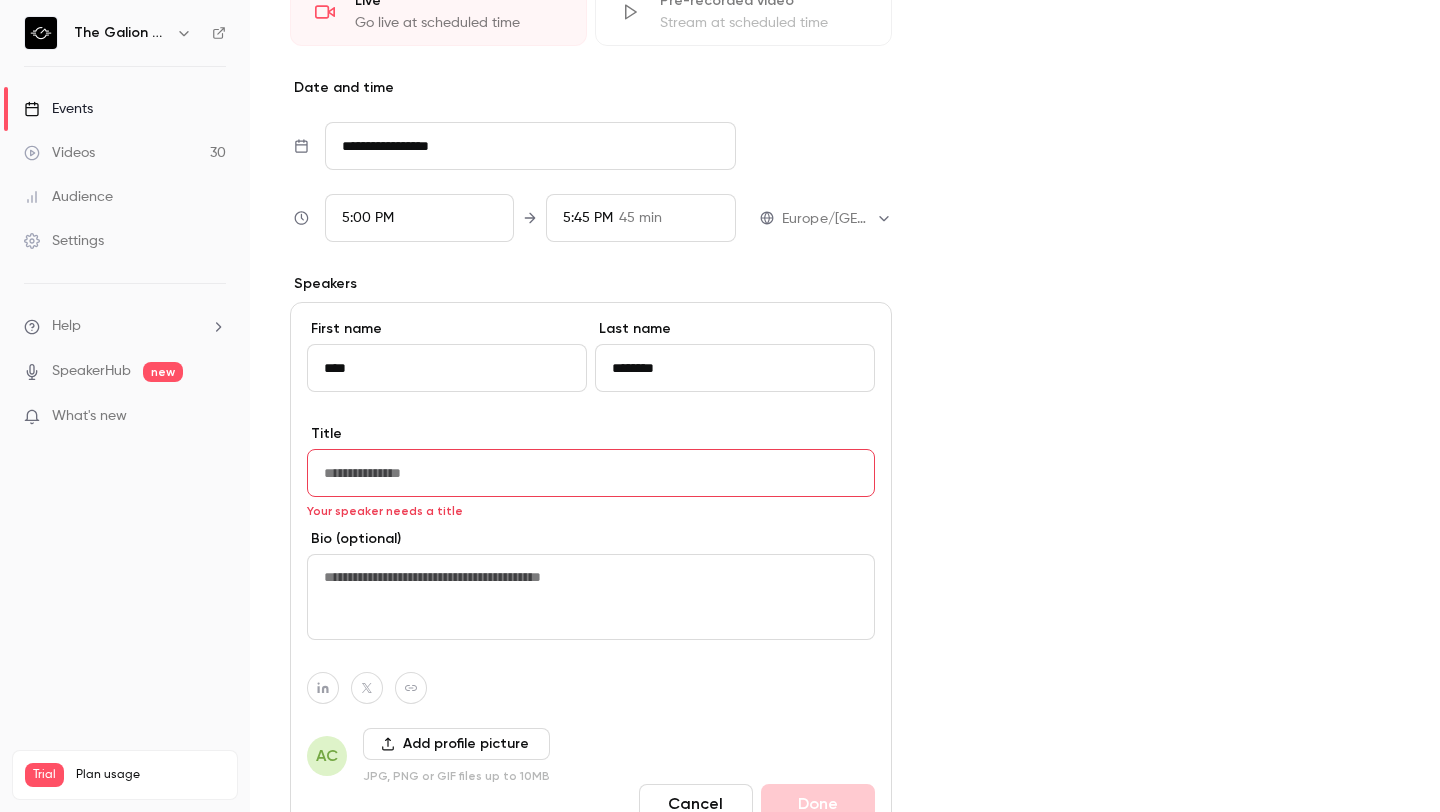 click at bounding box center (591, 473) 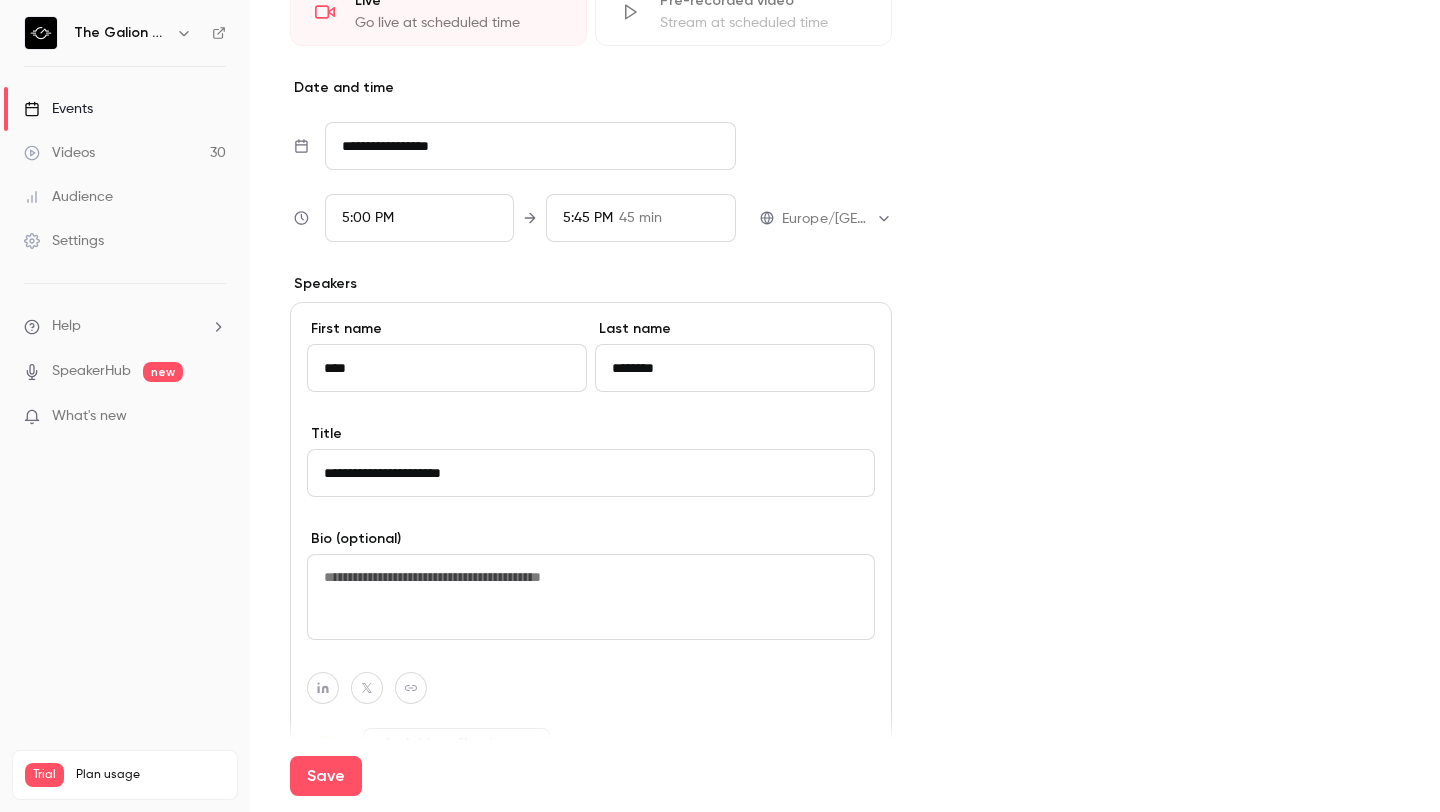 type on "**********" 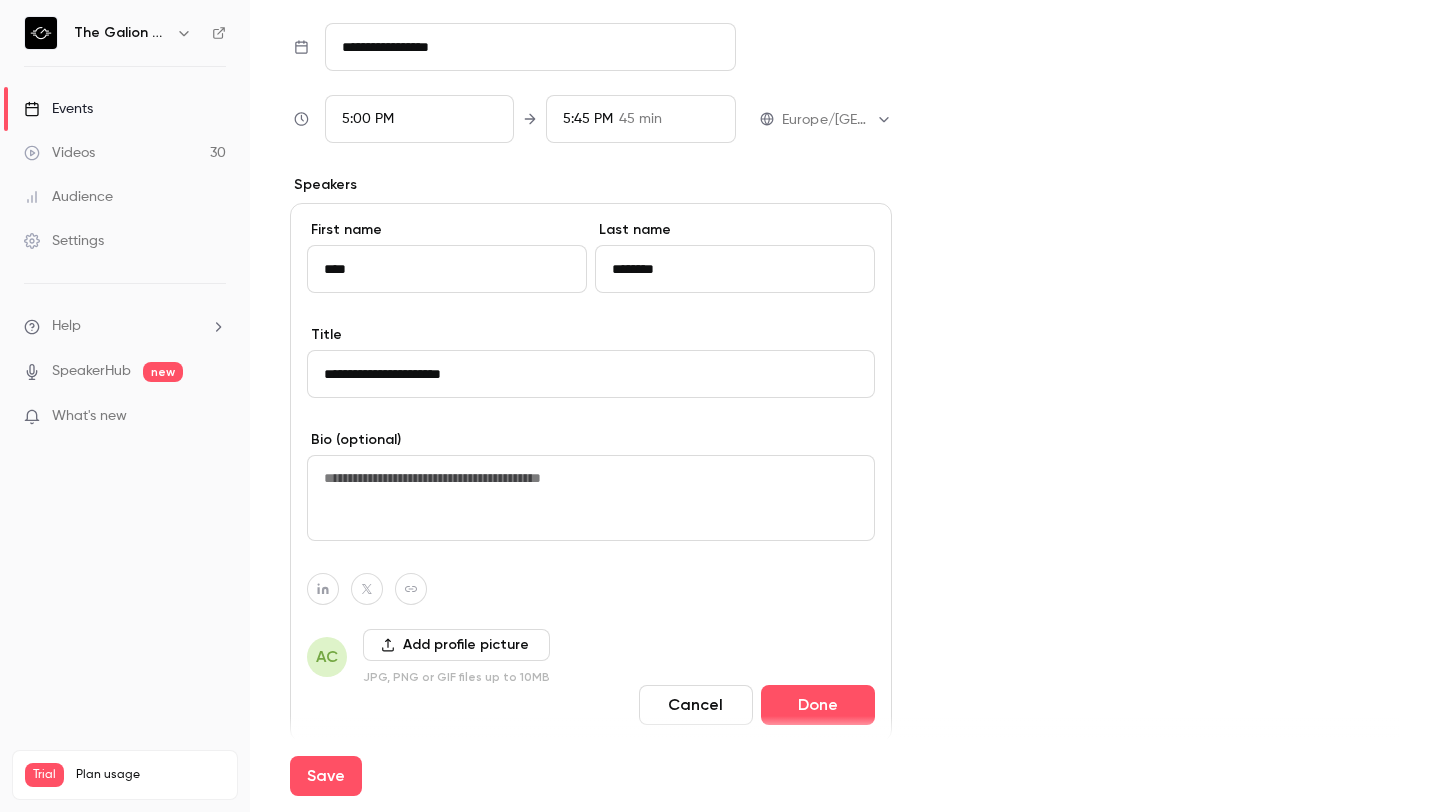 scroll, scrollTop: 1141, scrollLeft: 0, axis: vertical 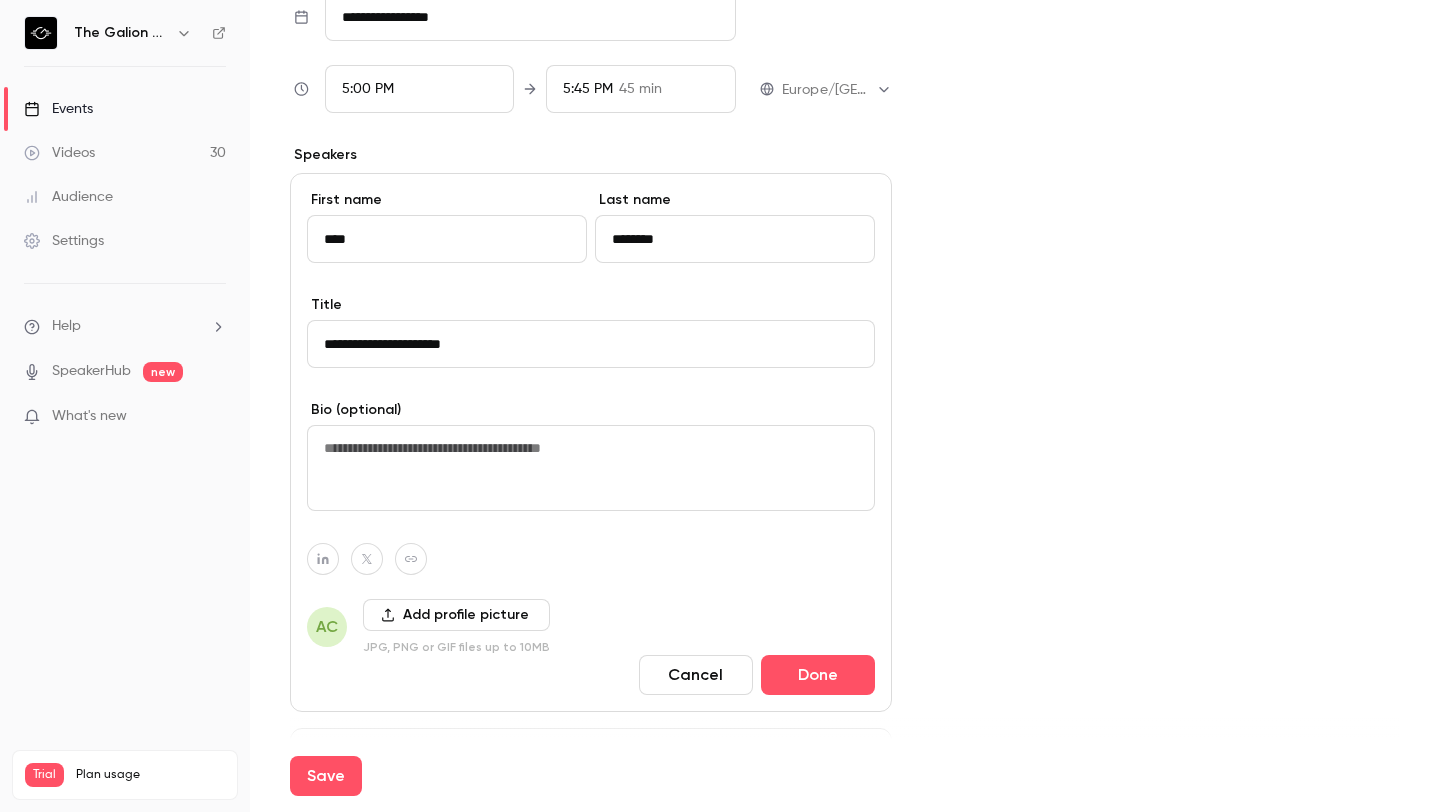 click on "Add profile picture" at bounding box center (456, 615) 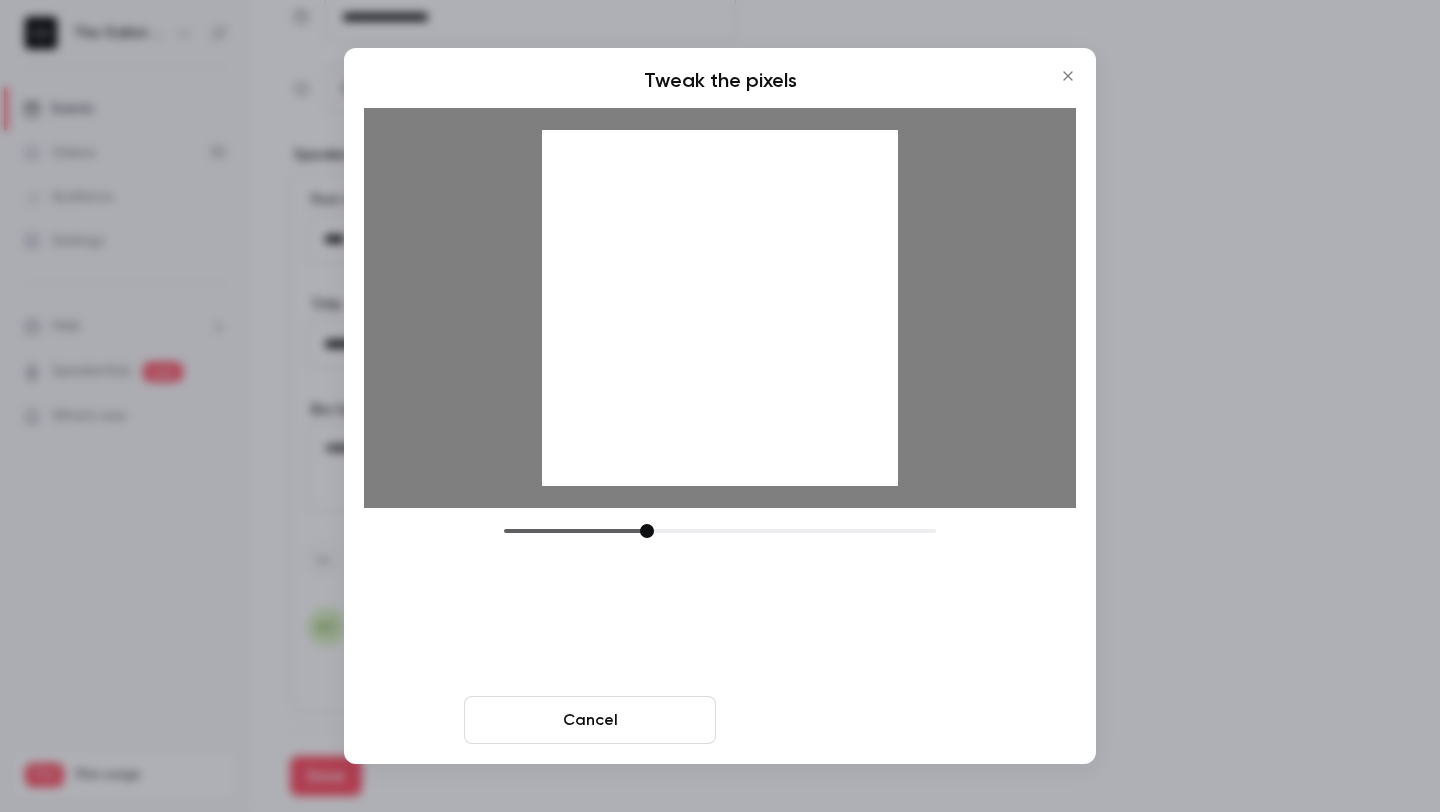 click on "Crop and save" at bounding box center [850, 720] 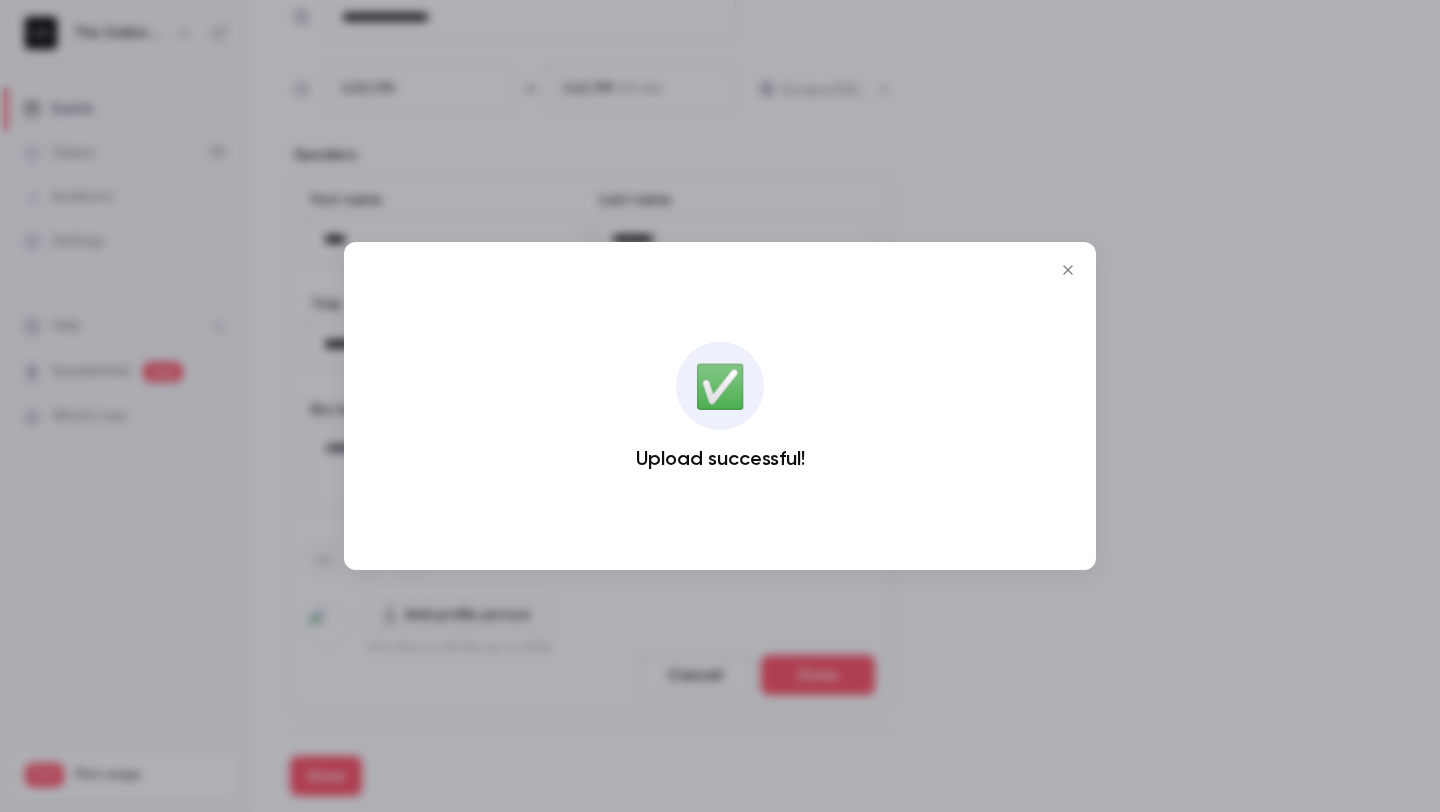 click at bounding box center [720, 406] 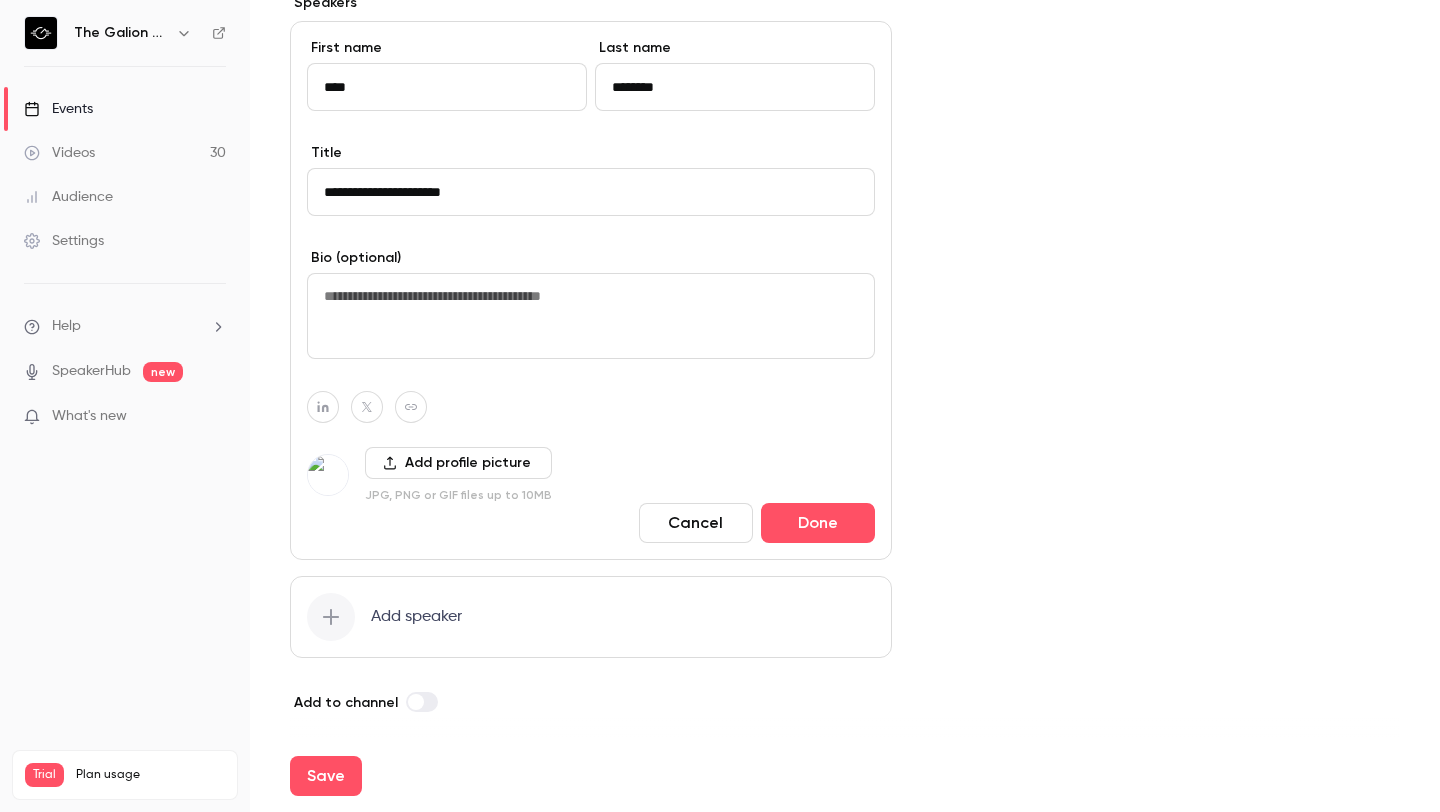 scroll, scrollTop: 1299, scrollLeft: 0, axis: vertical 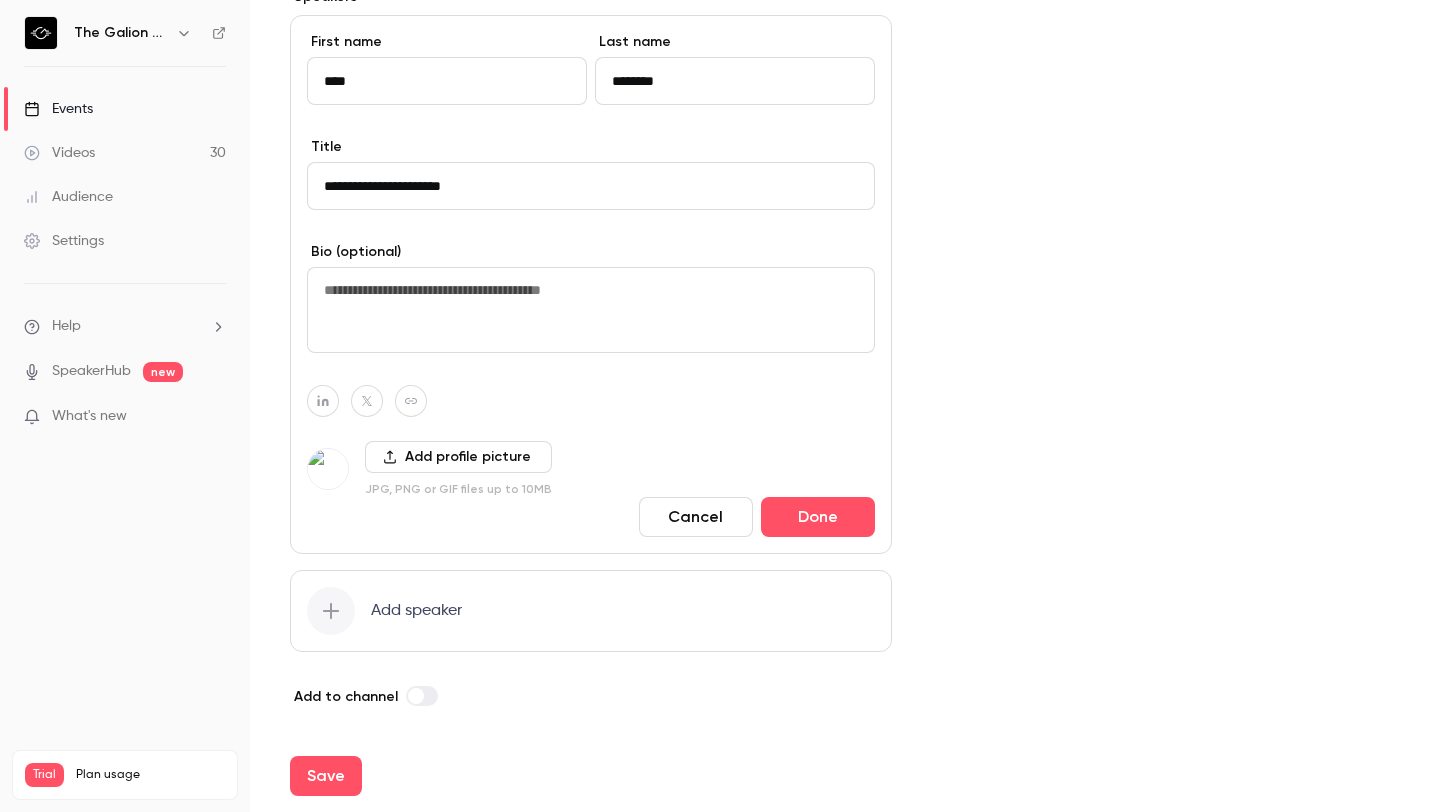 click on "Add speaker" at bounding box center (591, 611) 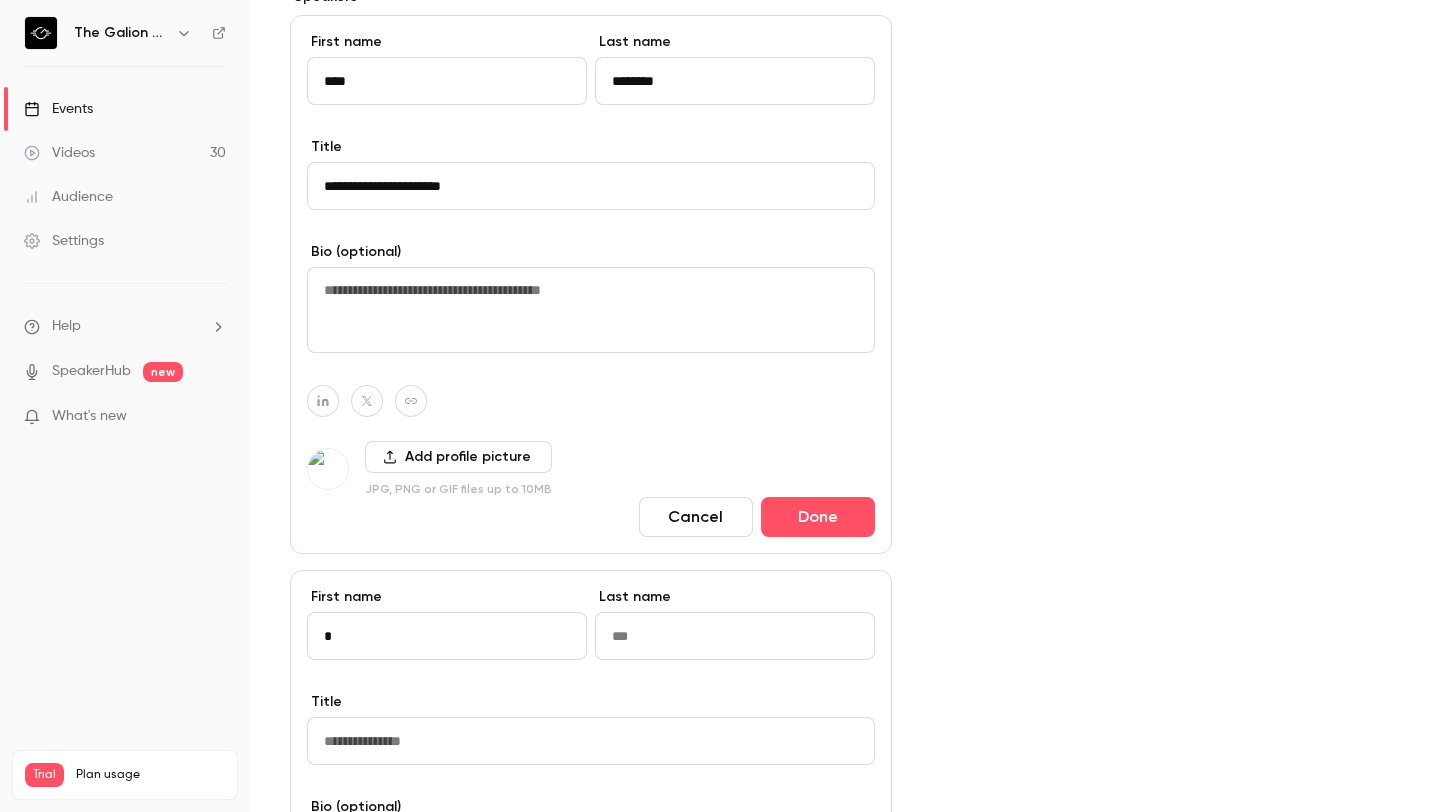 type on "*" 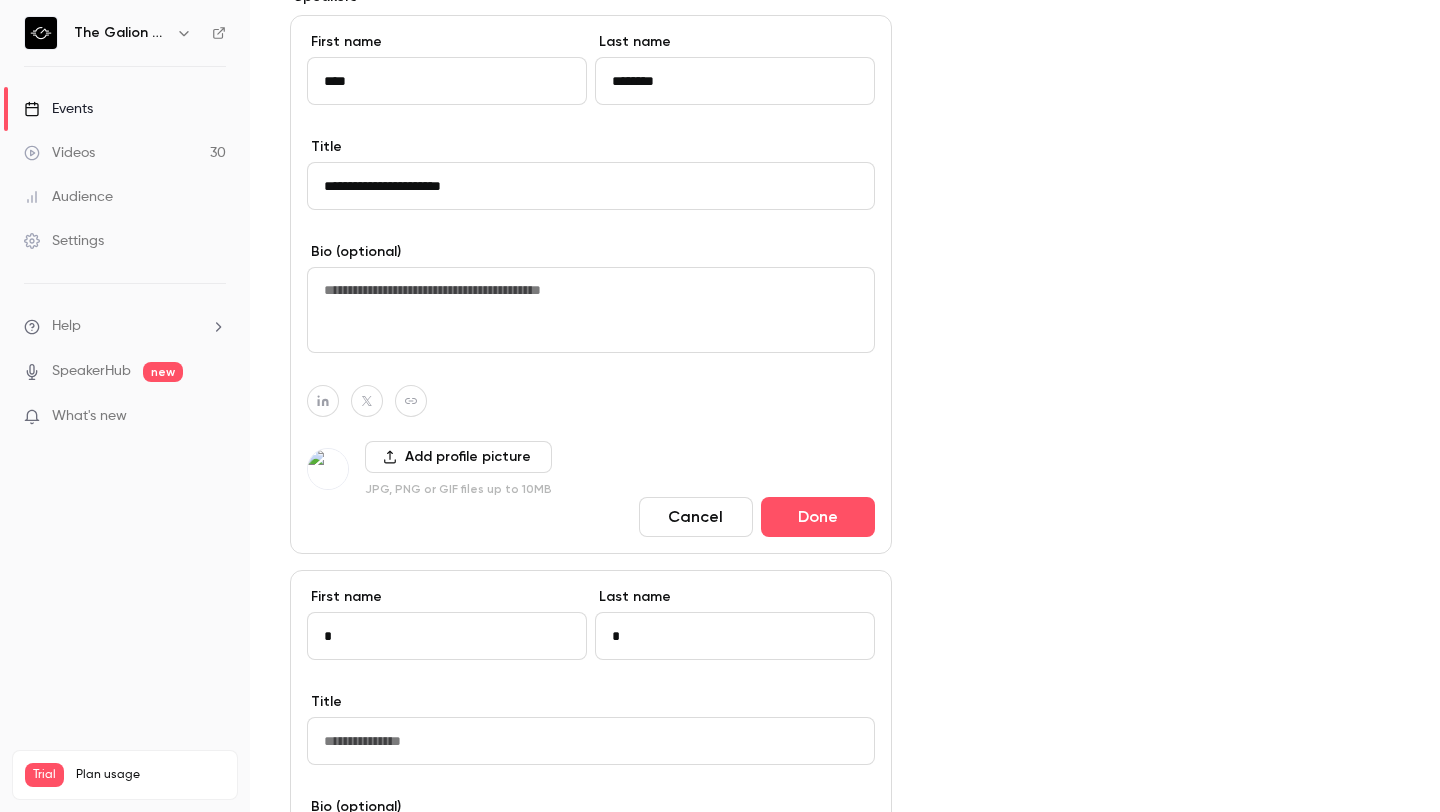 type 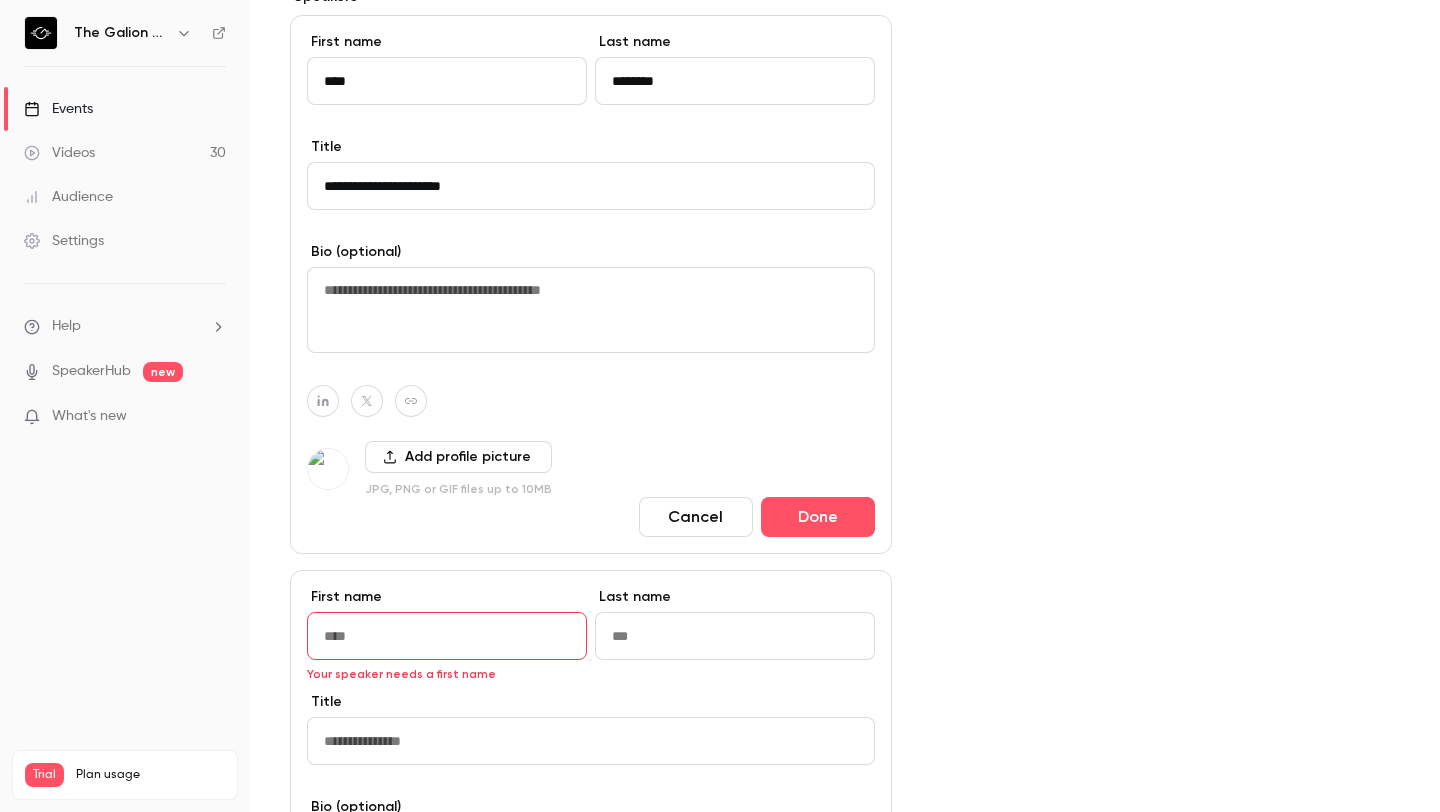 click at bounding box center (447, 636) 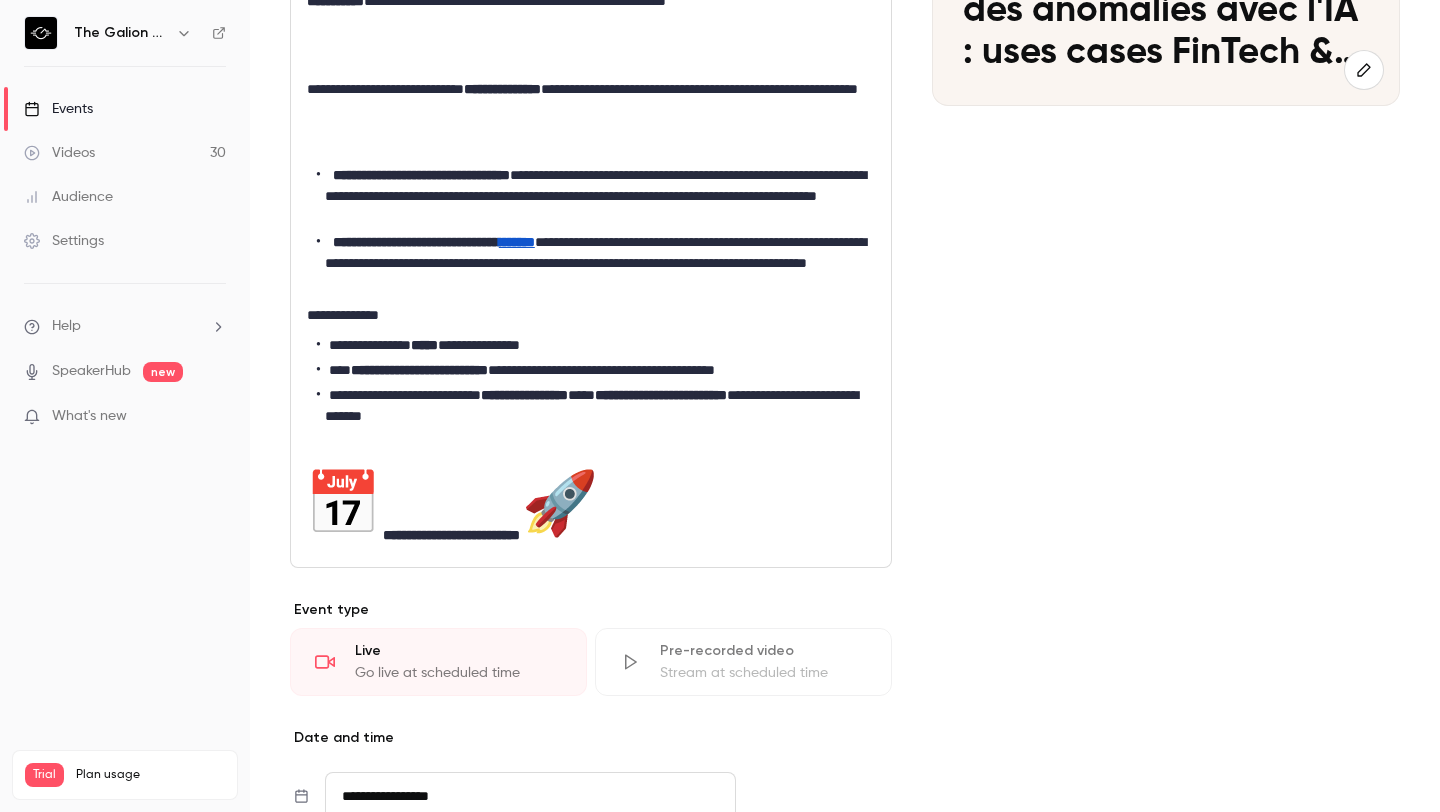 scroll, scrollTop: 340, scrollLeft: 0, axis: vertical 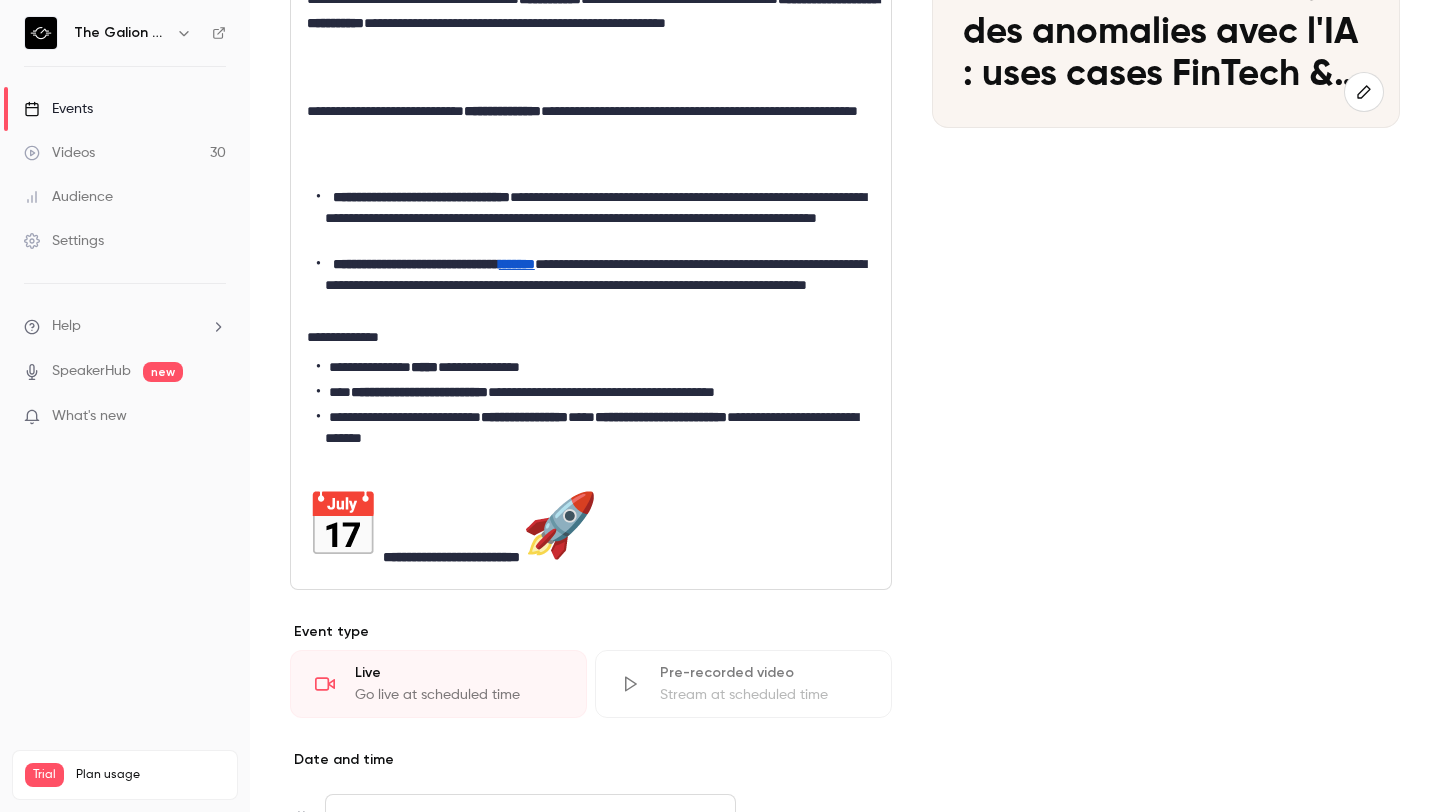 type on "*********" 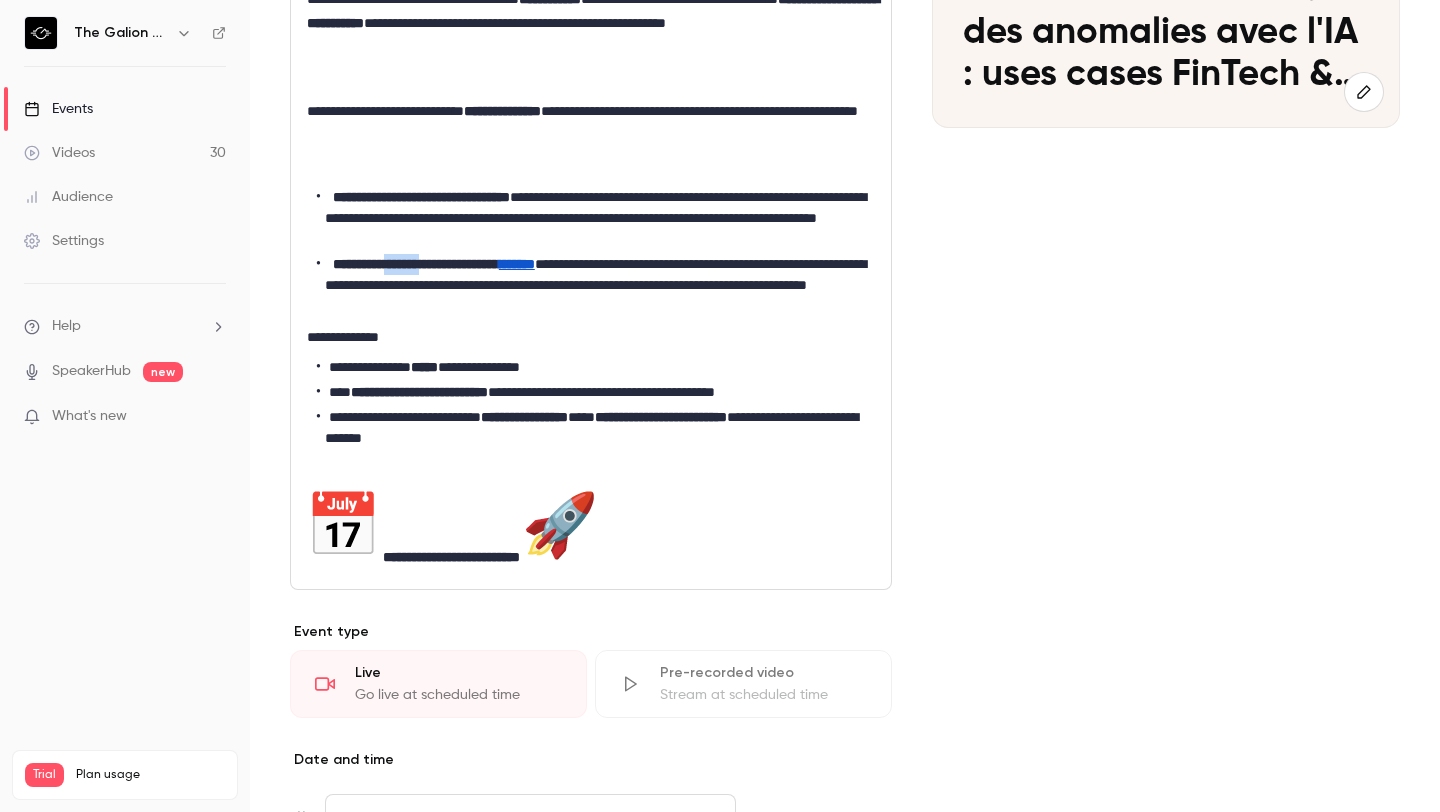 click on "**********" at bounding box center (596, 285) 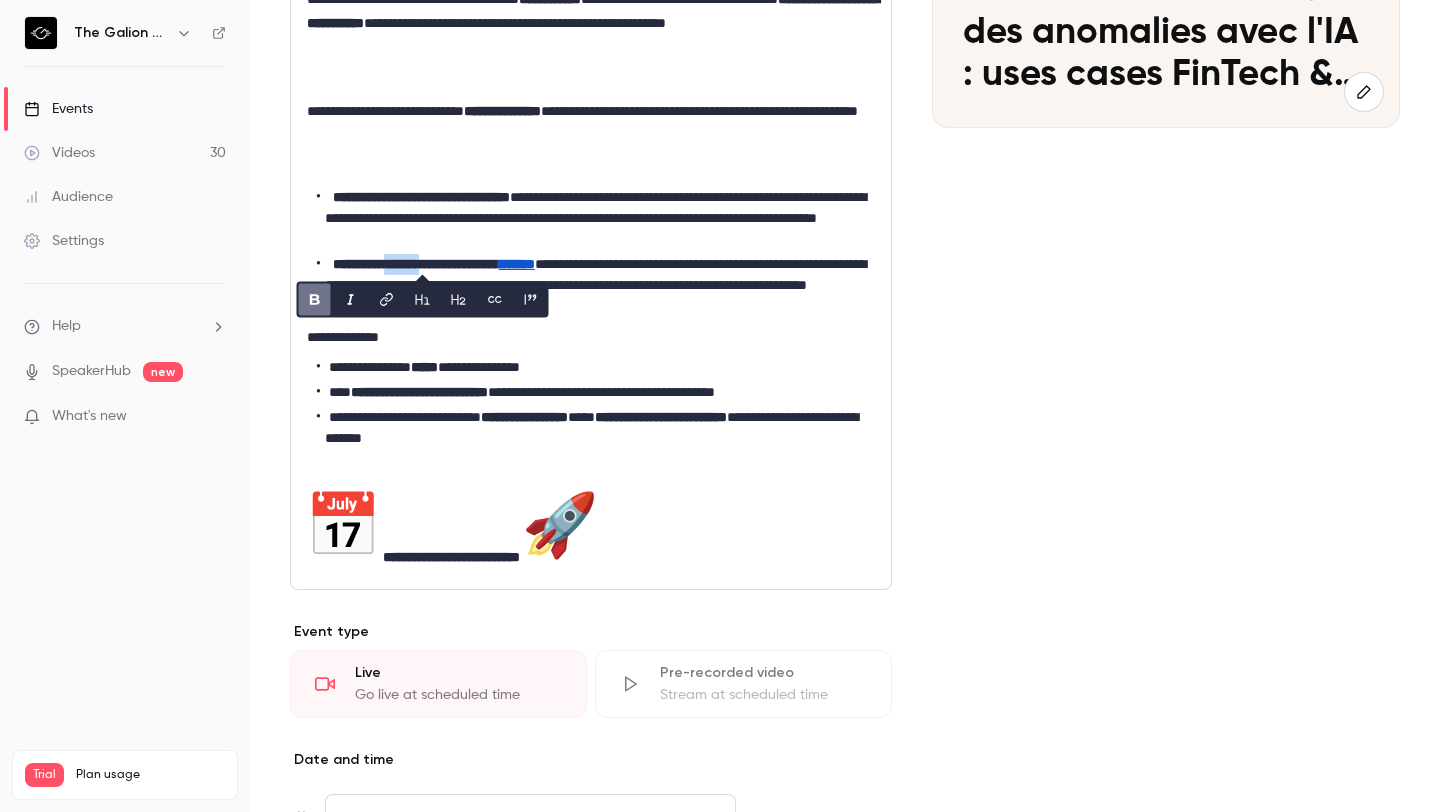copy on "*******" 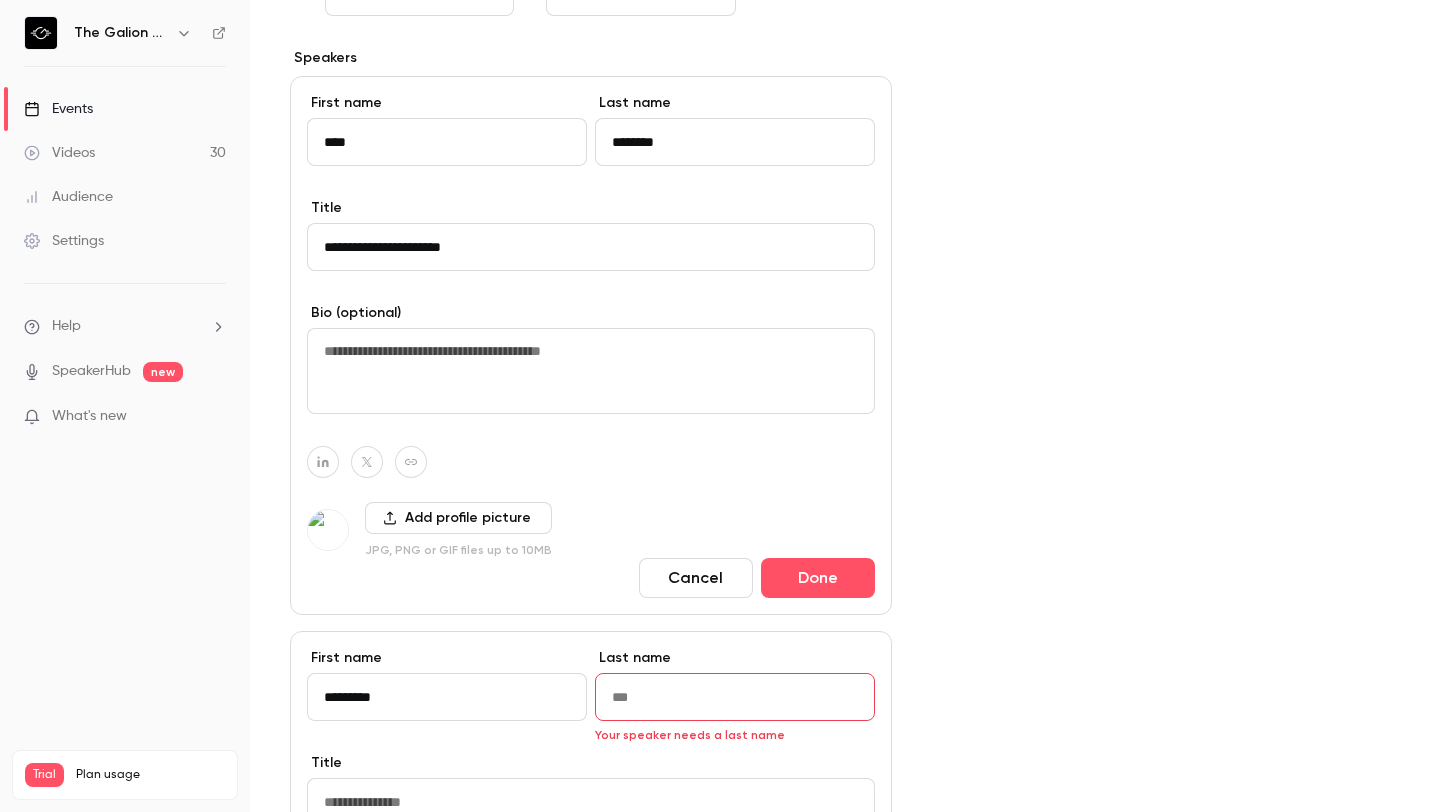 scroll, scrollTop: 1585, scrollLeft: 0, axis: vertical 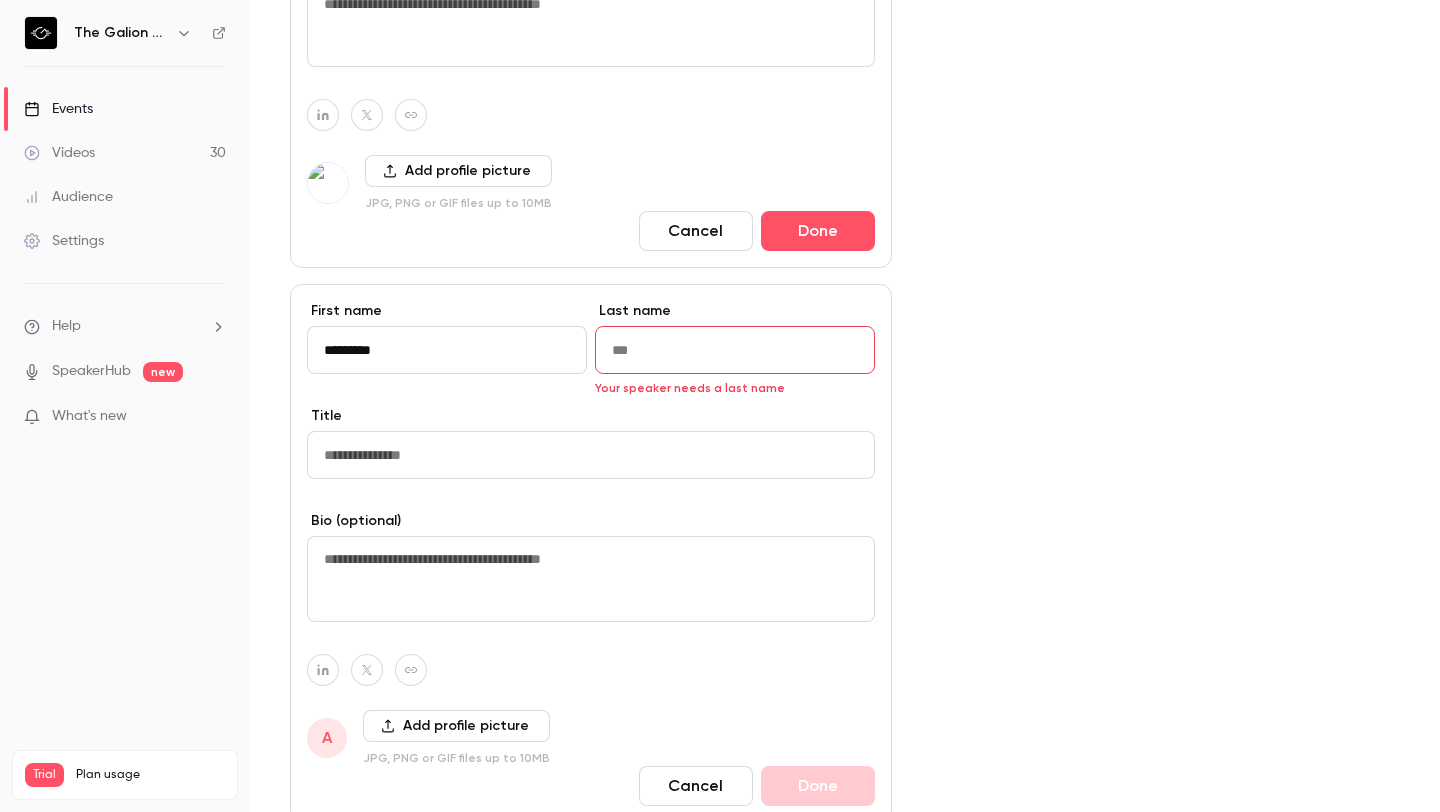 click at bounding box center (735, 350) 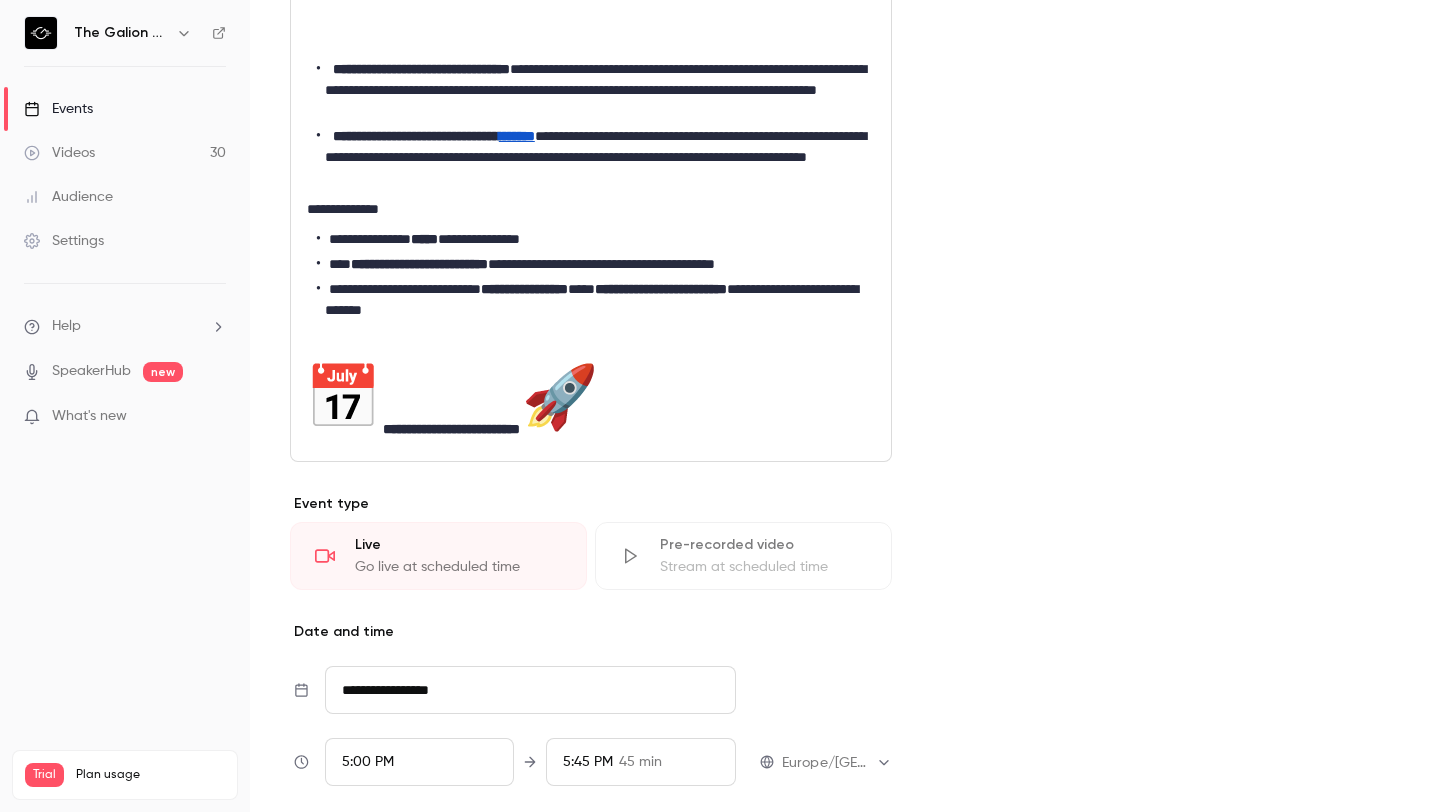 scroll, scrollTop: 460, scrollLeft: 0, axis: vertical 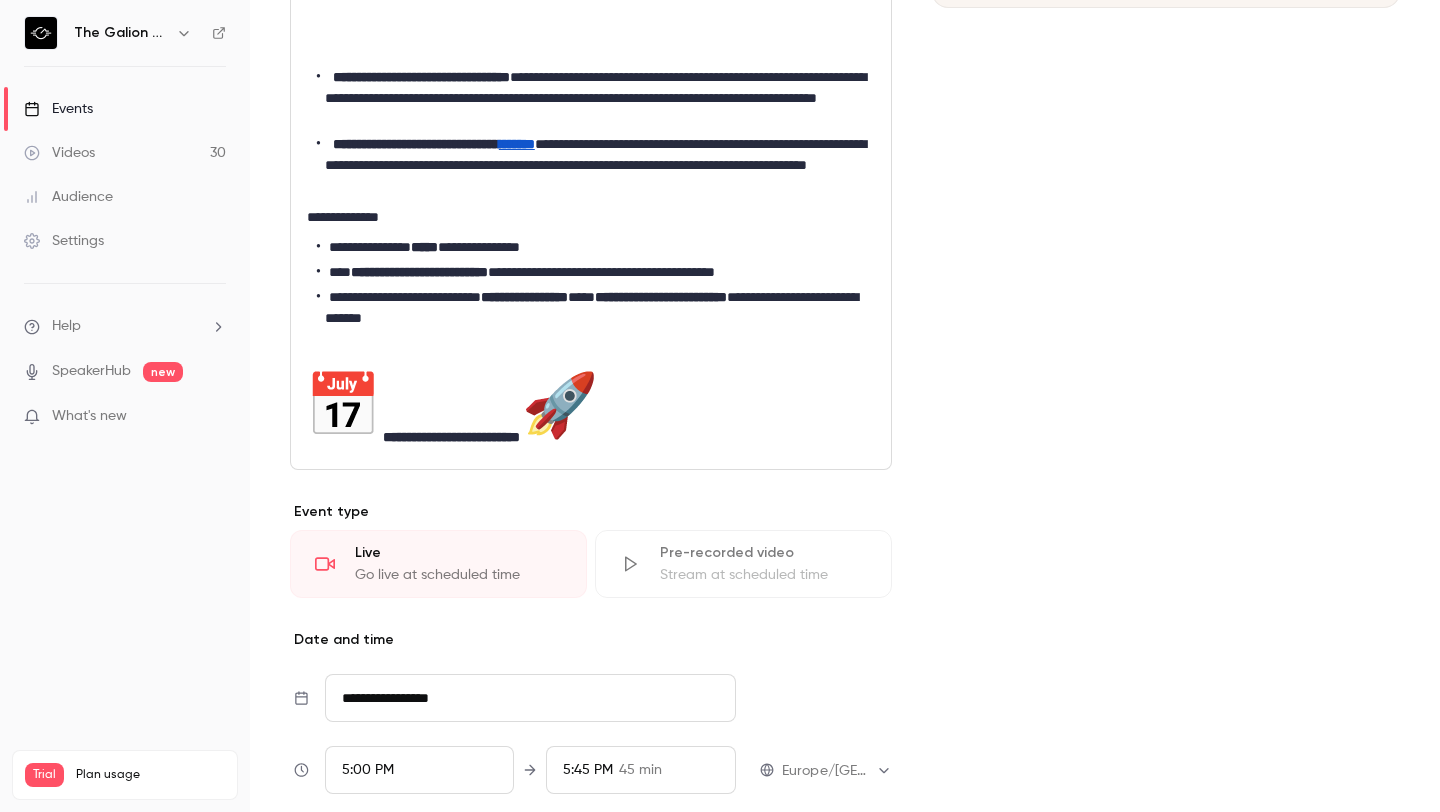 type on "*******" 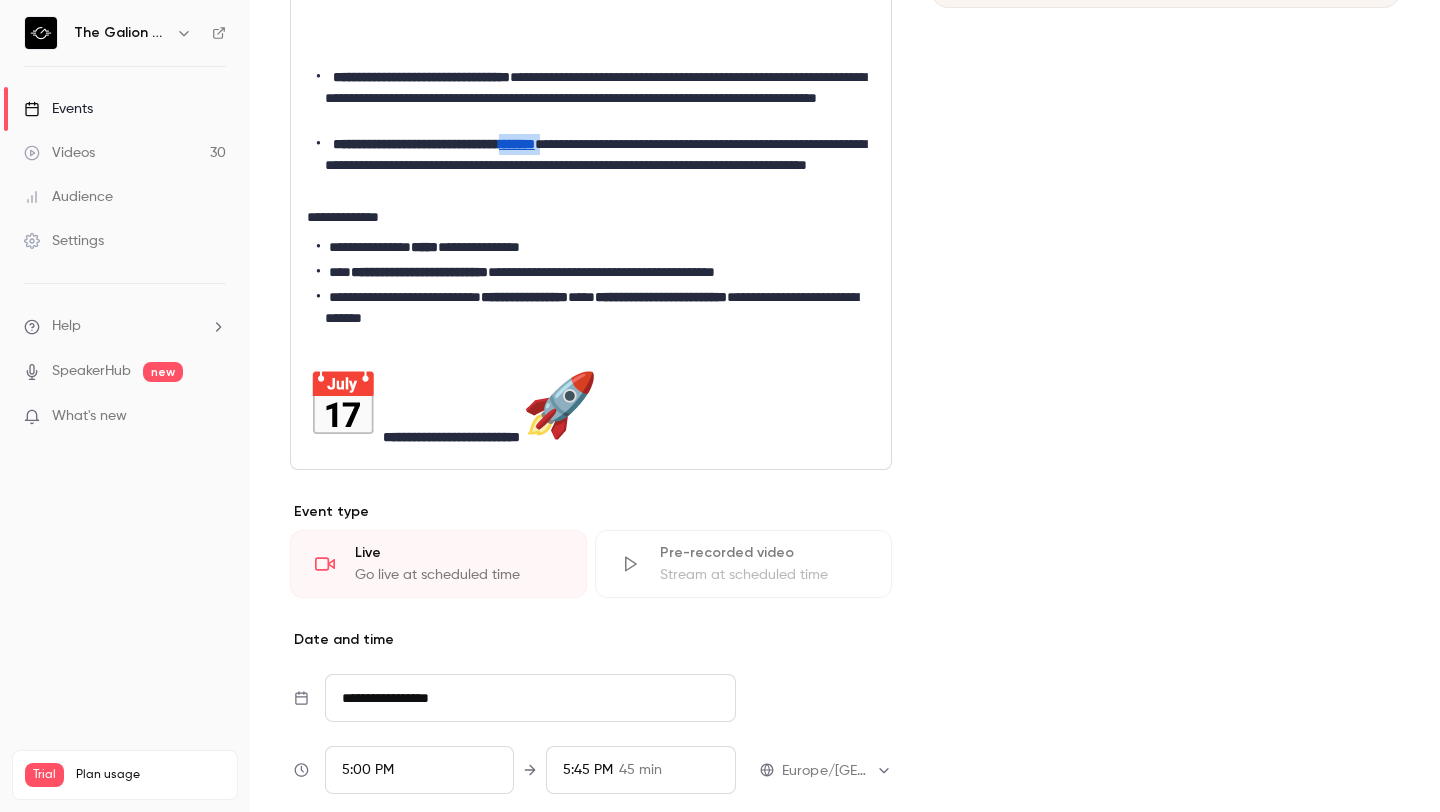 drag, startPoint x: 599, startPoint y: 141, endPoint x: 557, endPoint y: 147, distance: 42.426407 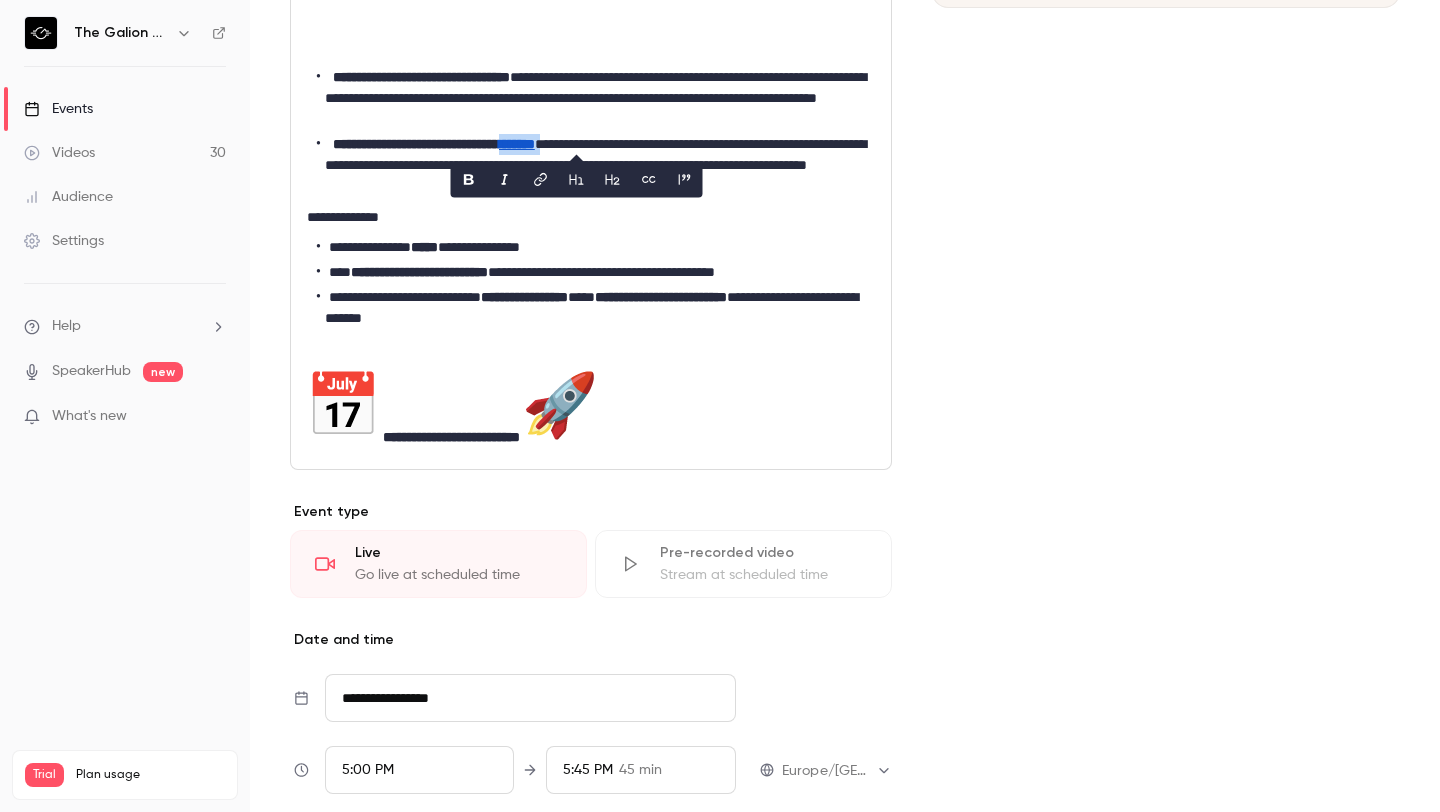 copy on "******* *" 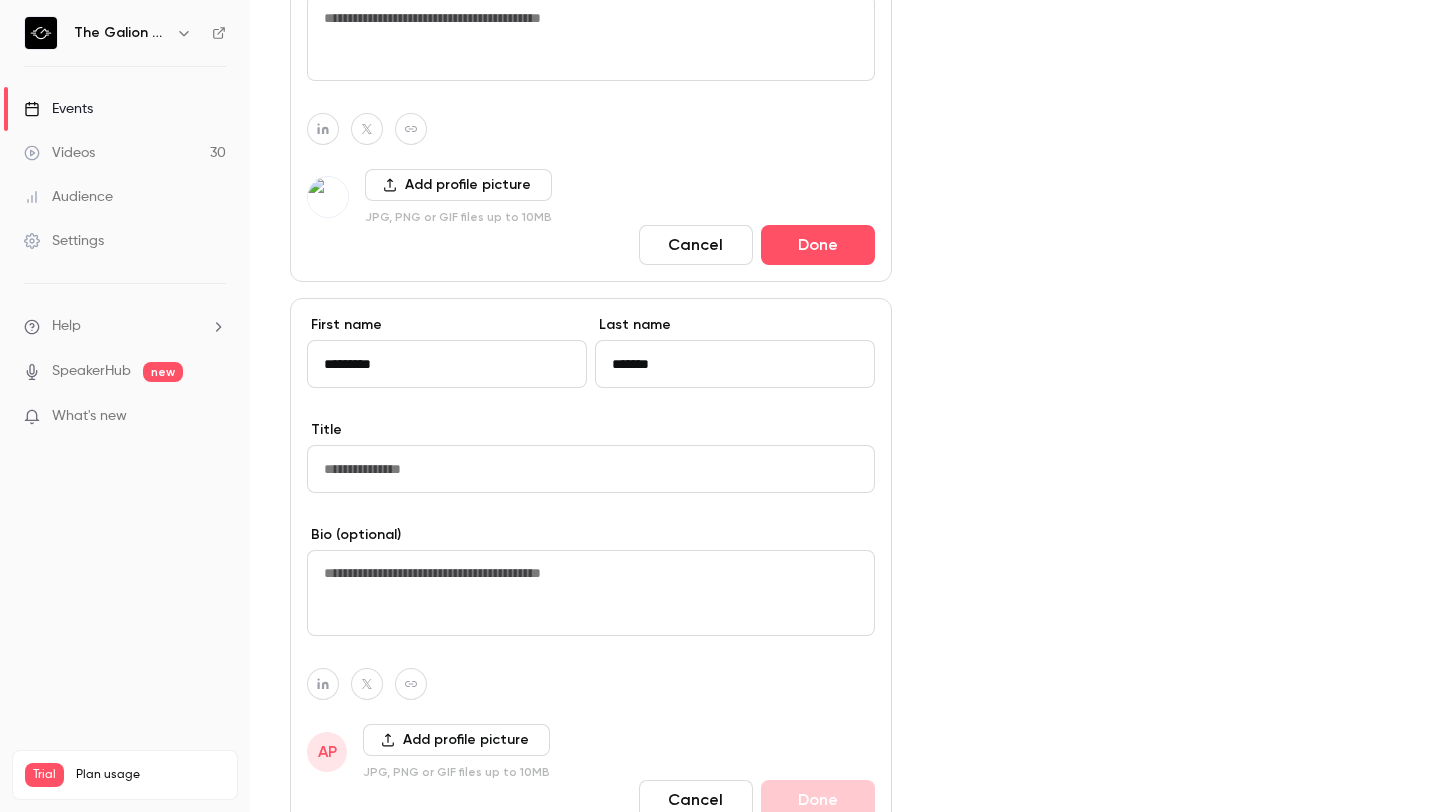 scroll, scrollTop: 1663, scrollLeft: 0, axis: vertical 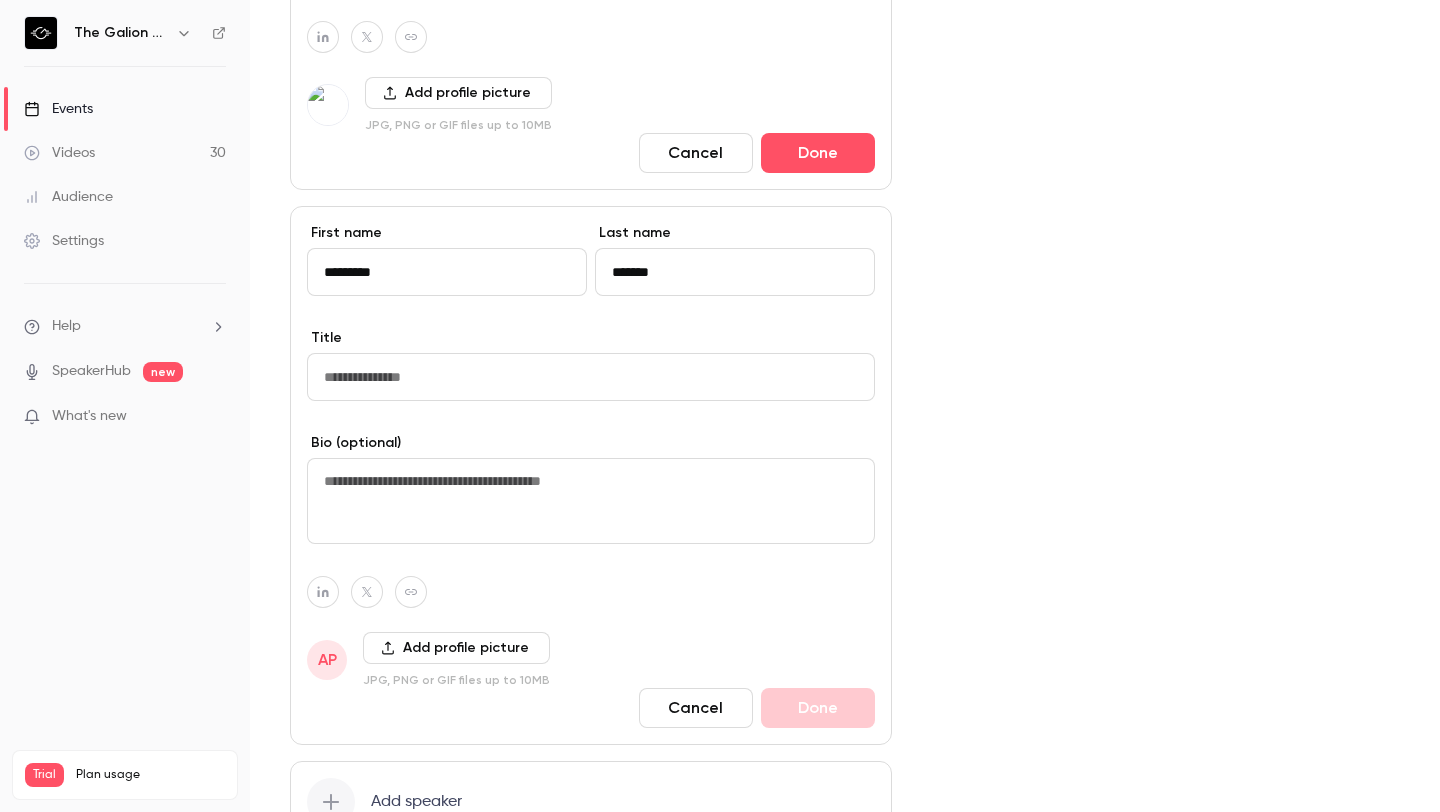click at bounding box center [591, 377] 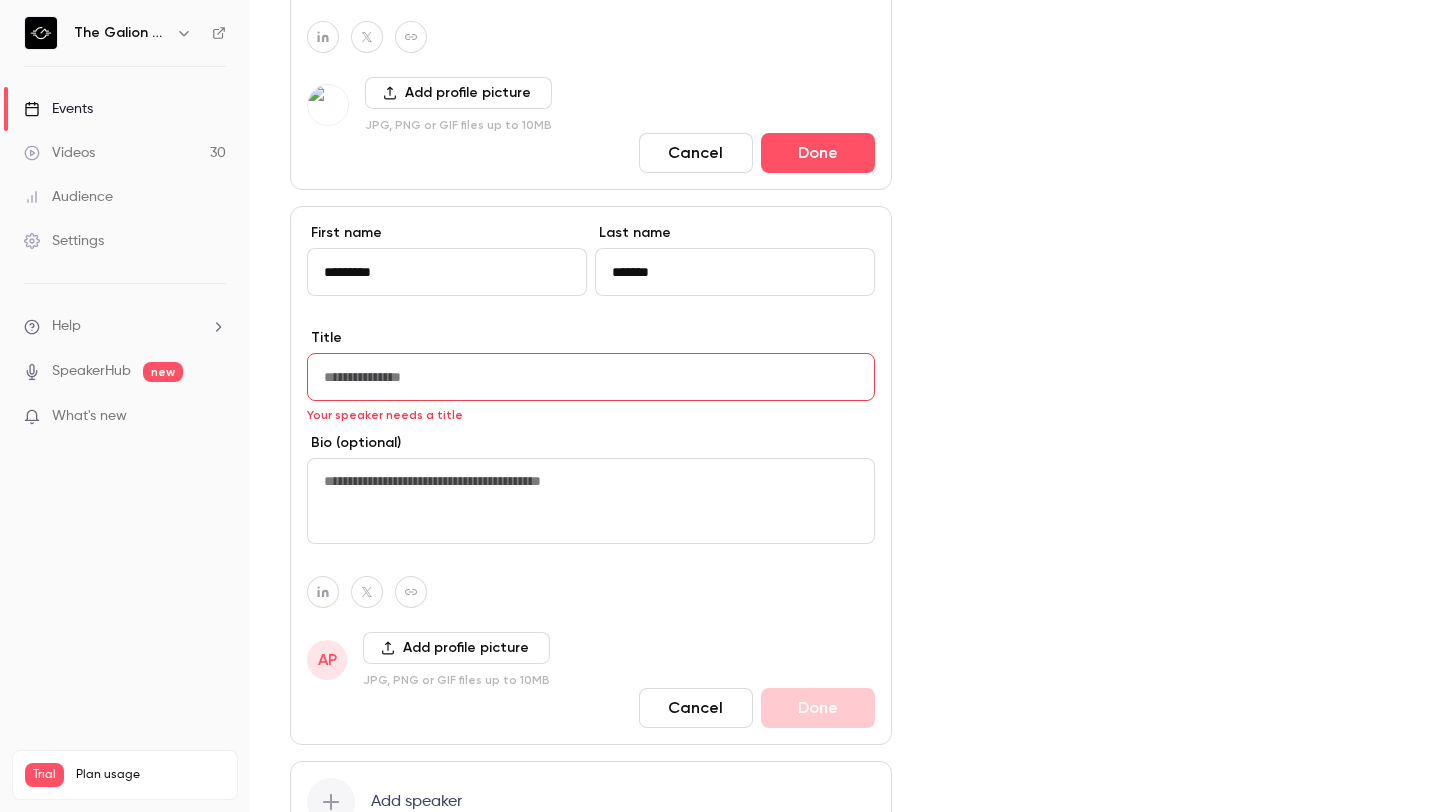 click at bounding box center (591, 377) 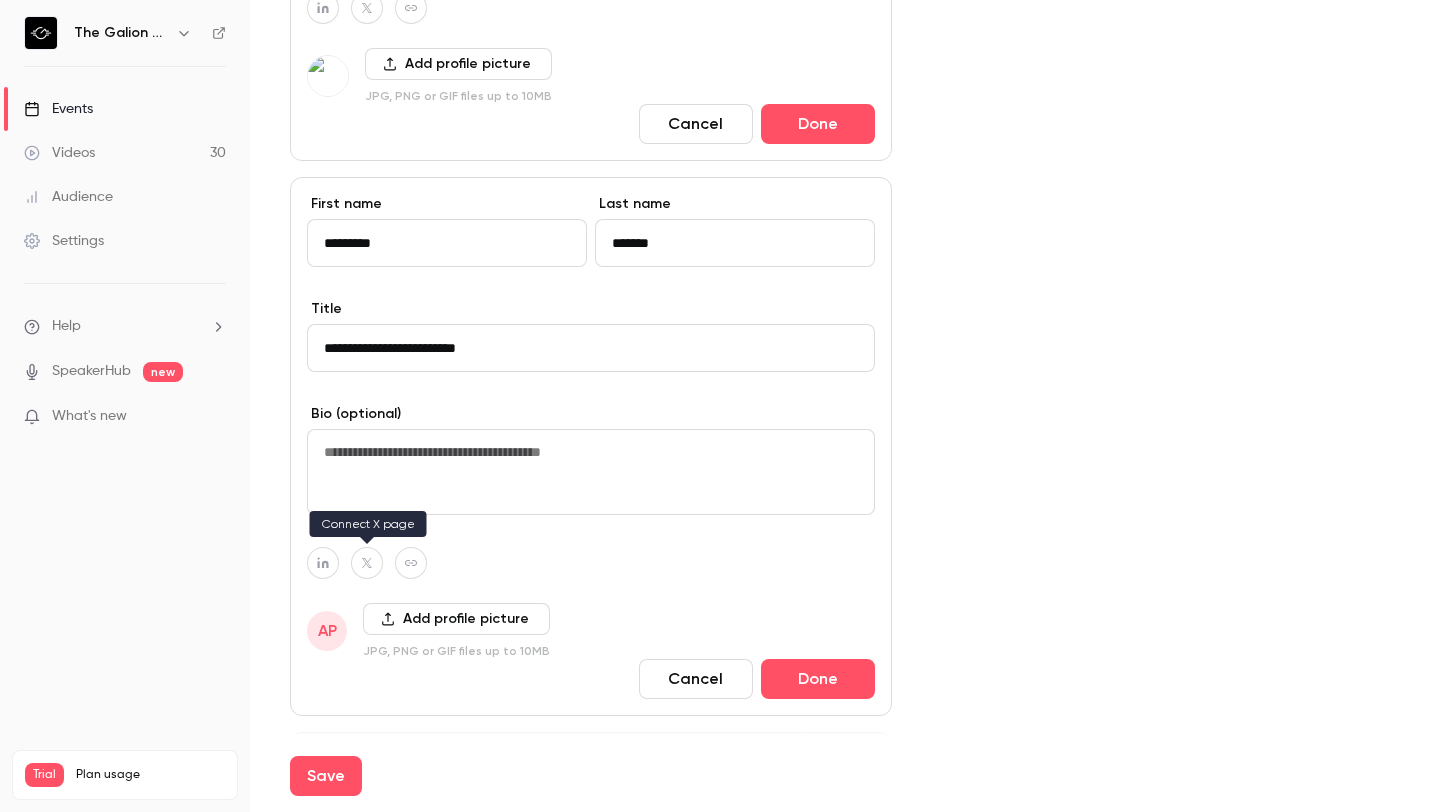 scroll, scrollTop: 1696, scrollLeft: 0, axis: vertical 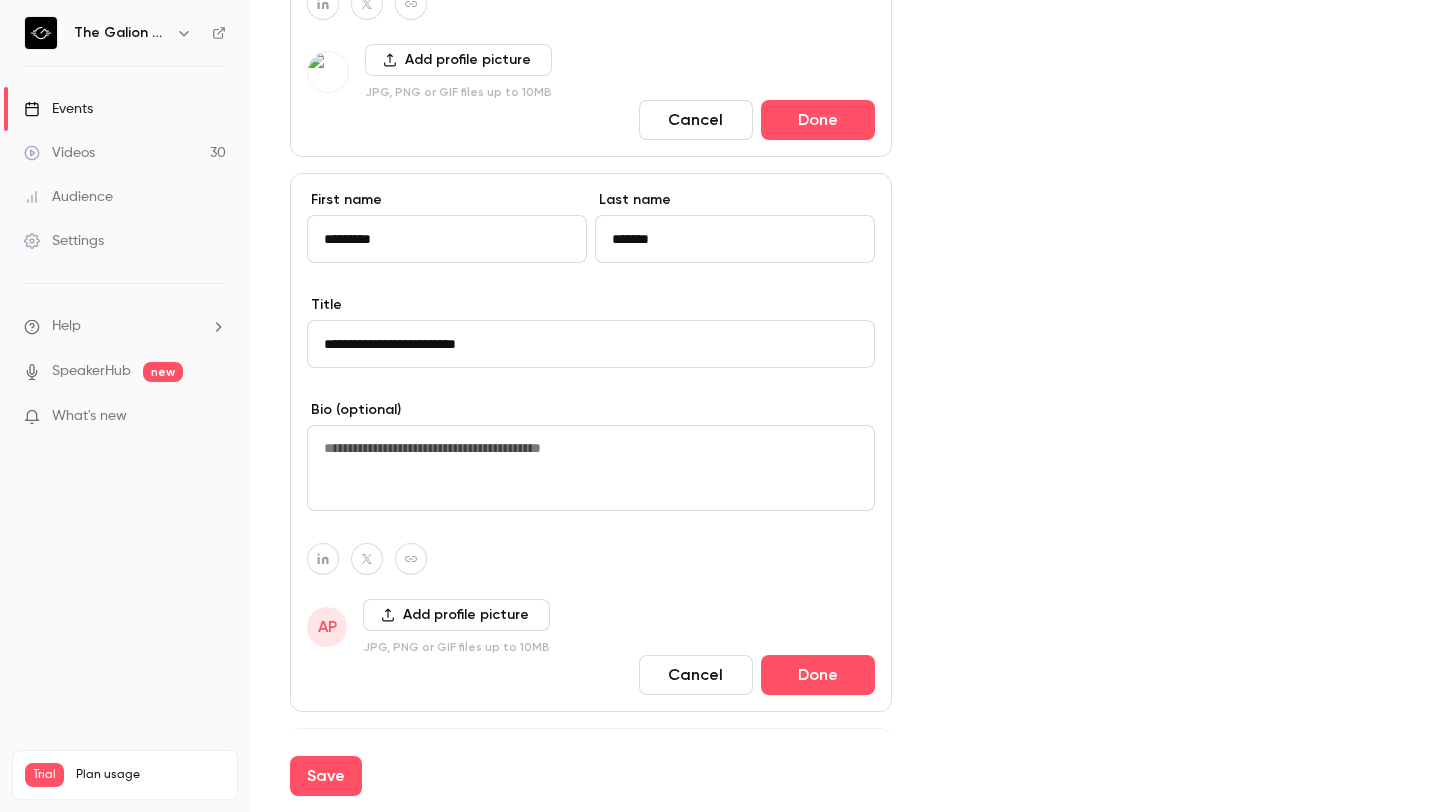type on "**********" 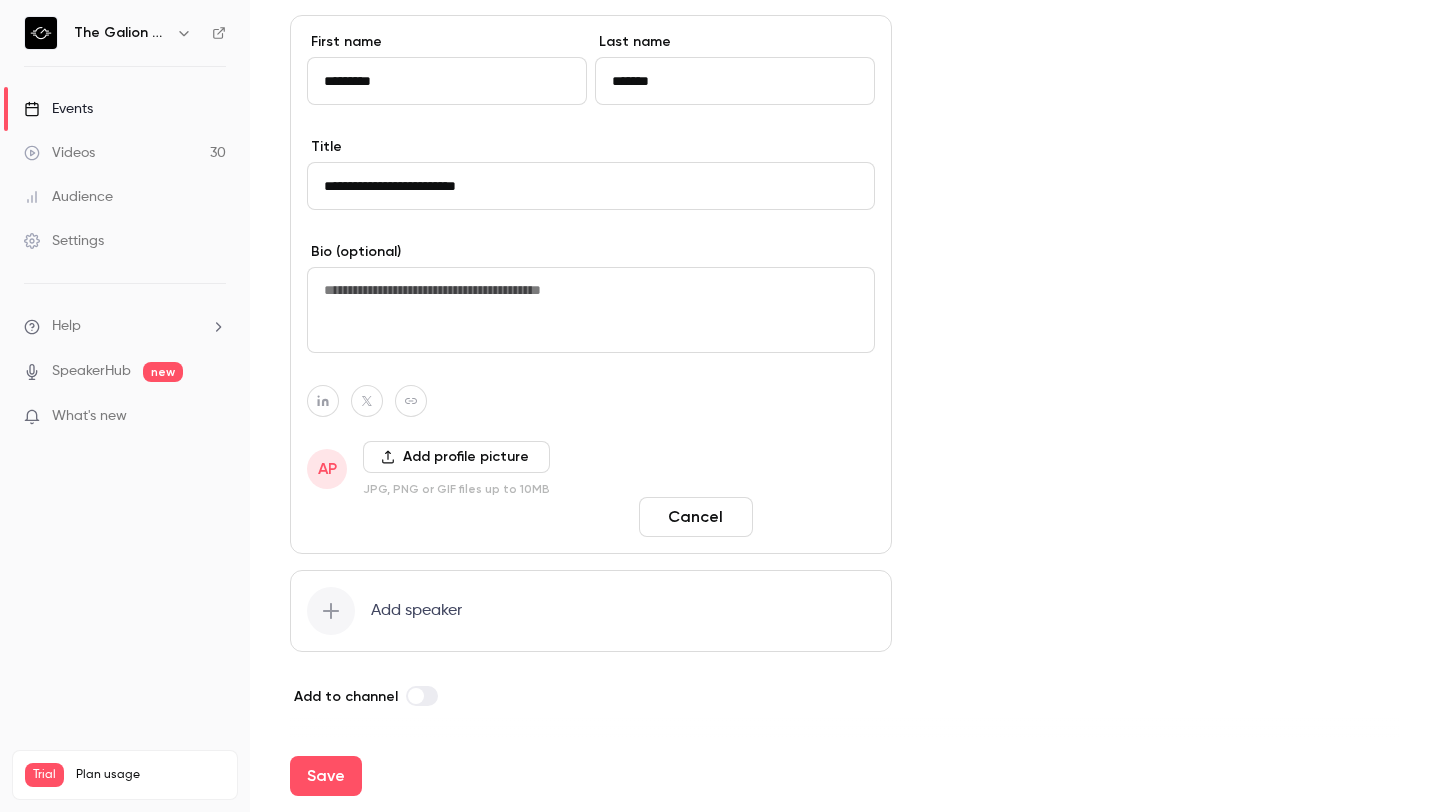 click on "Done" at bounding box center (818, 517) 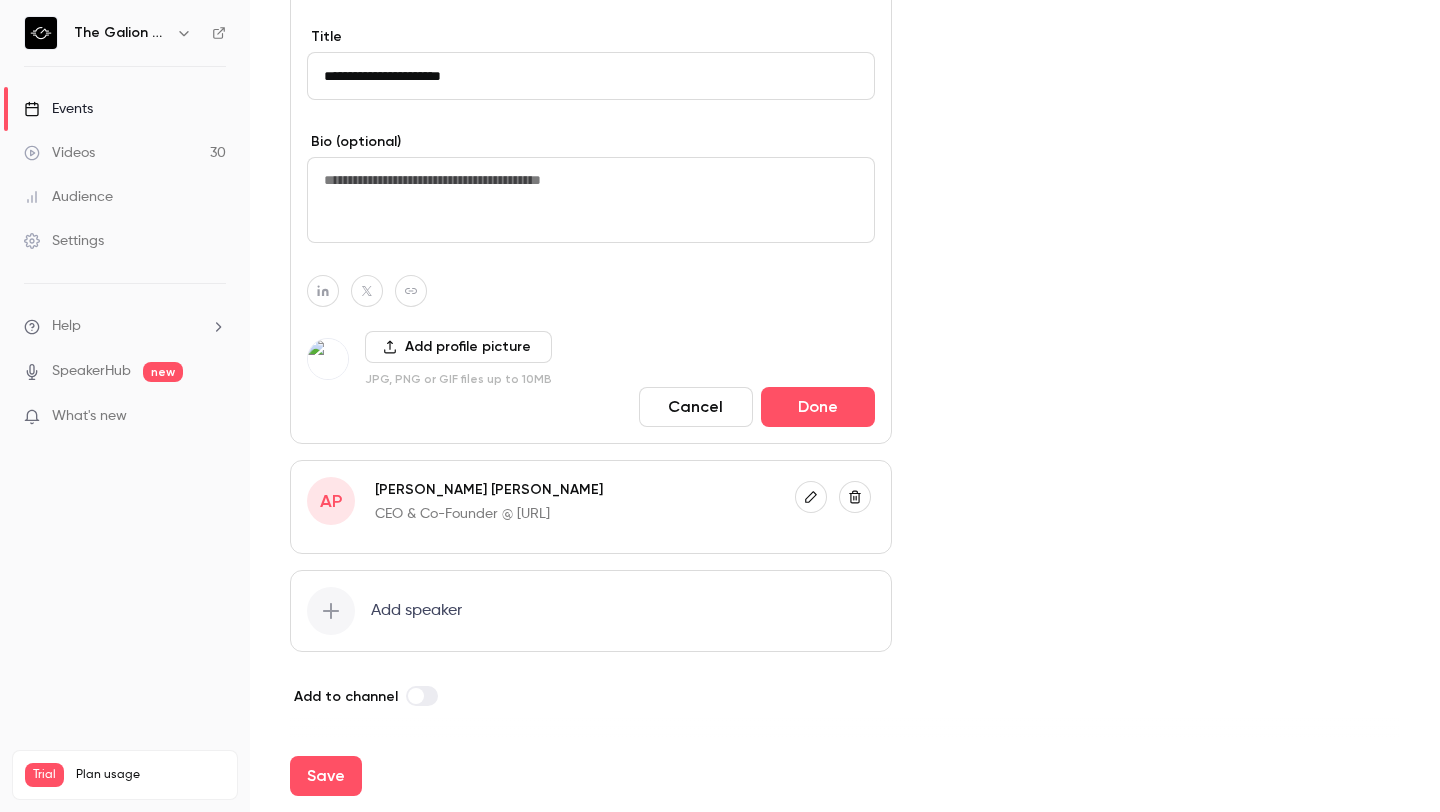 click on "AP [PERSON_NAME] CEO & Co-Founder @ [URL]" at bounding box center (591, 501) 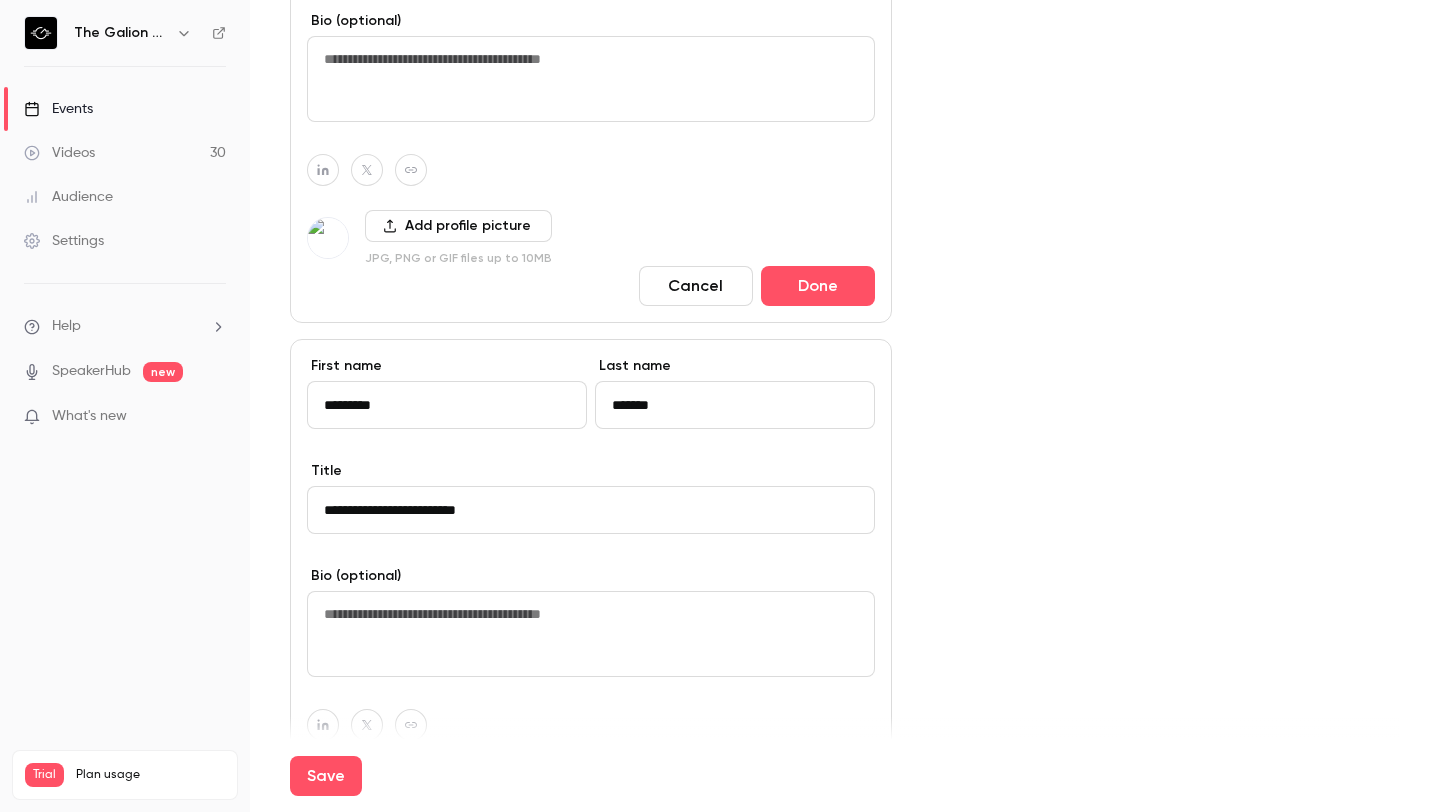 scroll, scrollTop: 1737, scrollLeft: 0, axis: vertical 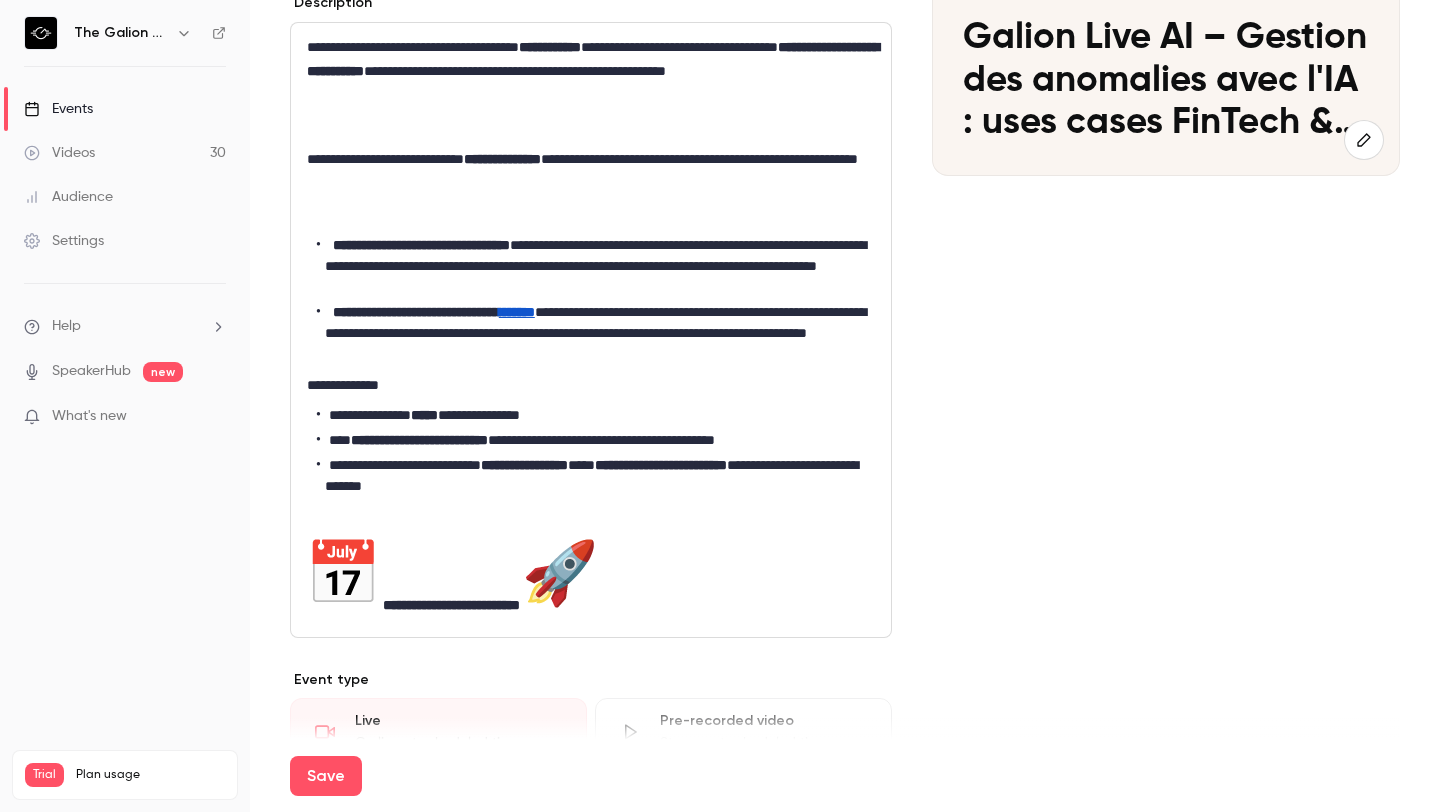 click at bounding box center (560, 573) 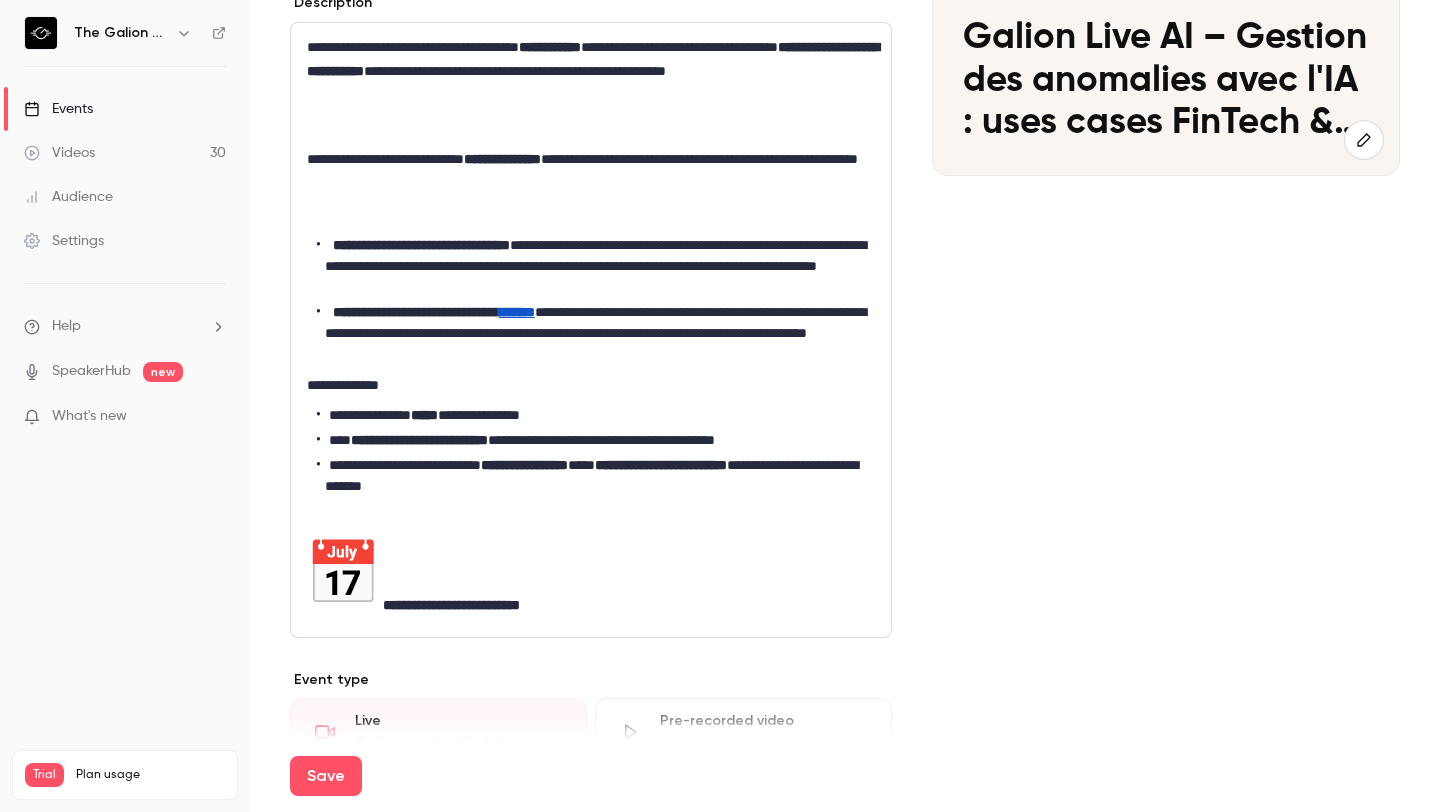 click on "**********" at bounding box center [591, 577] 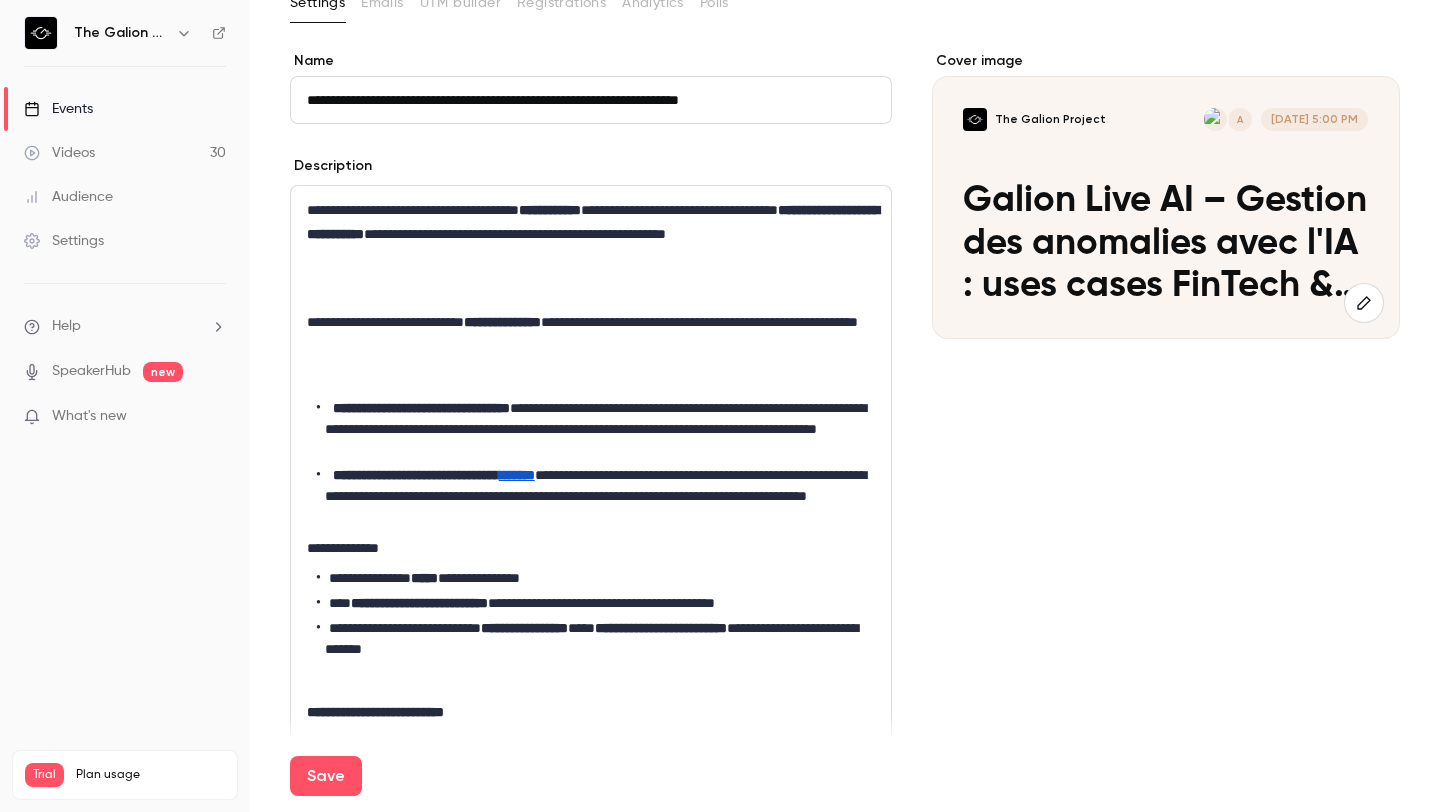 scroll, scrollTop: 78, scrollLeft: 0, axis: vertical 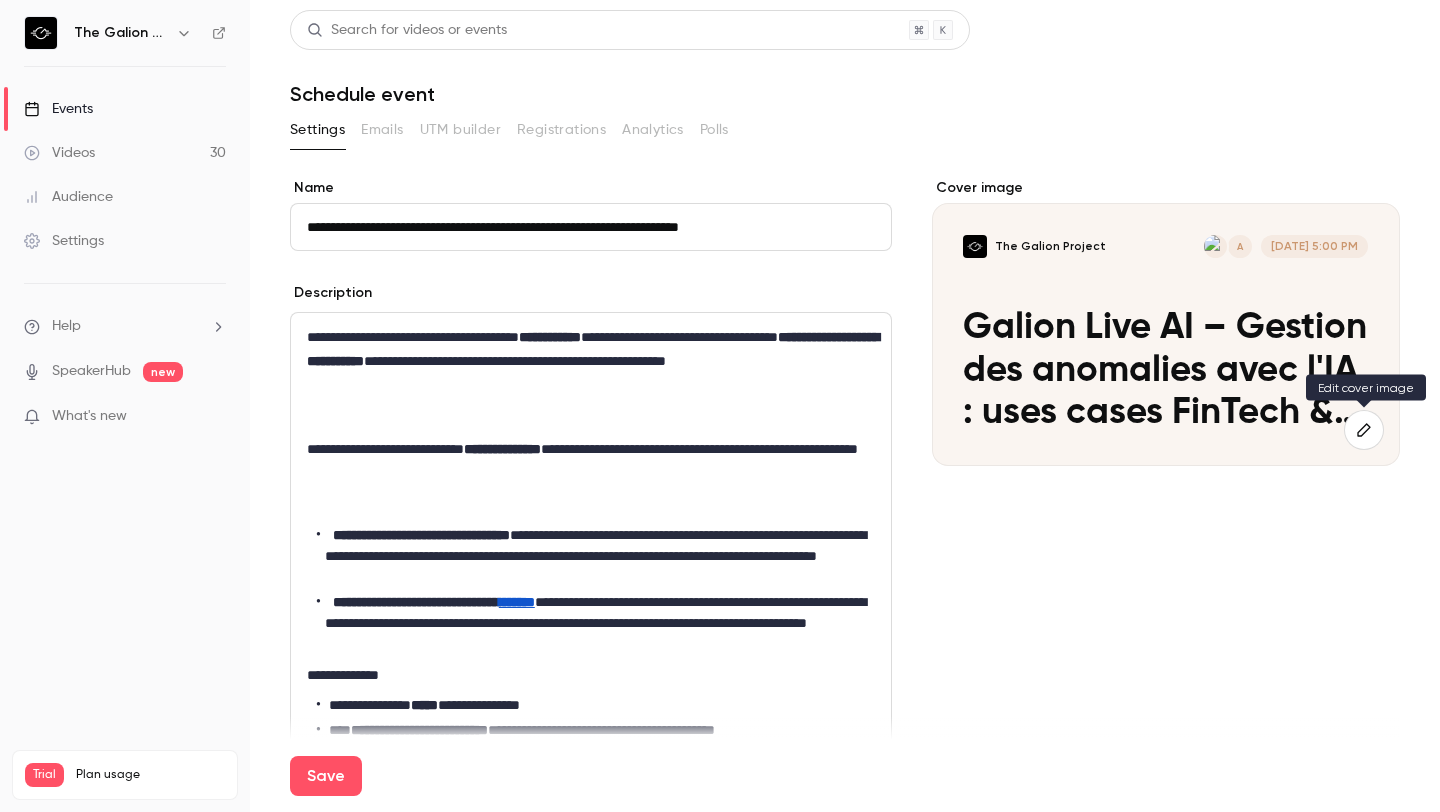 click 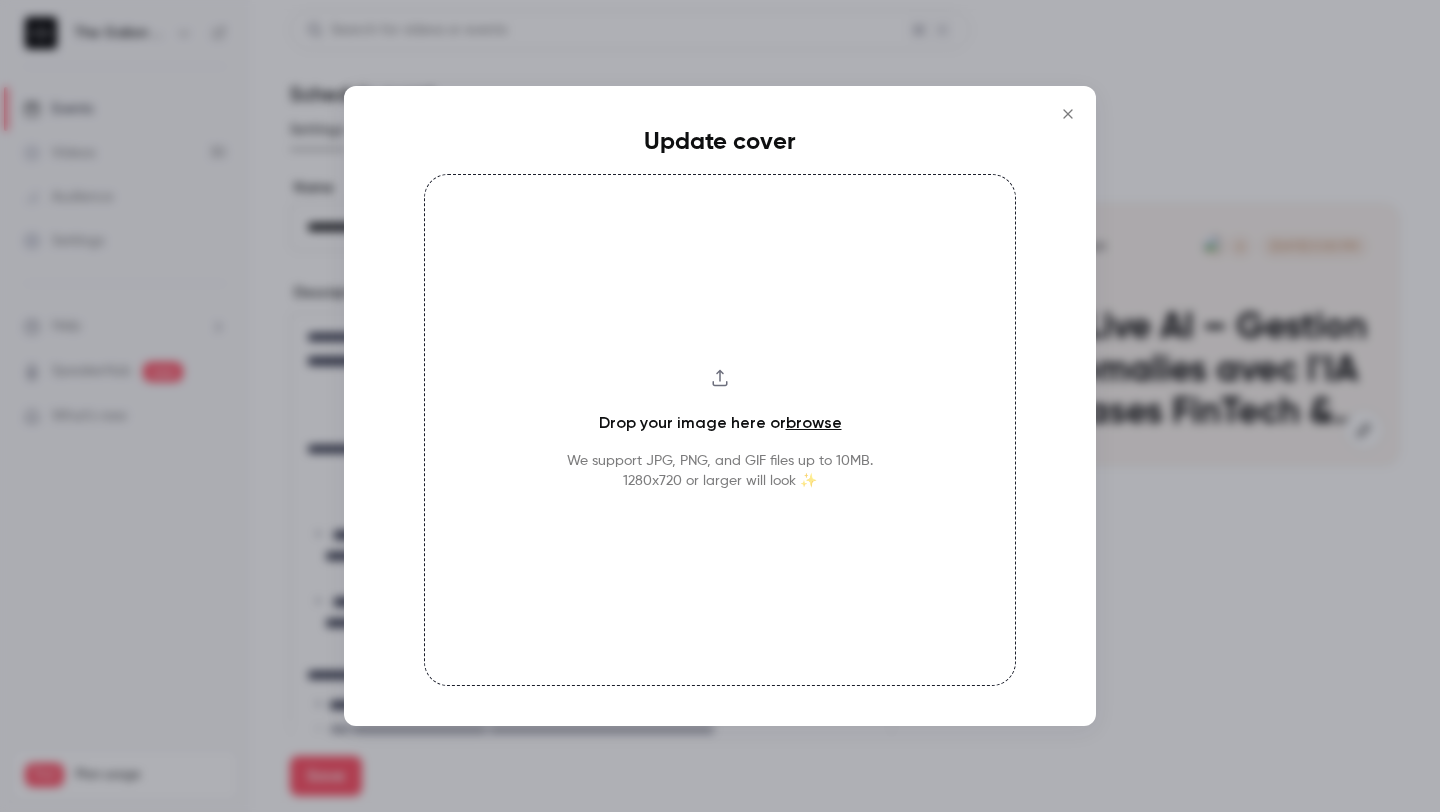 click on "Drop your image here or  browse We support JPG, PNG, and GIF files up to 10MB.
1280x720 or larger will look ✨" at bounding box center (720, 430) 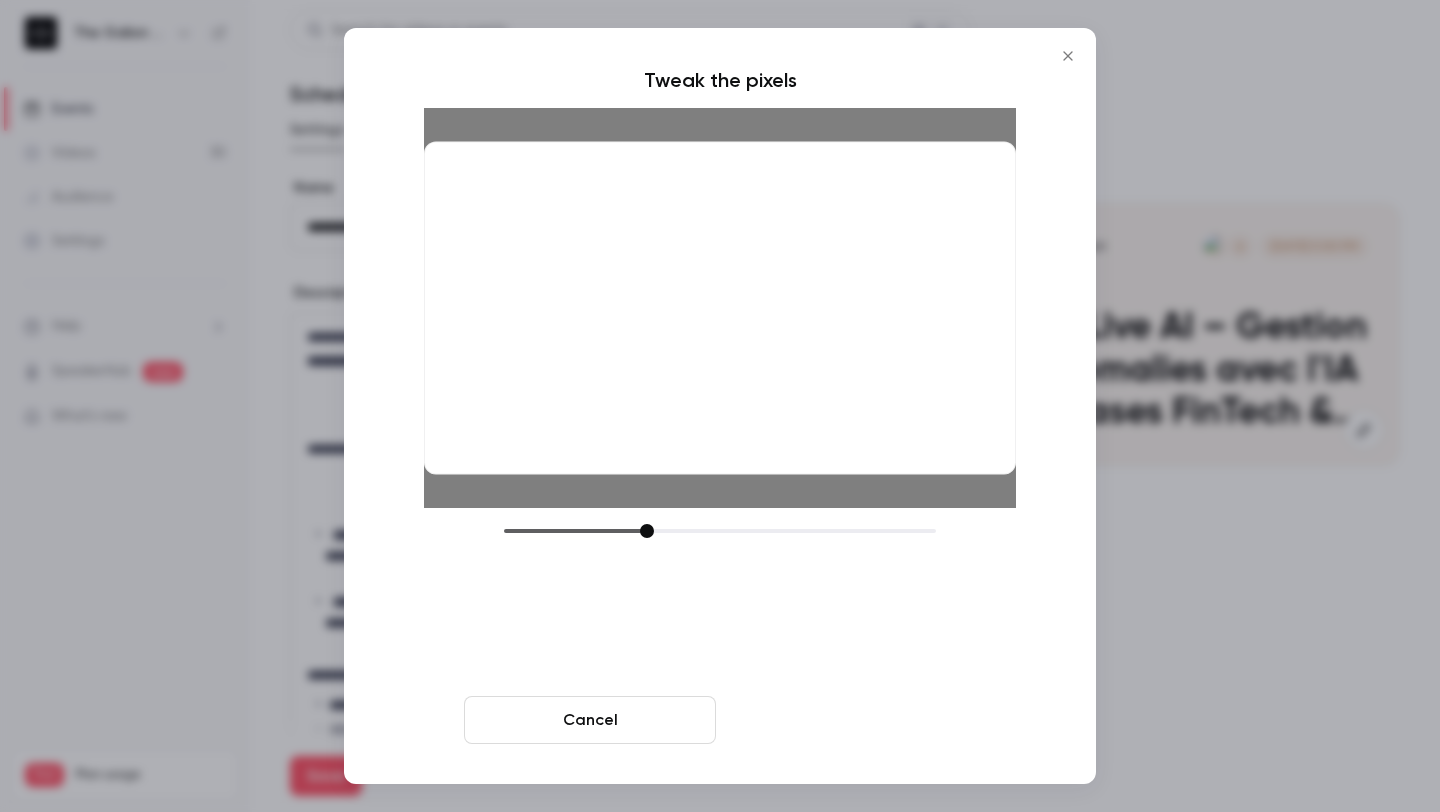 click on "Crop and save" at bounding box center (850, 720) 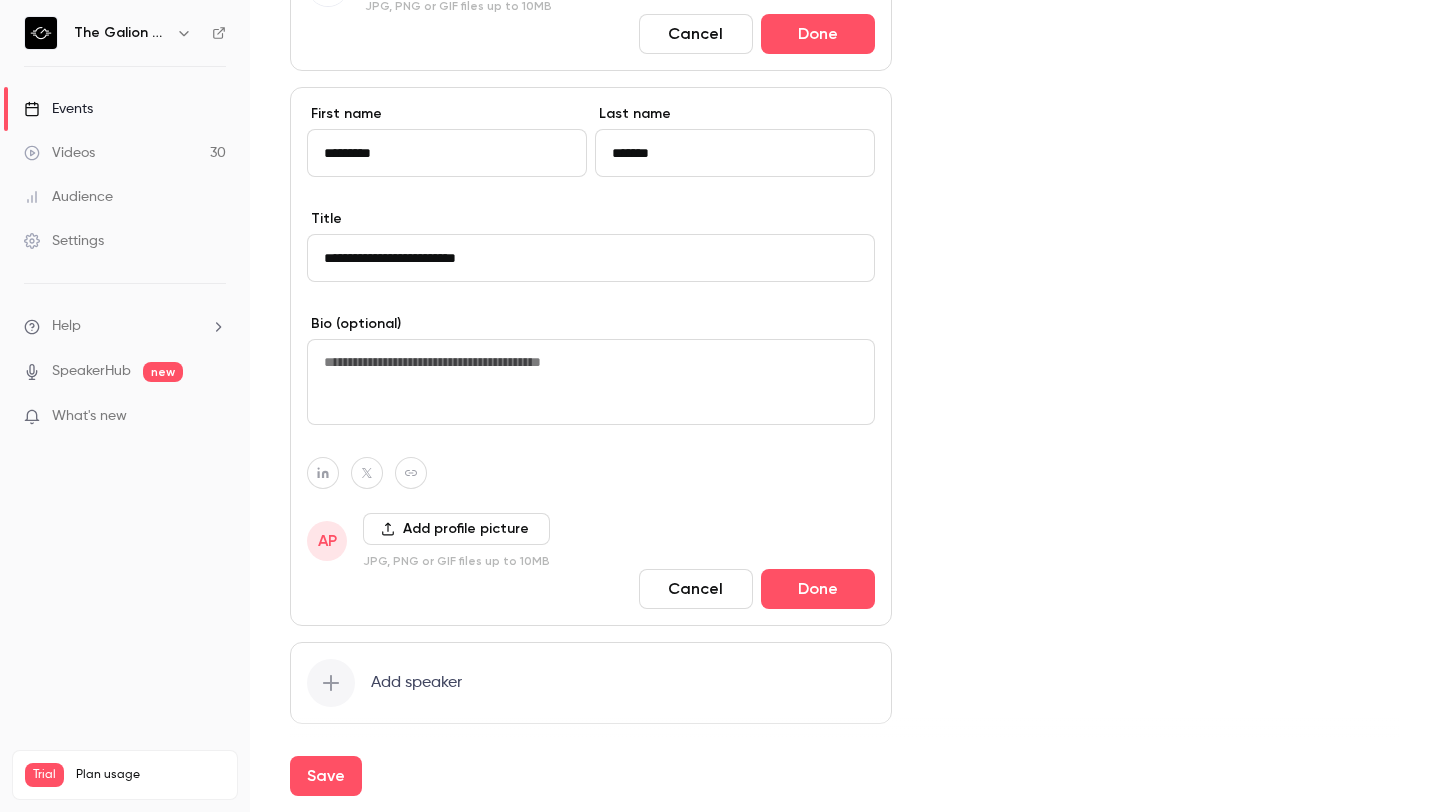scroll, scrollTop: 1736, scrollLeft: 0, axis: vertical 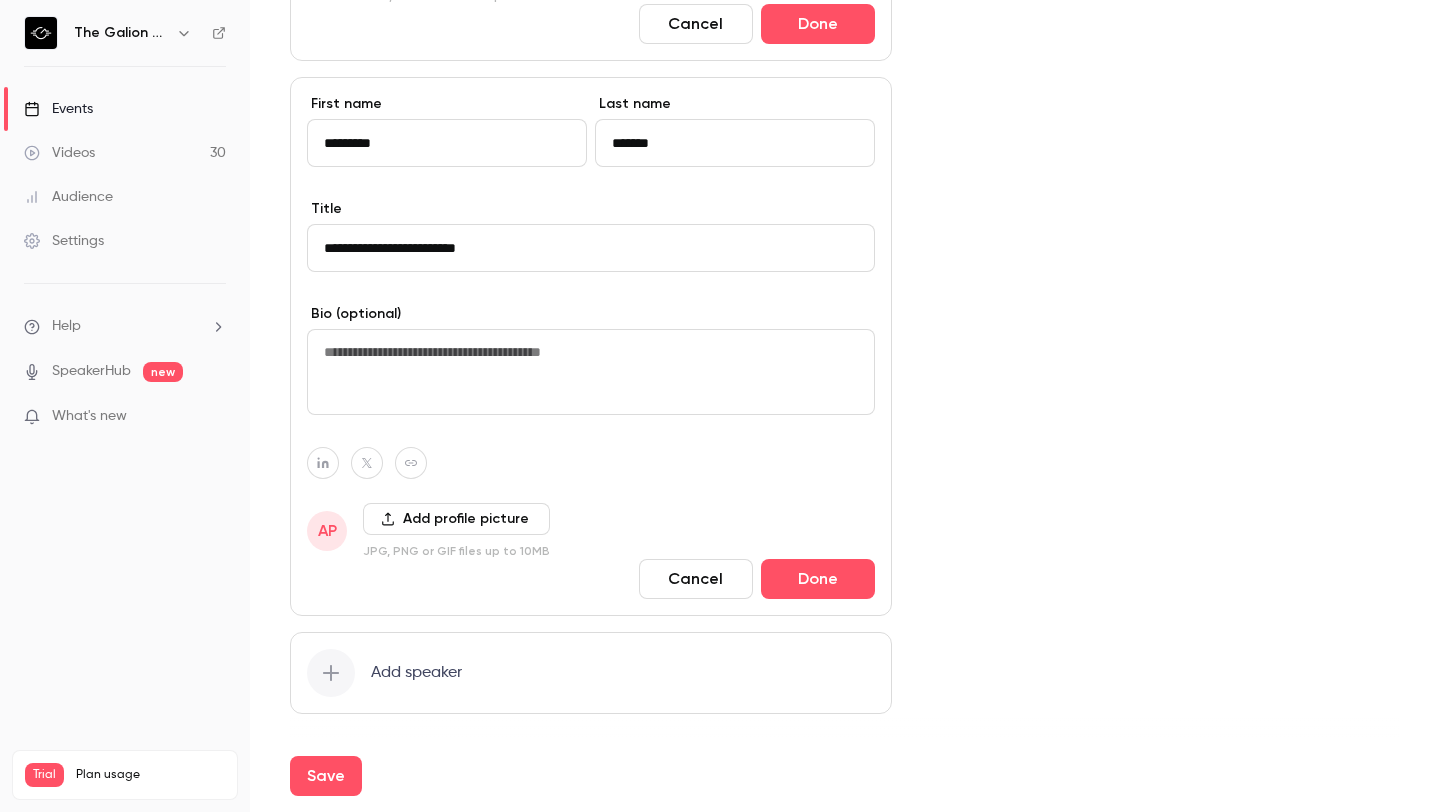 click on "Add profile picture" at bounding box center [456, 519] 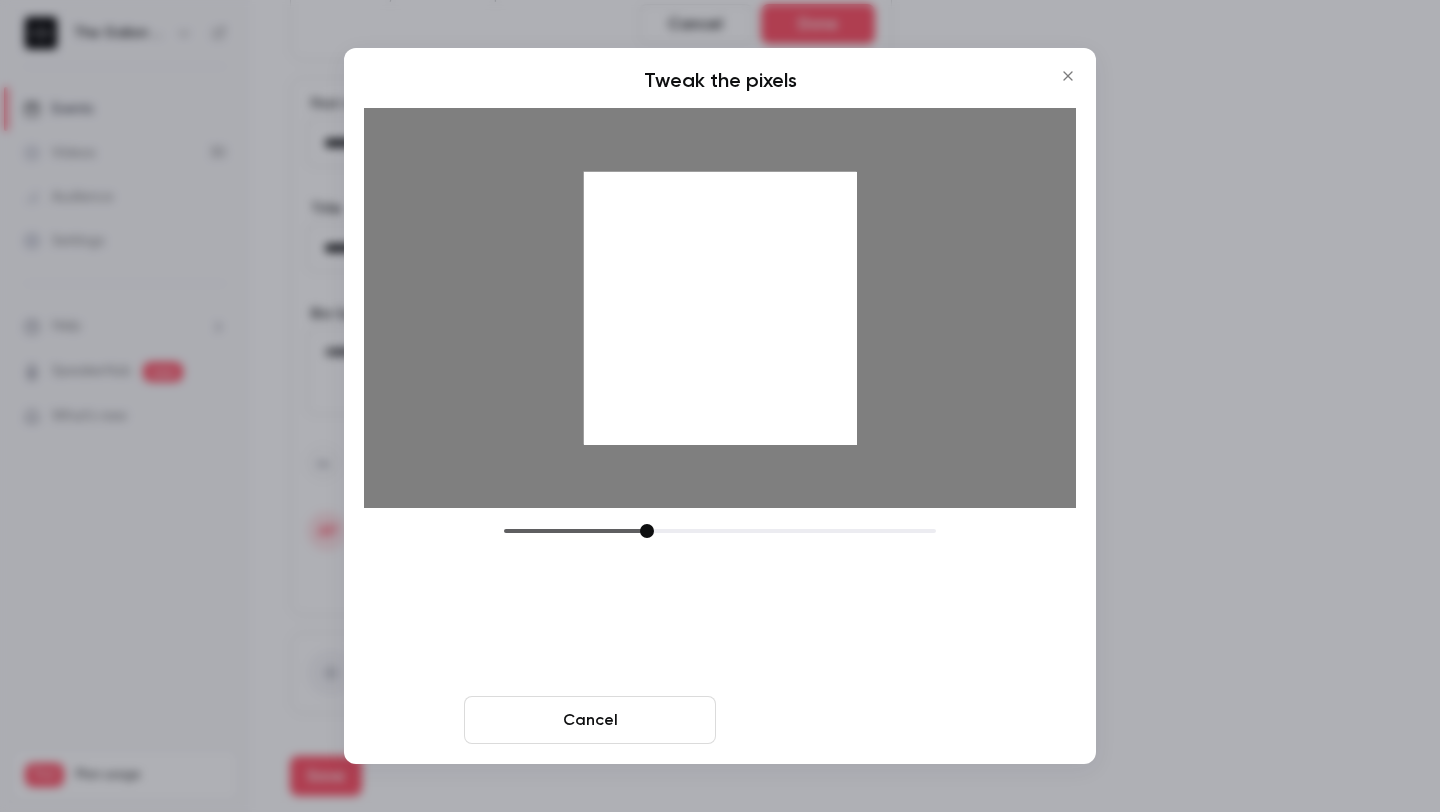 click on "Crop and save" at bounding box center [850, 720] 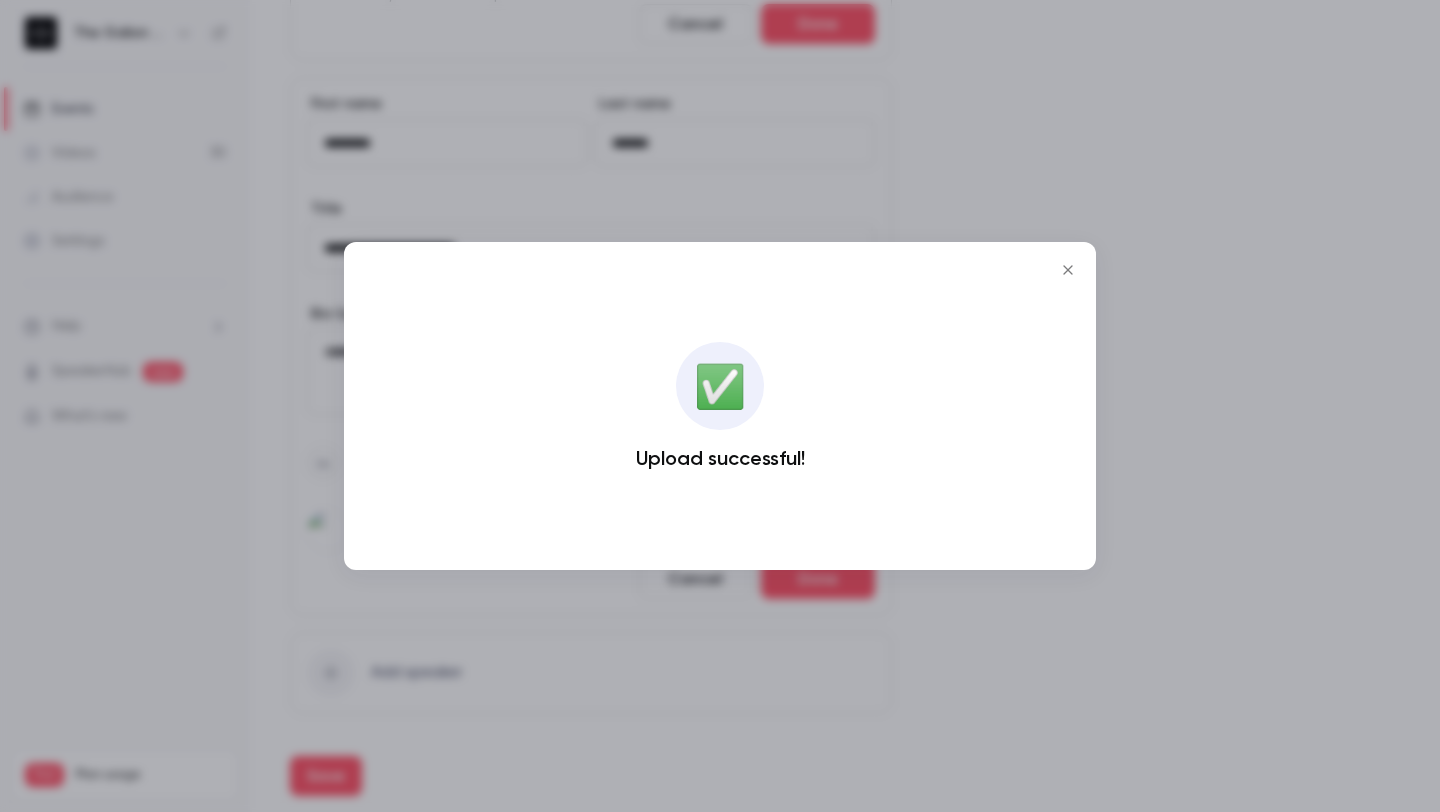 click 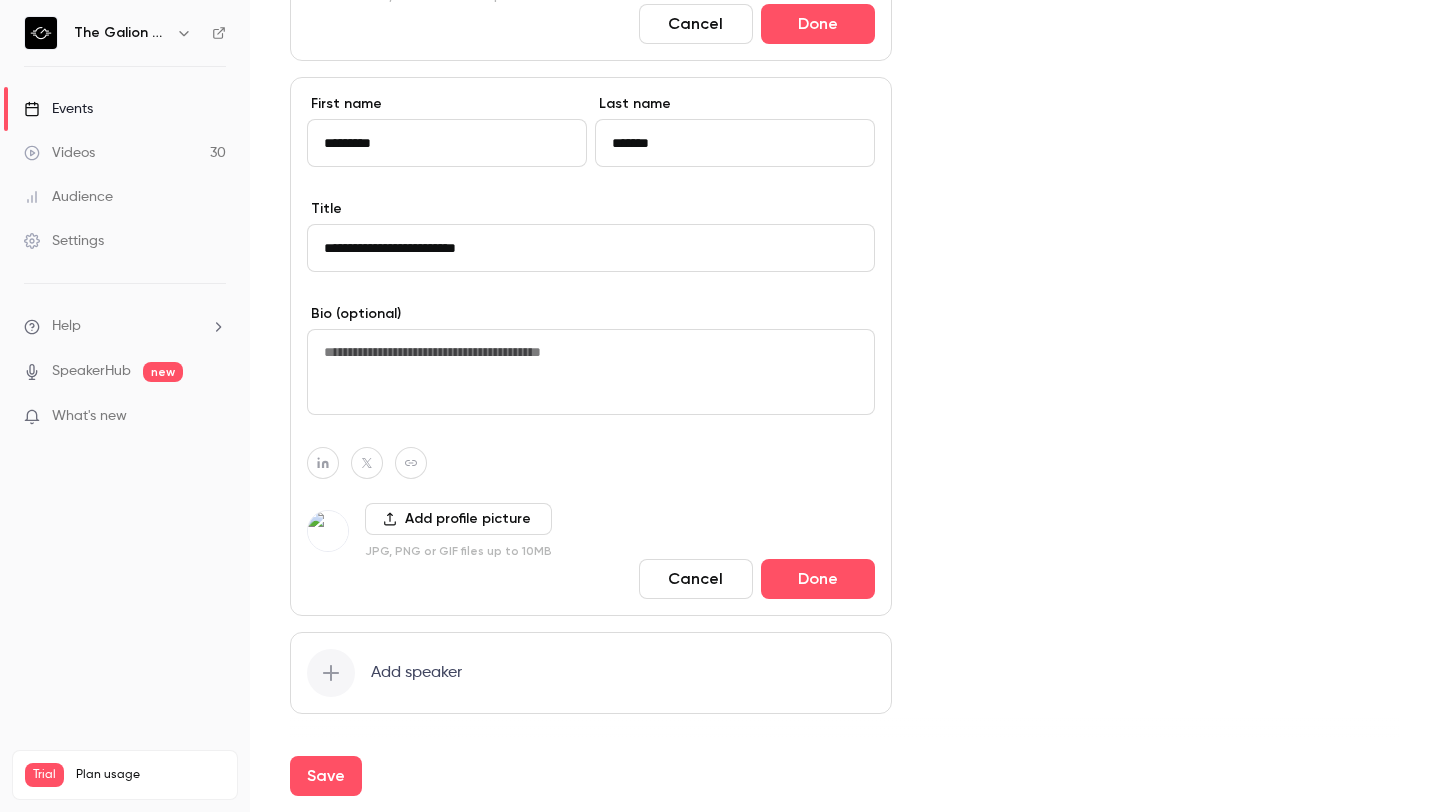 scroll, scrollTop: 1798, scrollLeft: 0, axis: vertical 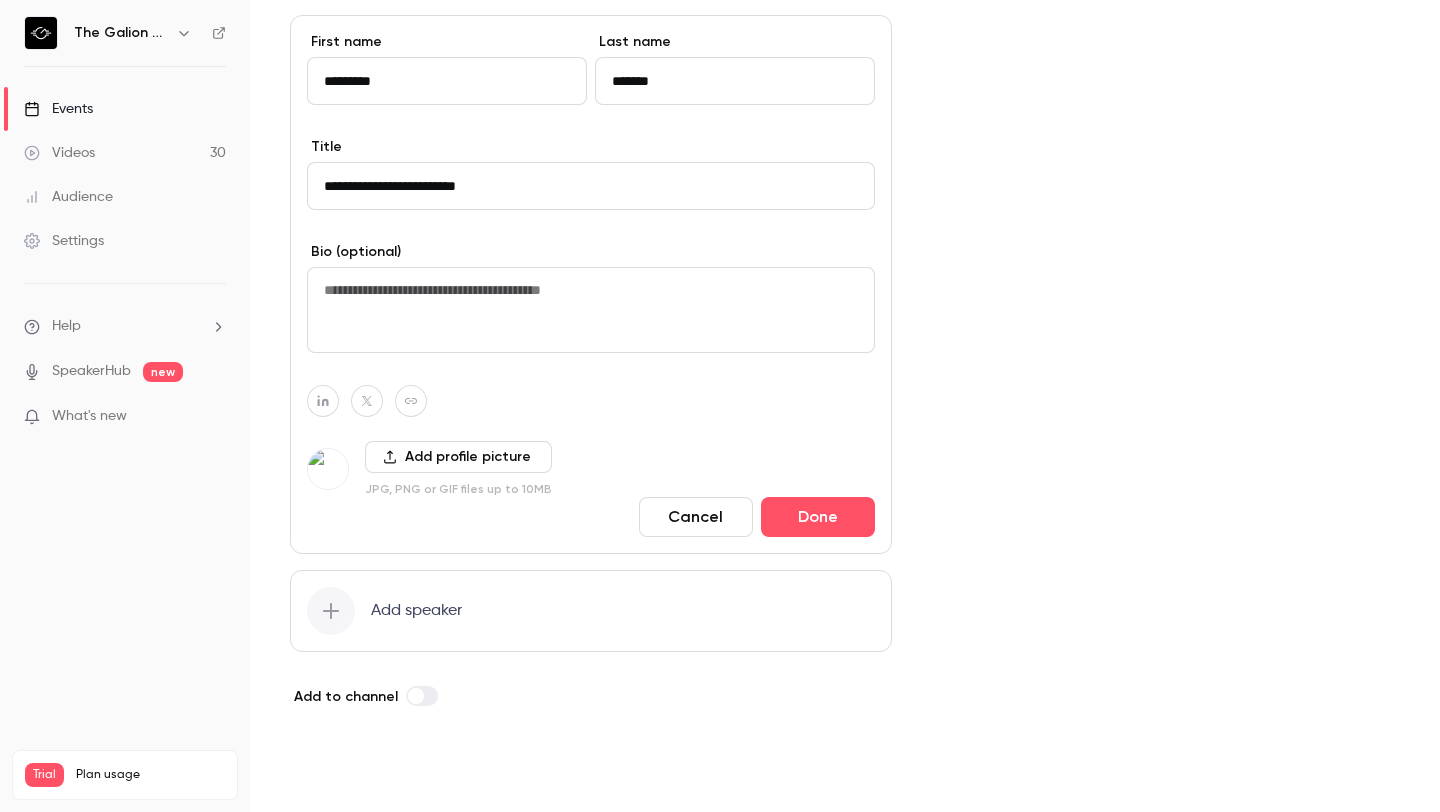 click on "Save" at bounding box center [326, 776] 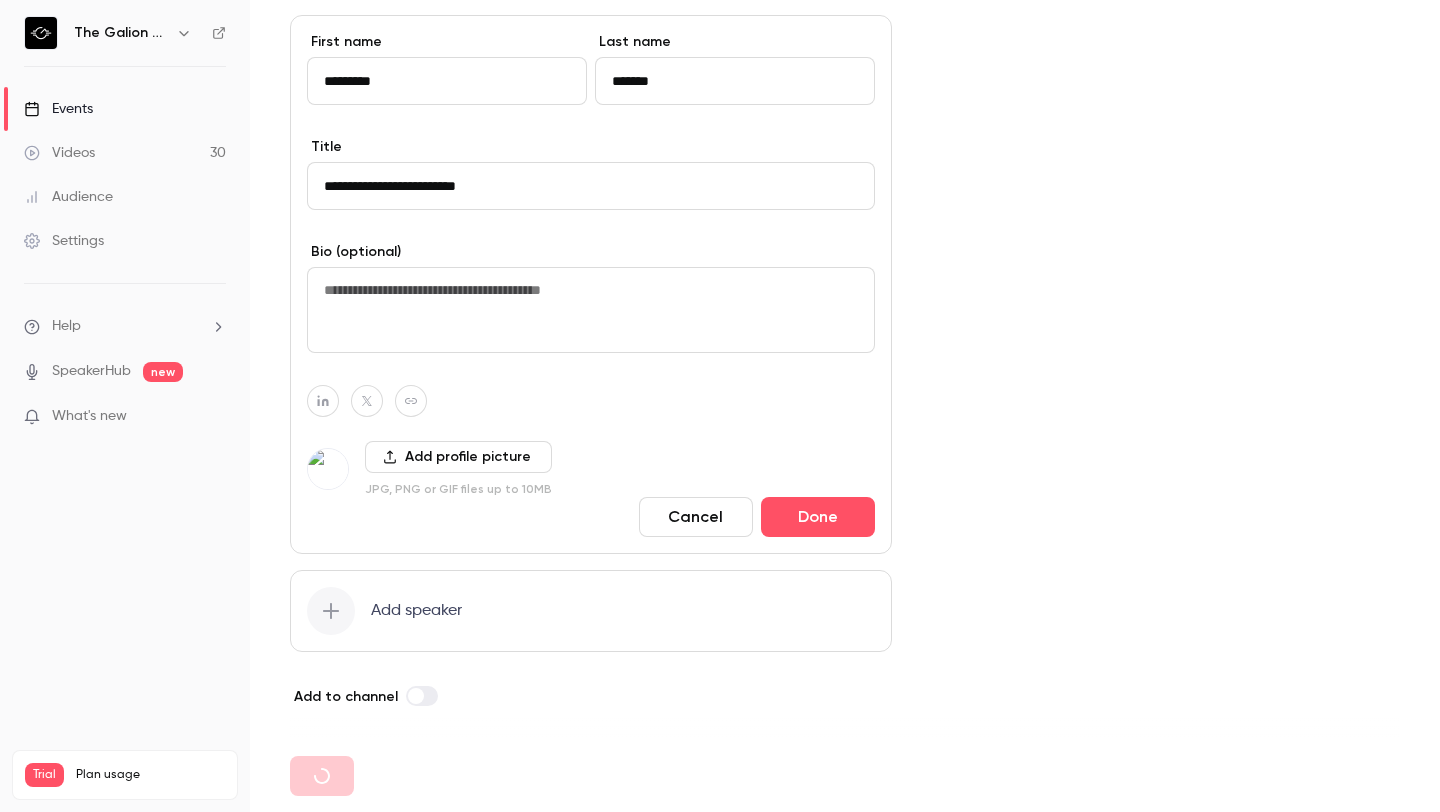 type 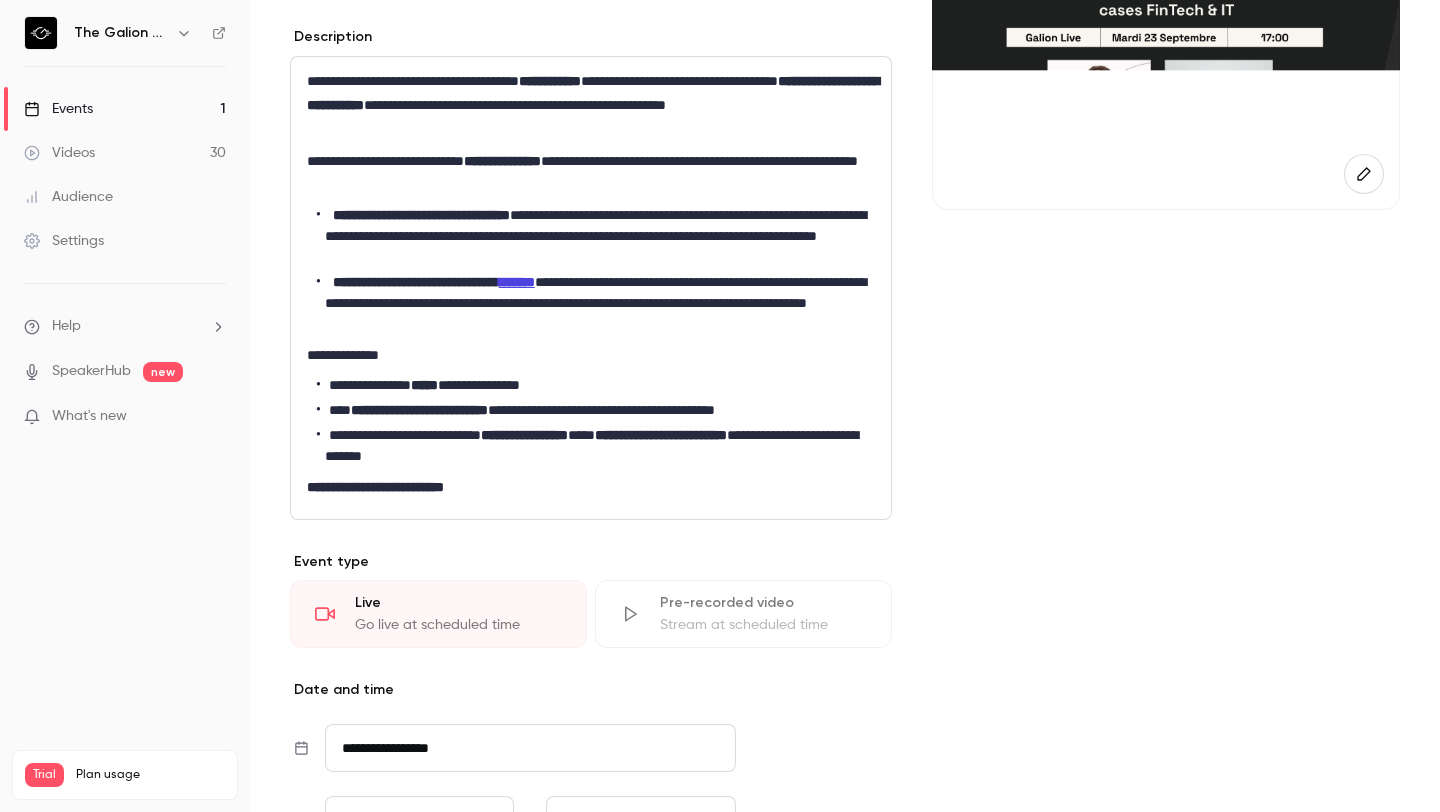 scroll, scrollTop: 0, scrollLeft: 0, axis: both 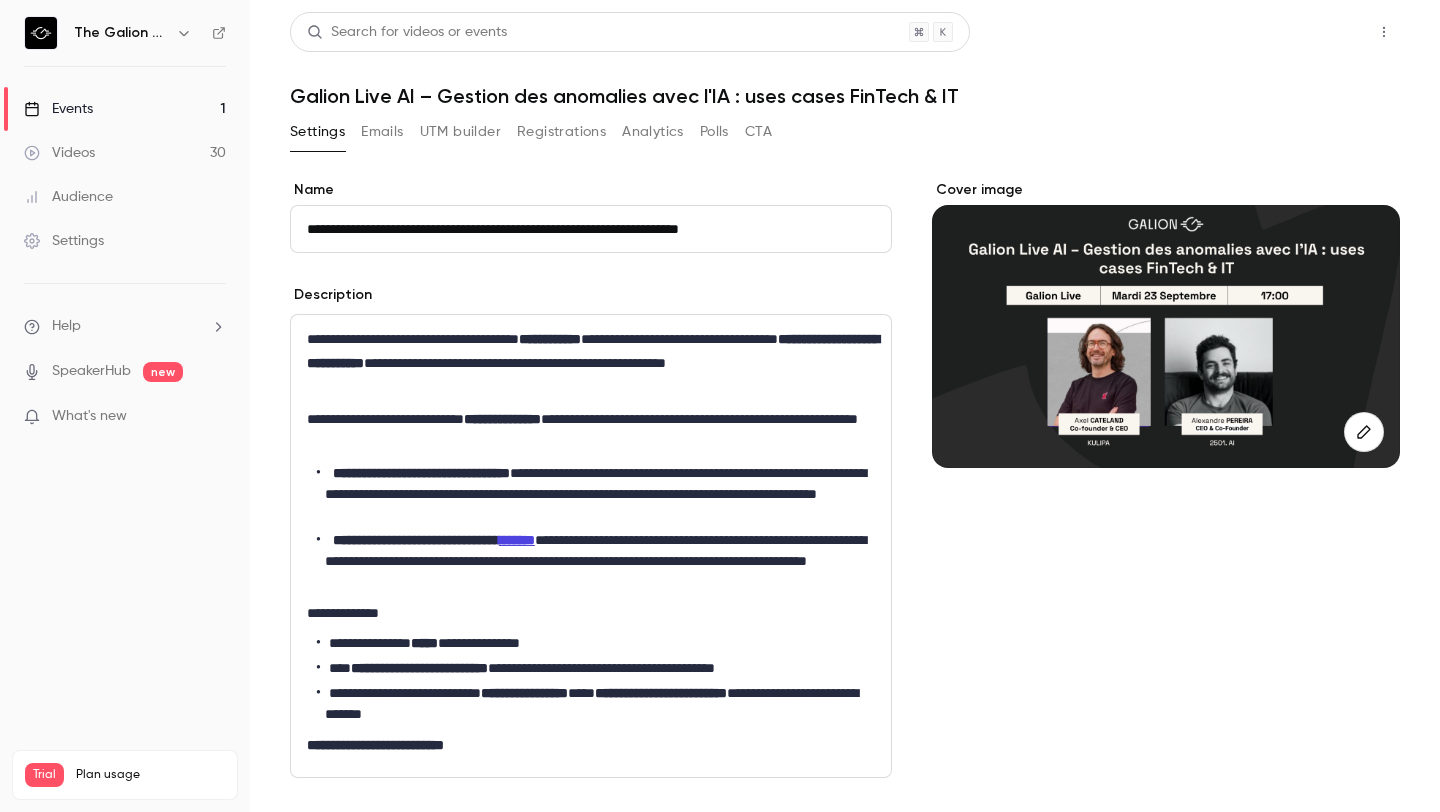 click on "Share" at bounding box center (1312, 32) 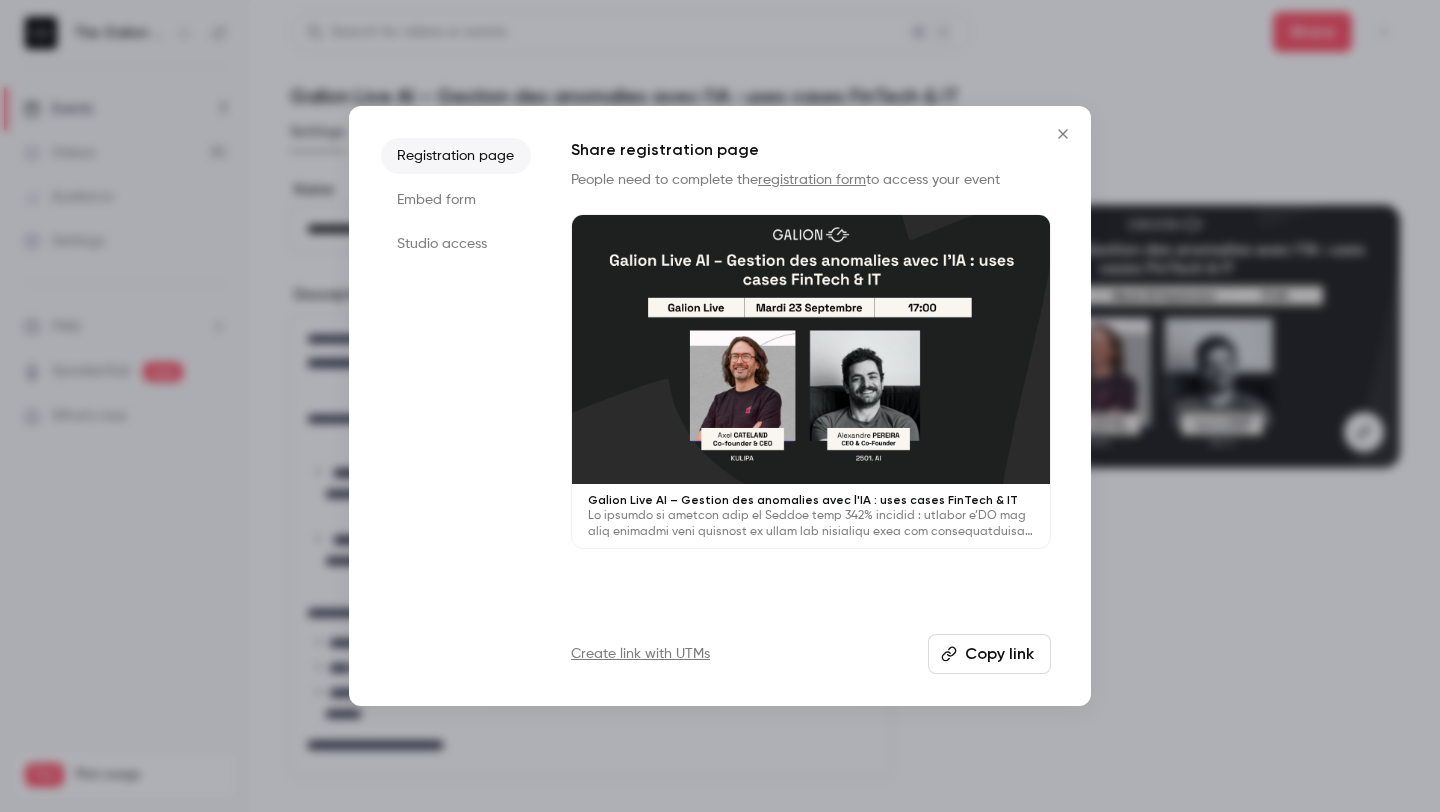 click on "Copy link" at bounding box center (989, 654) 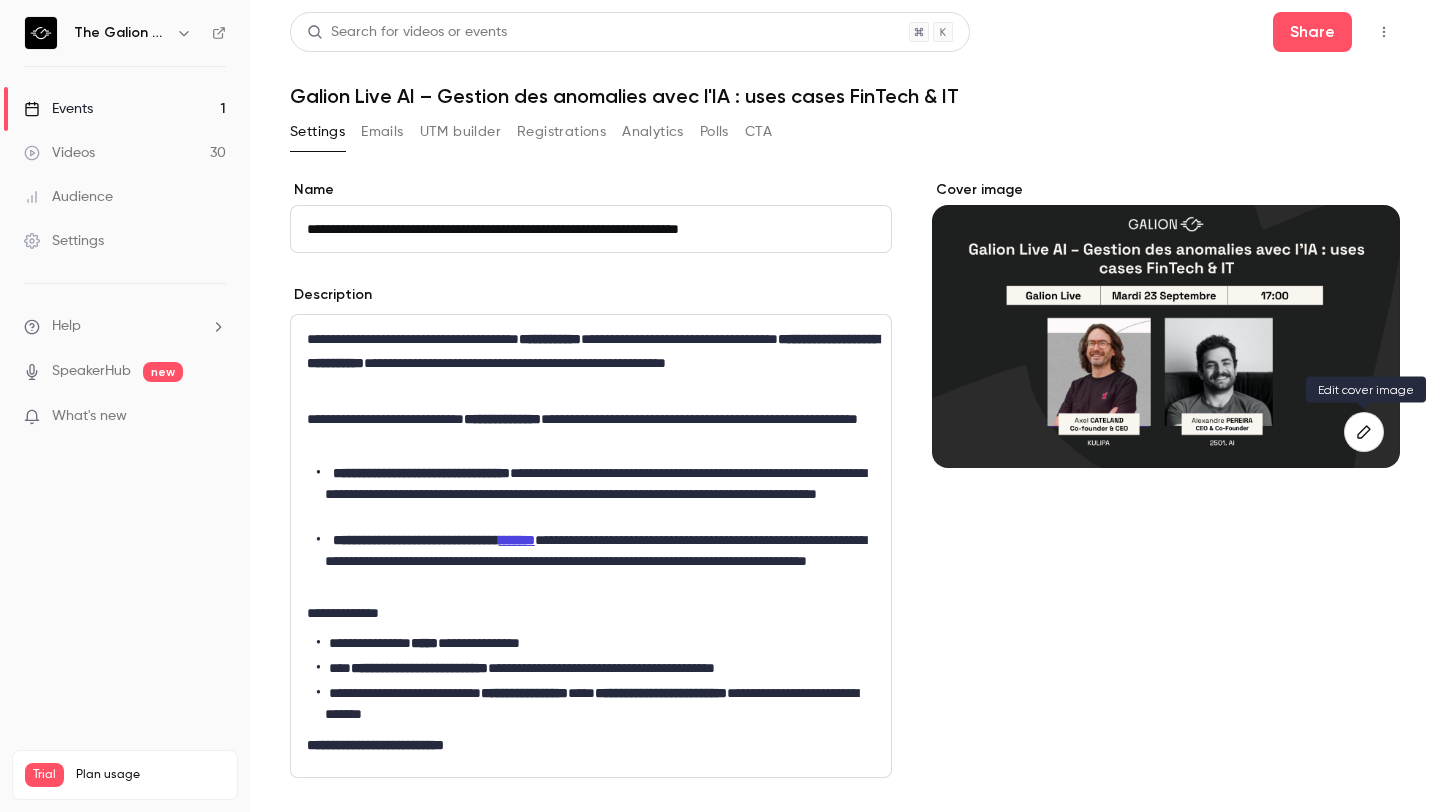 click 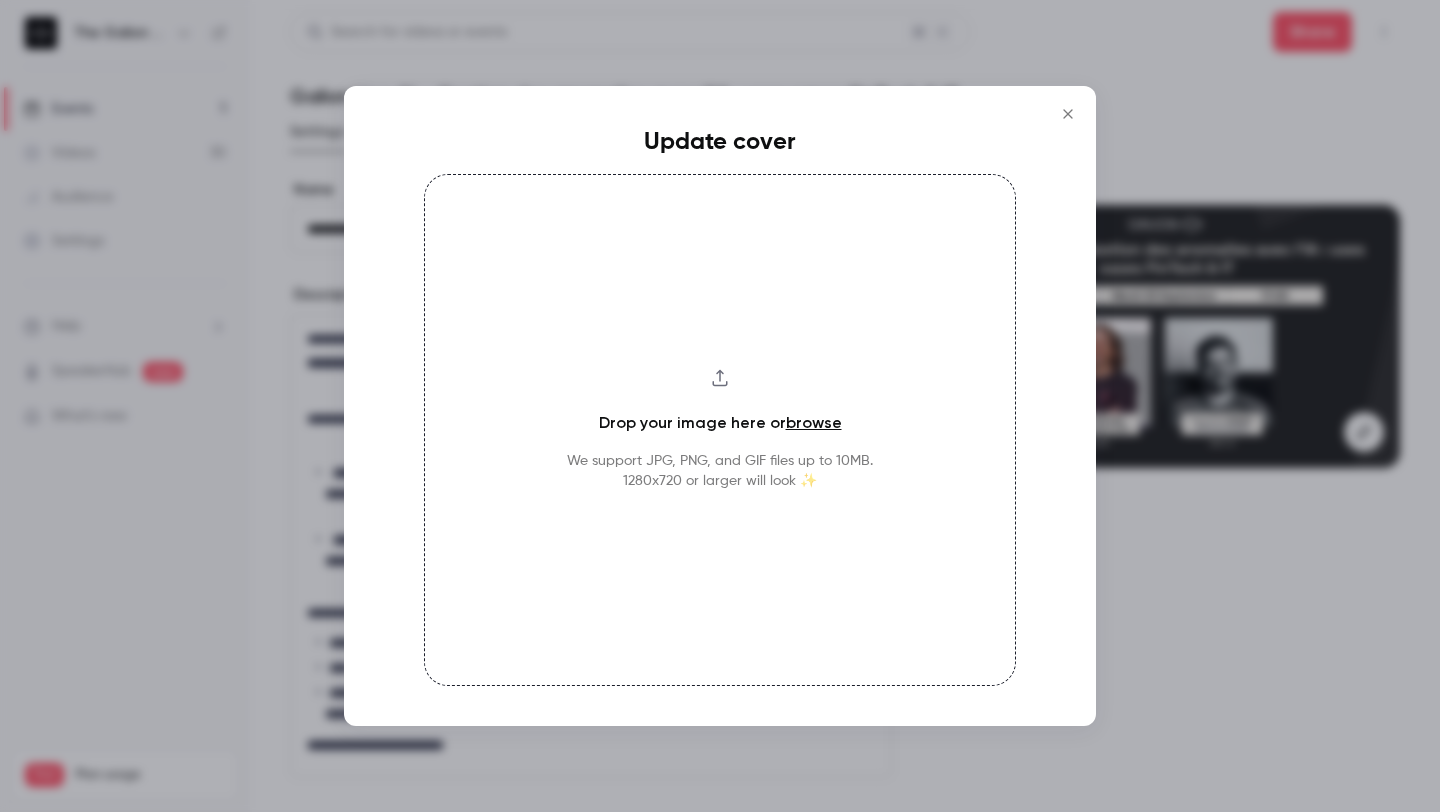 click on "Drop your image here or  browse We support JPG, PNG, and GIF files up to 10MB.
1280x720 or larger will look ✨" at bounding box center (720, 430) 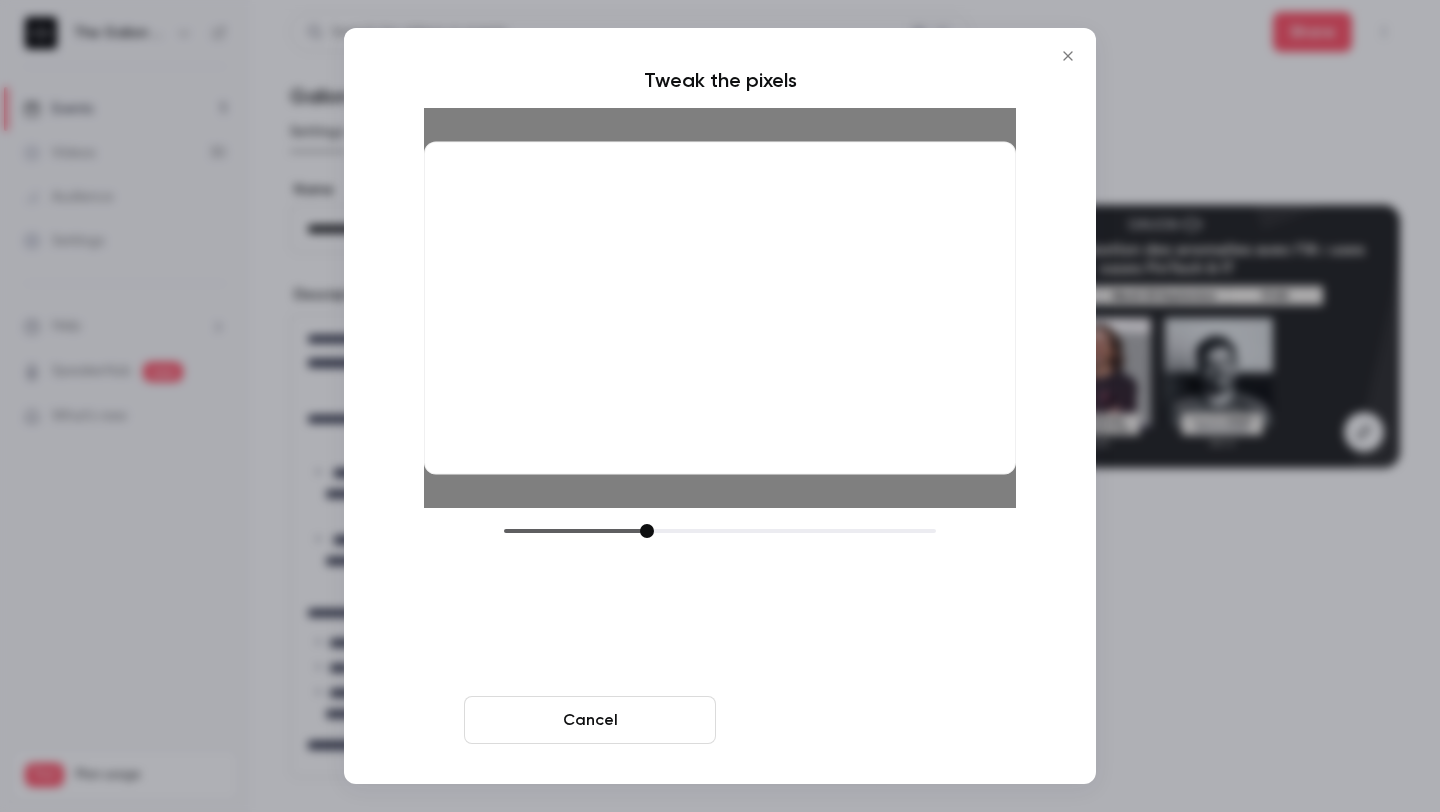click on "Crop and save" at bounding box center (850, 720) 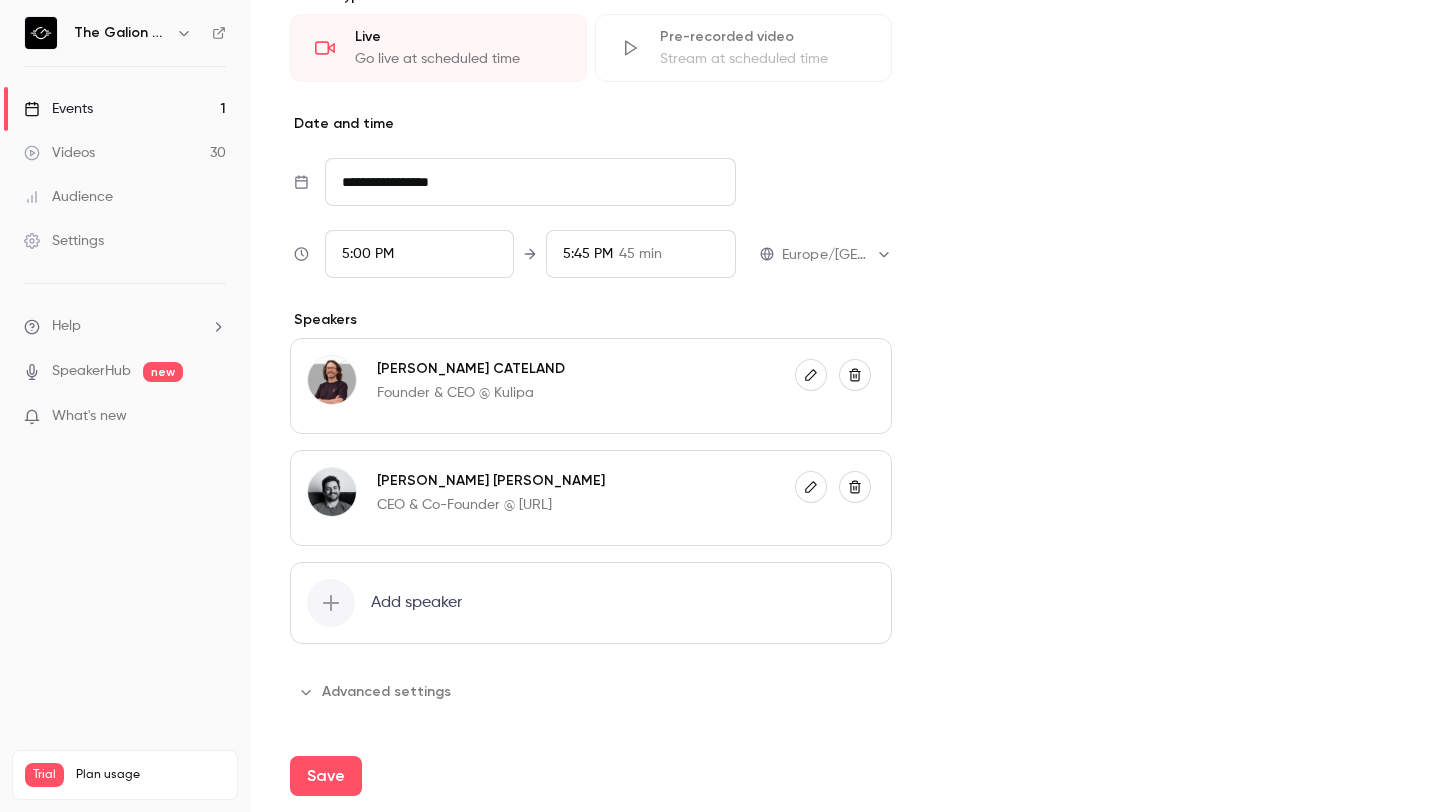 scroll, scrollTop: 0, scrollLeft: 0, axis: both 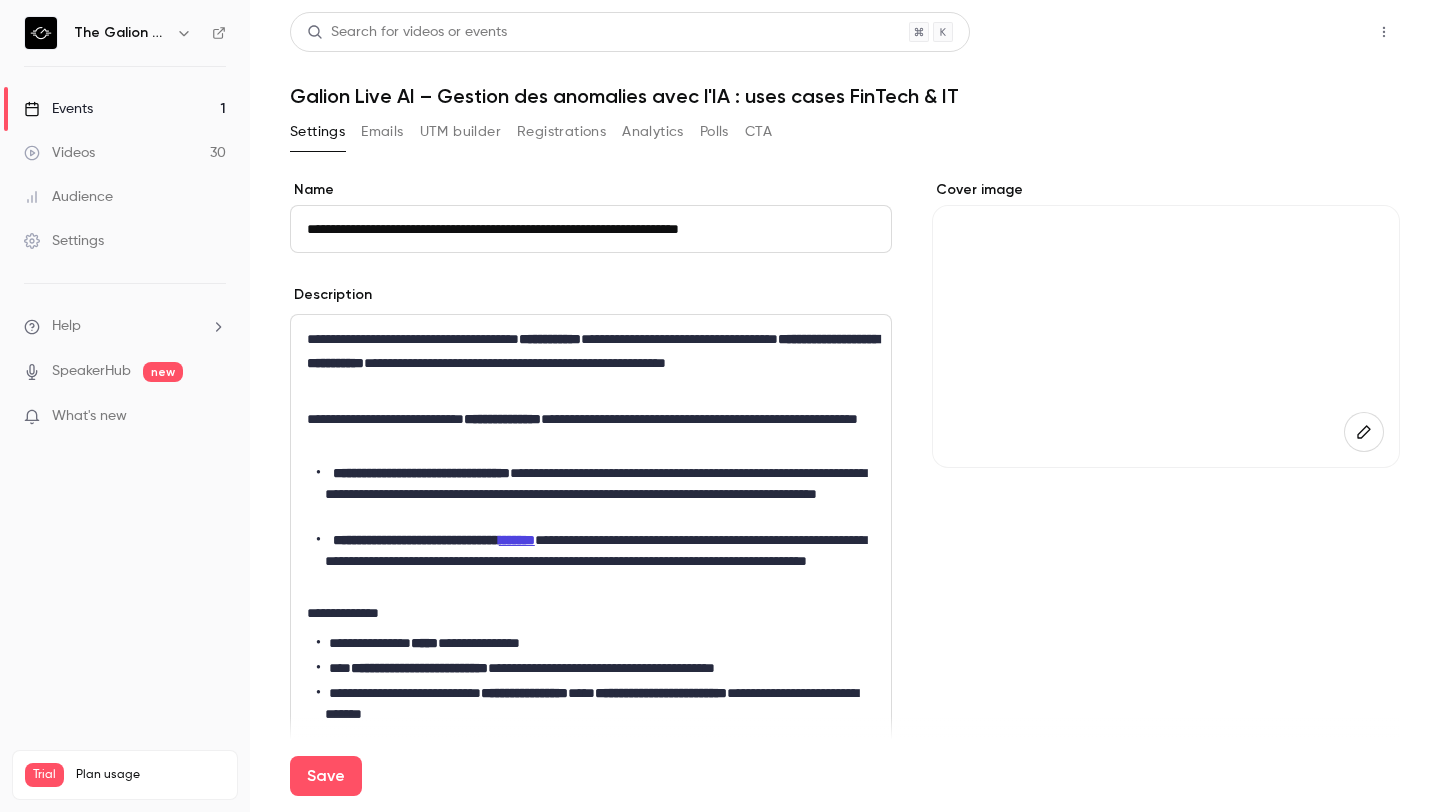 click on "Share" at bounding box center [1312, 32] 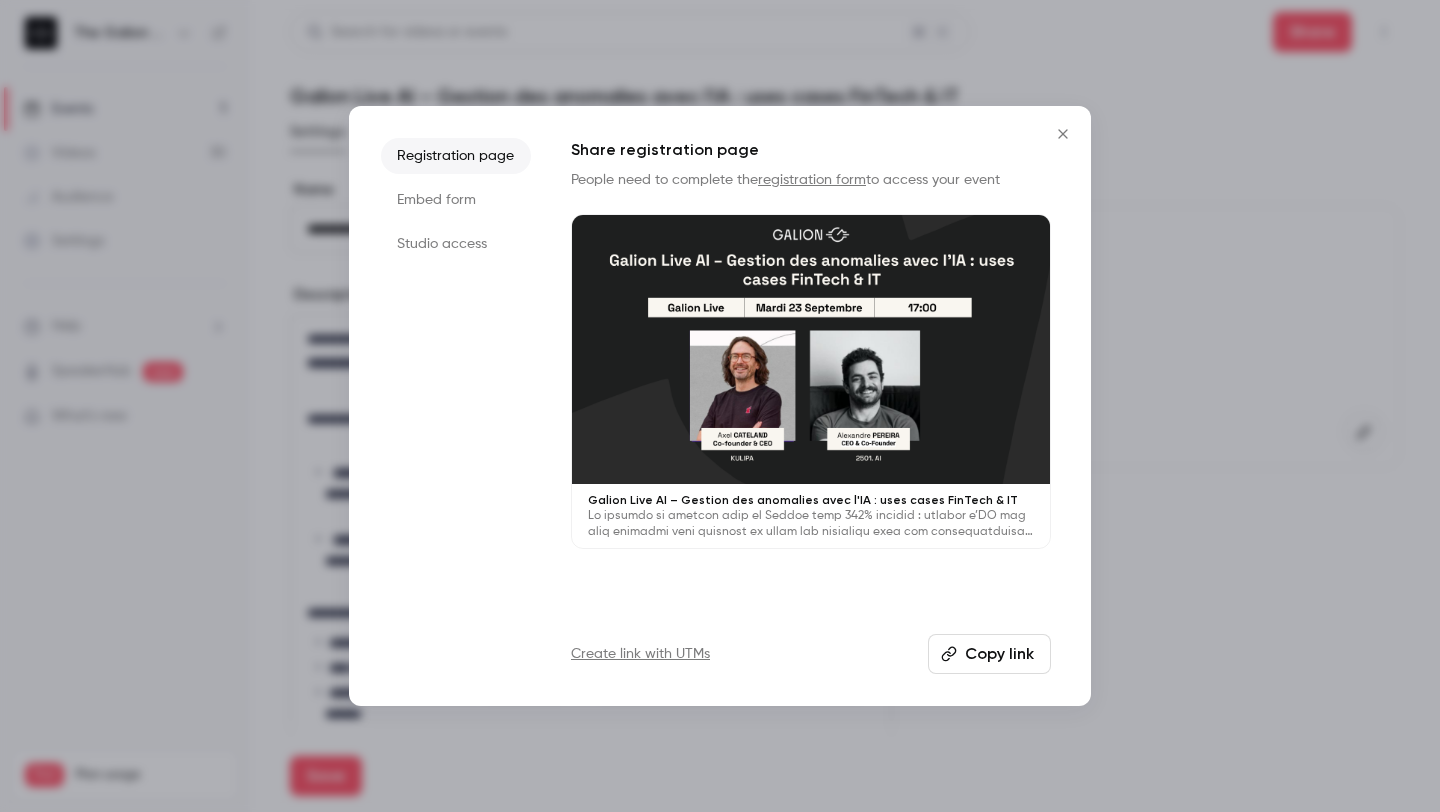 click on "Copy link" at bounding box center (989, 654) 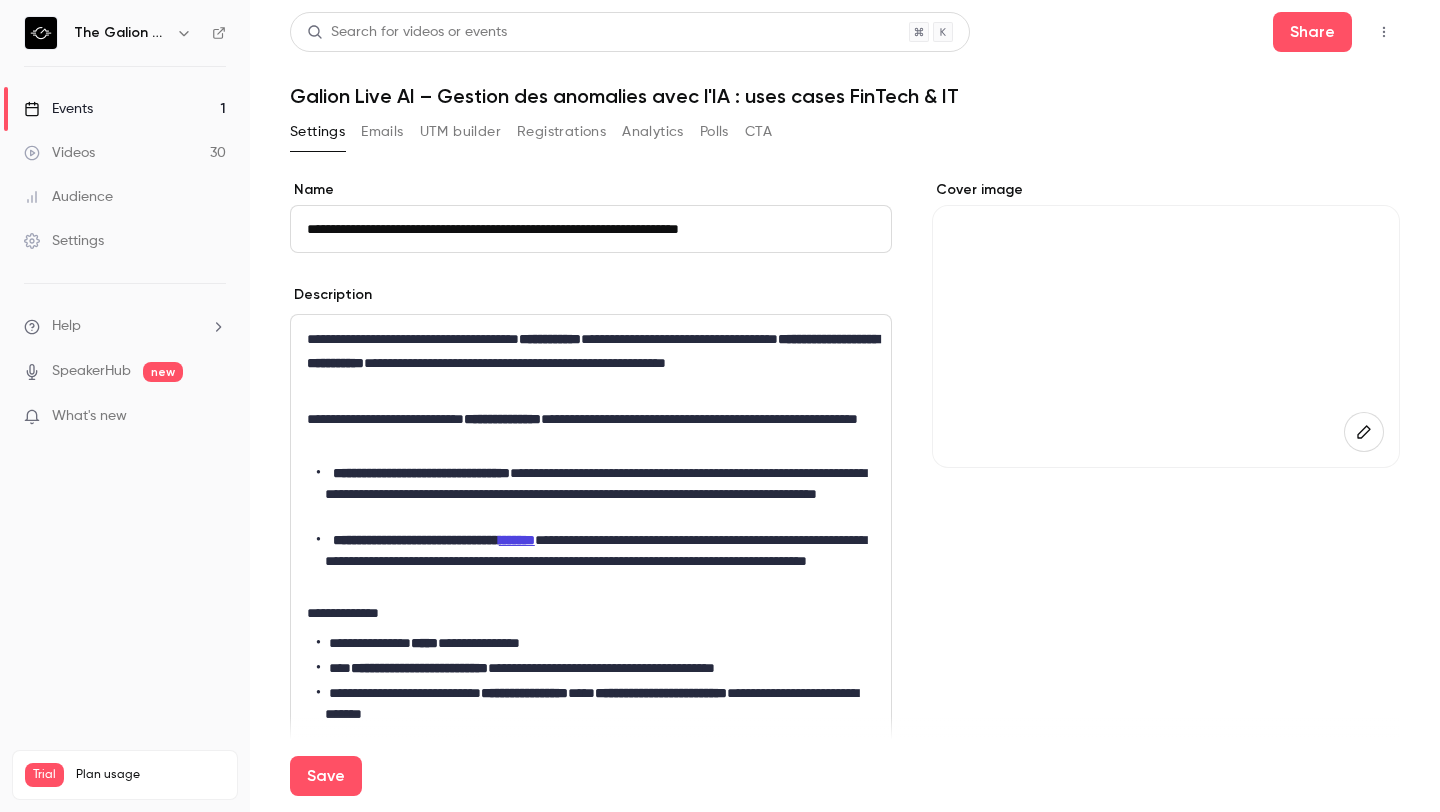 click on "**********" at bounding box center [591, 229] 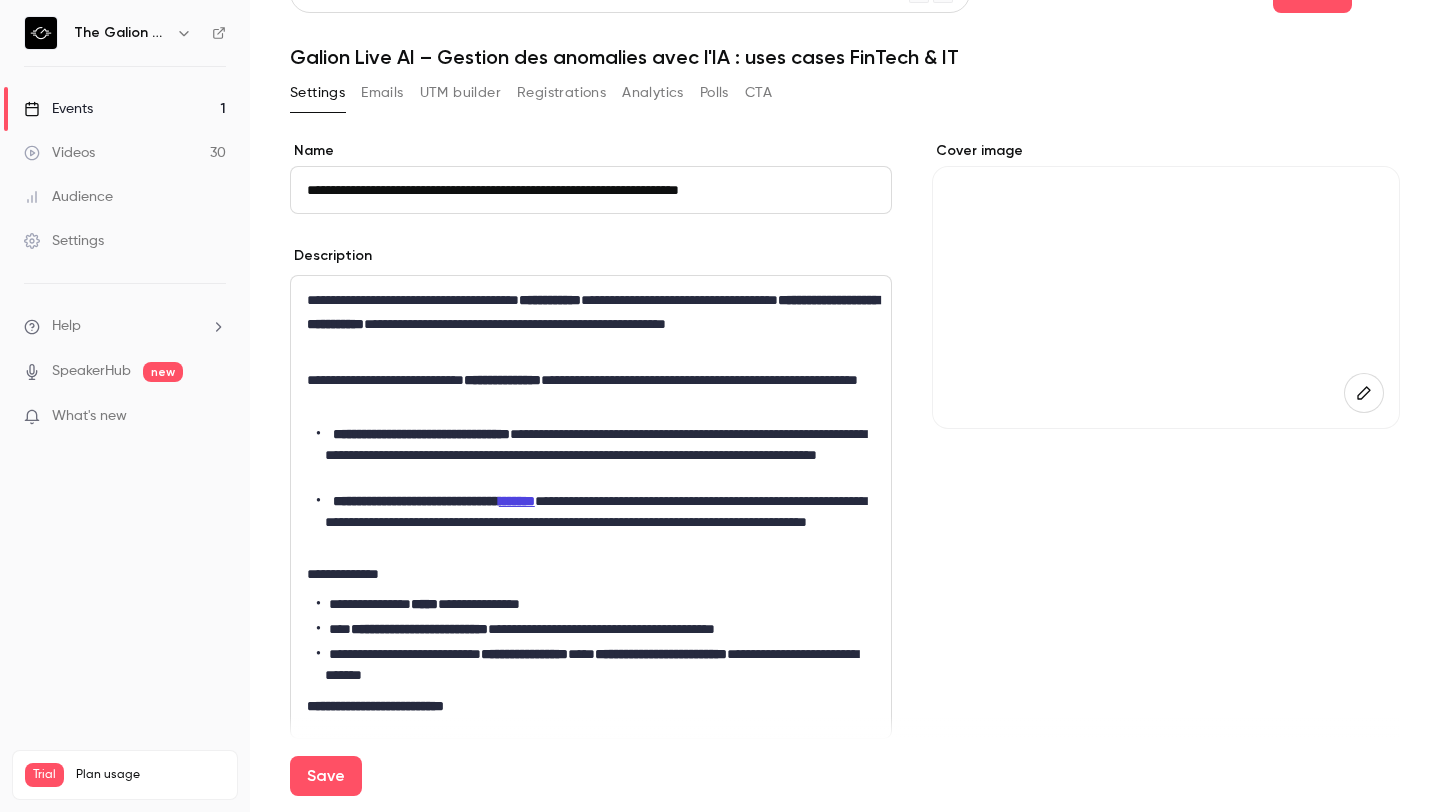 scroll, scrollTop: 0, scrollLeft: 0, axis: both 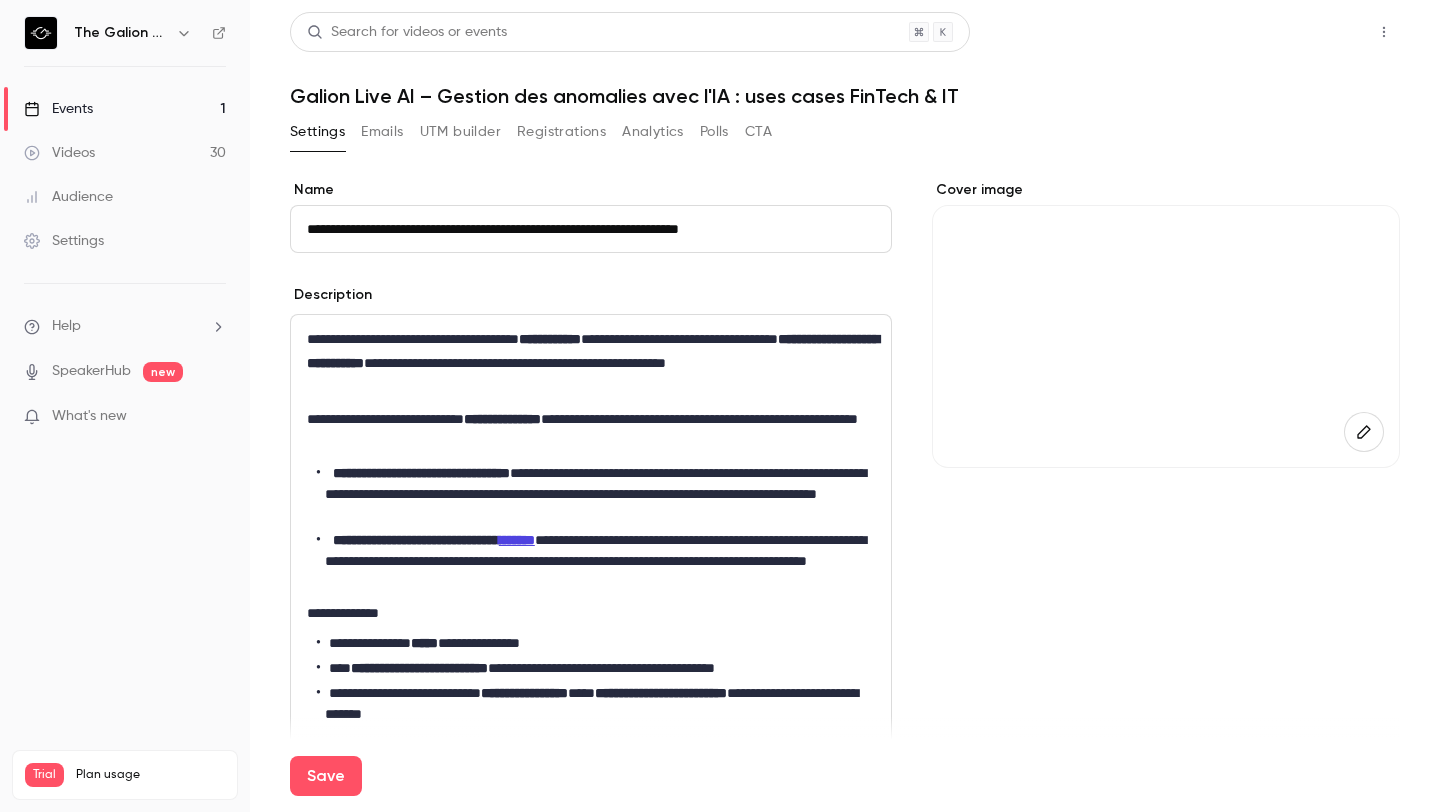 click on "Share" at bounding box center [1312, 32] 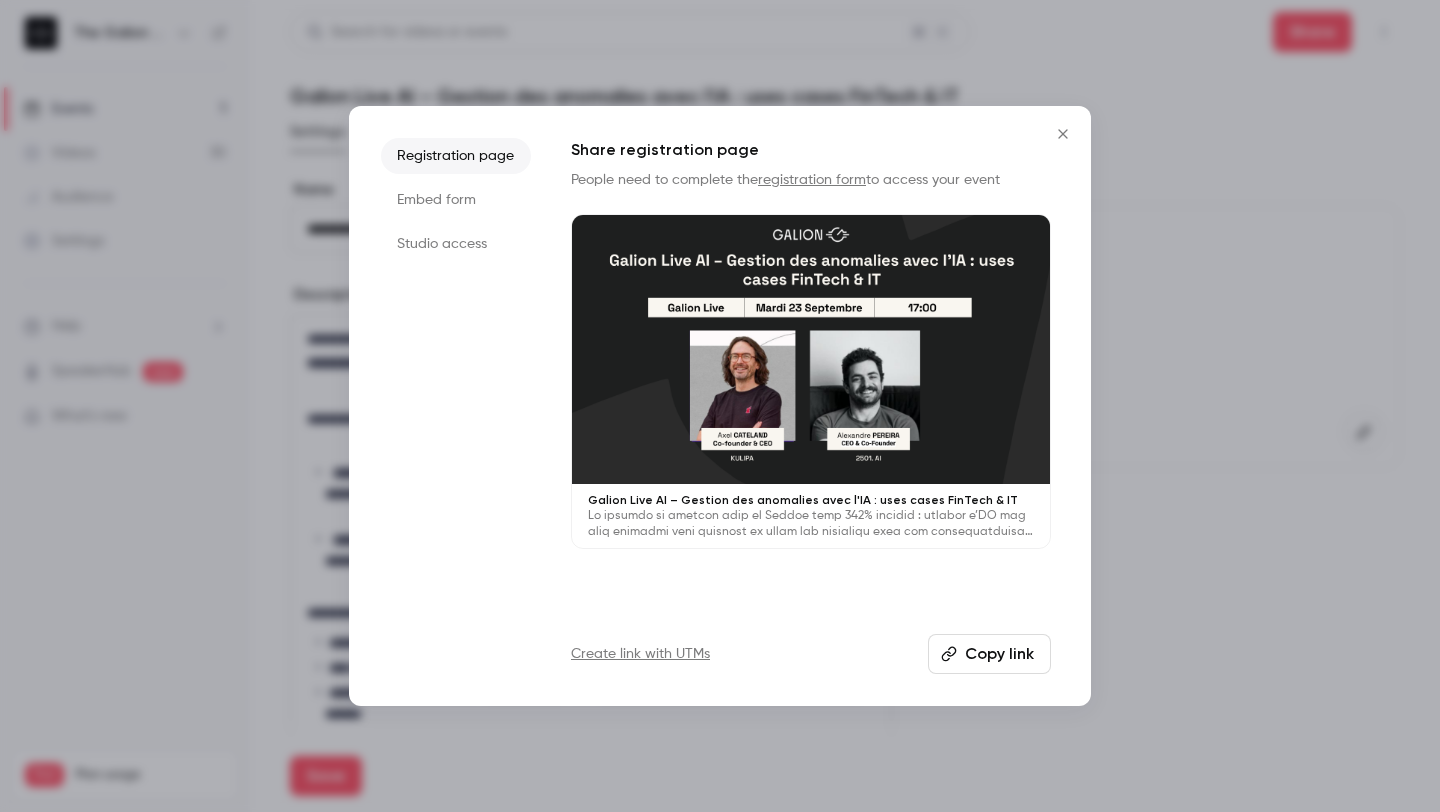 click on "Registration page Embed form Studio access" at bounding box center (456, 406) 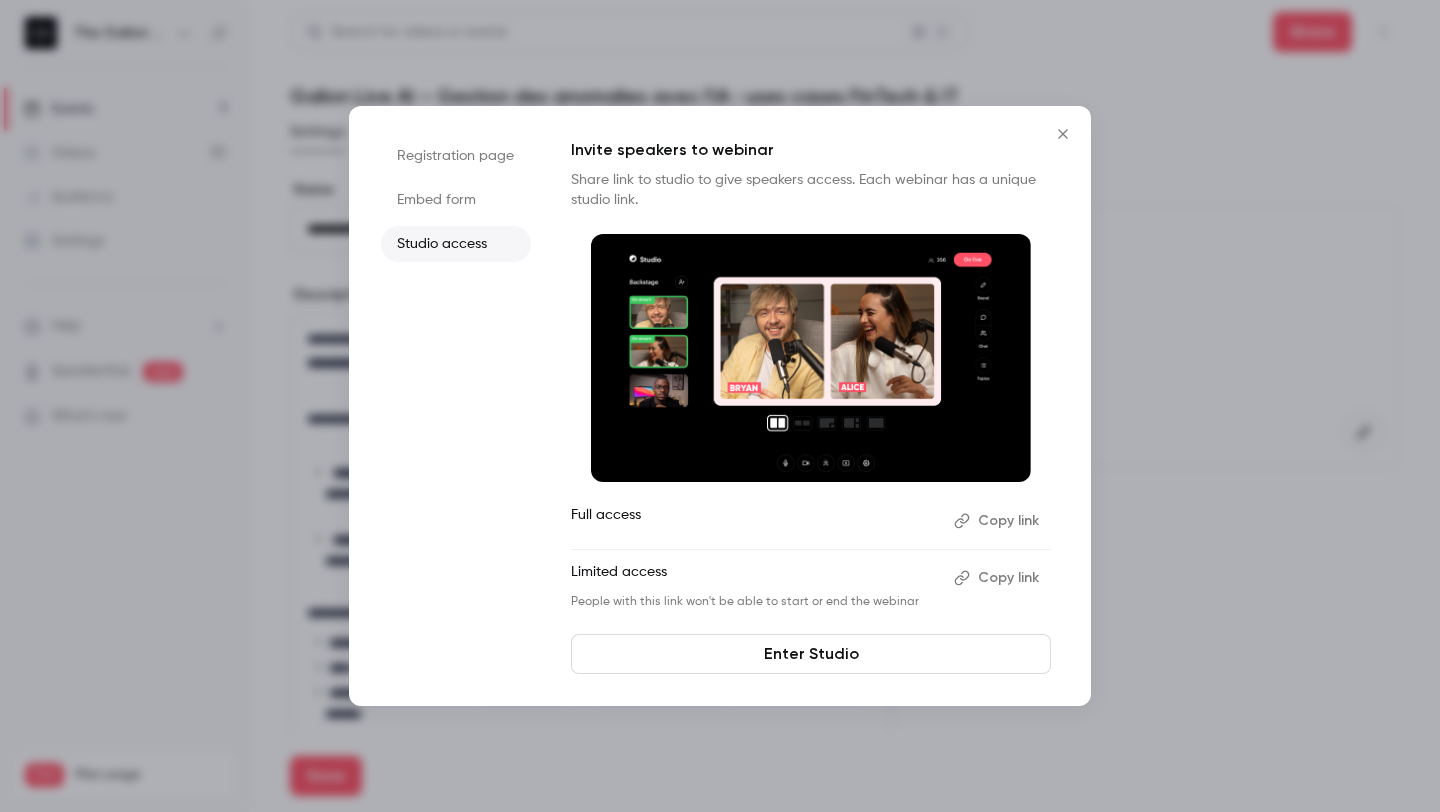 click 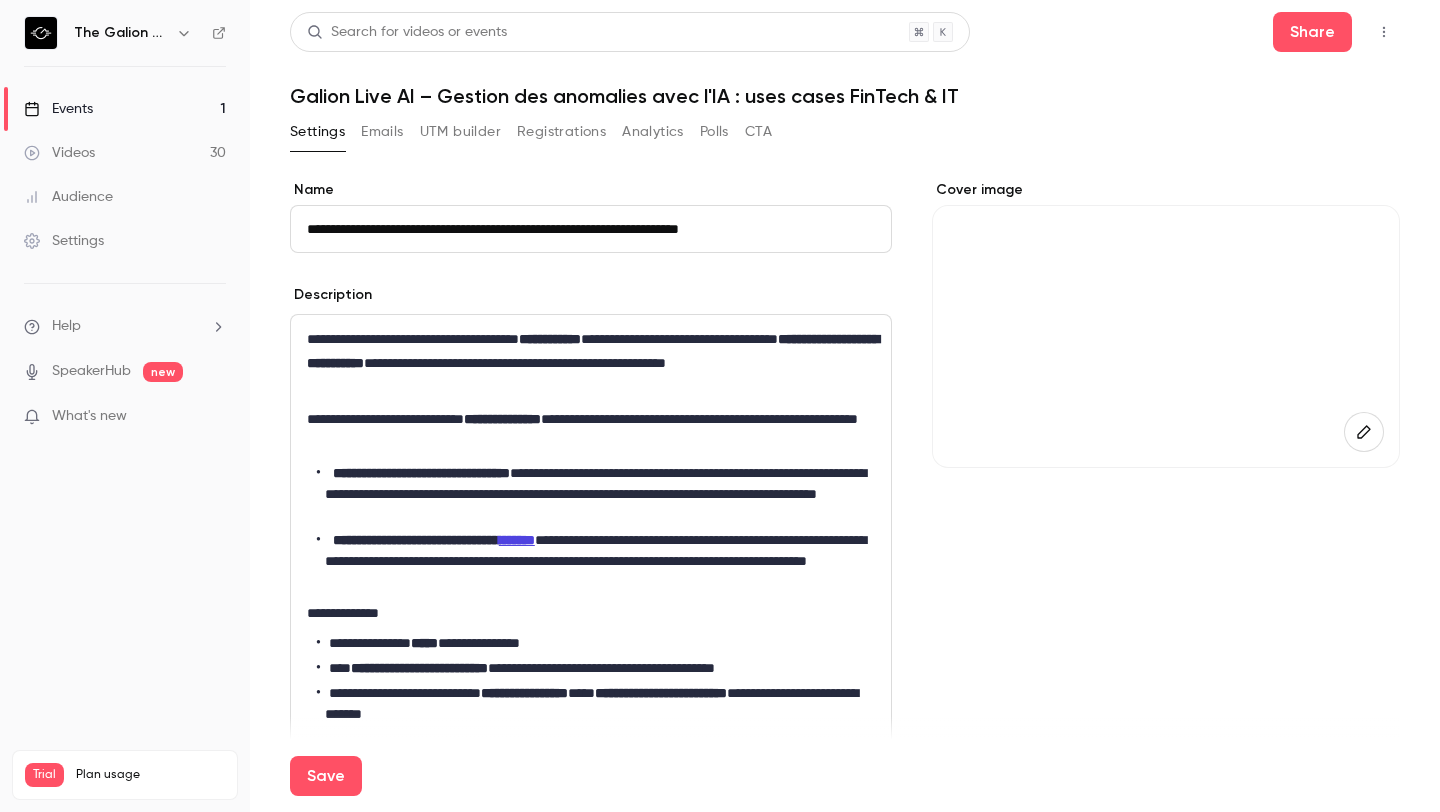 click on "Emails" at bounding box center (382, 132) 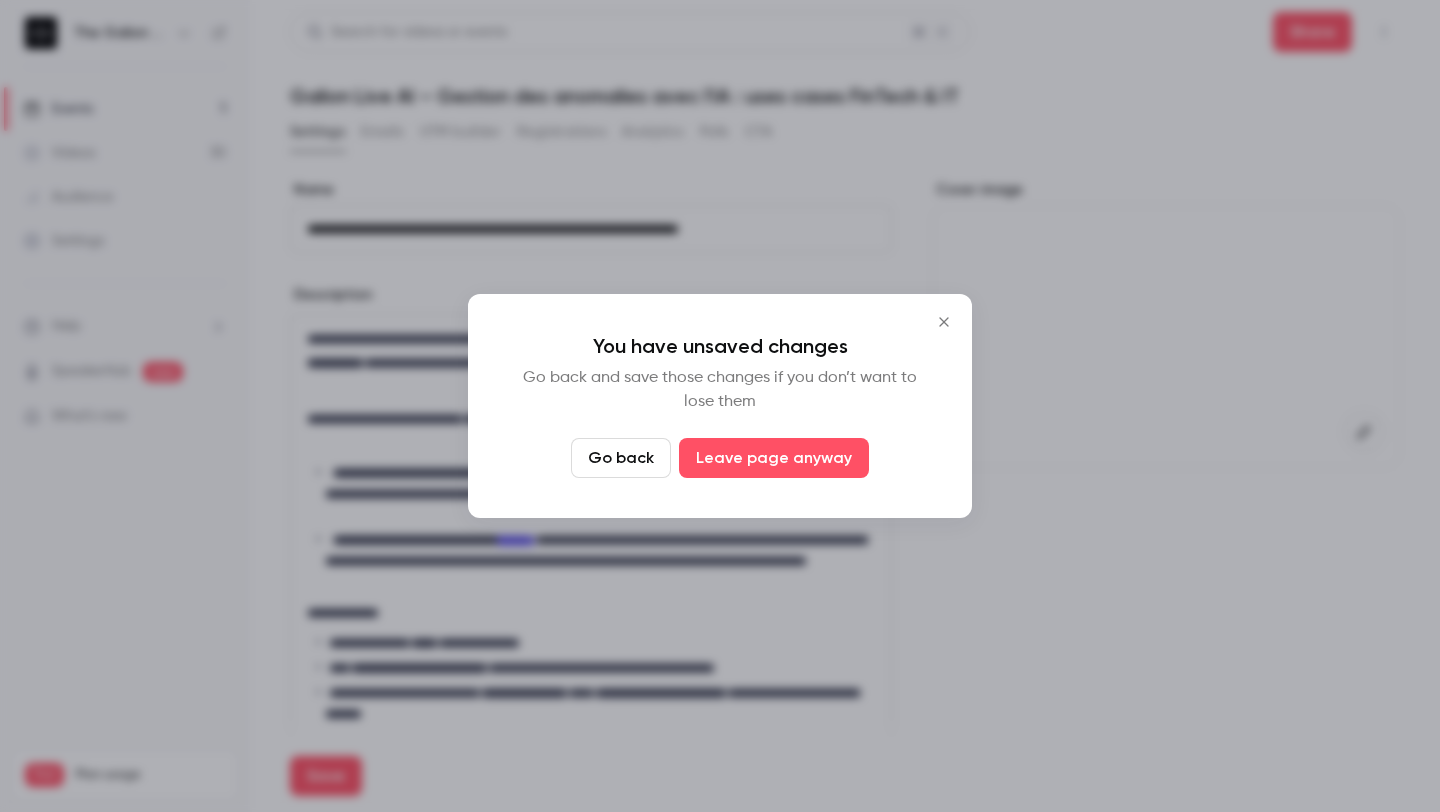click 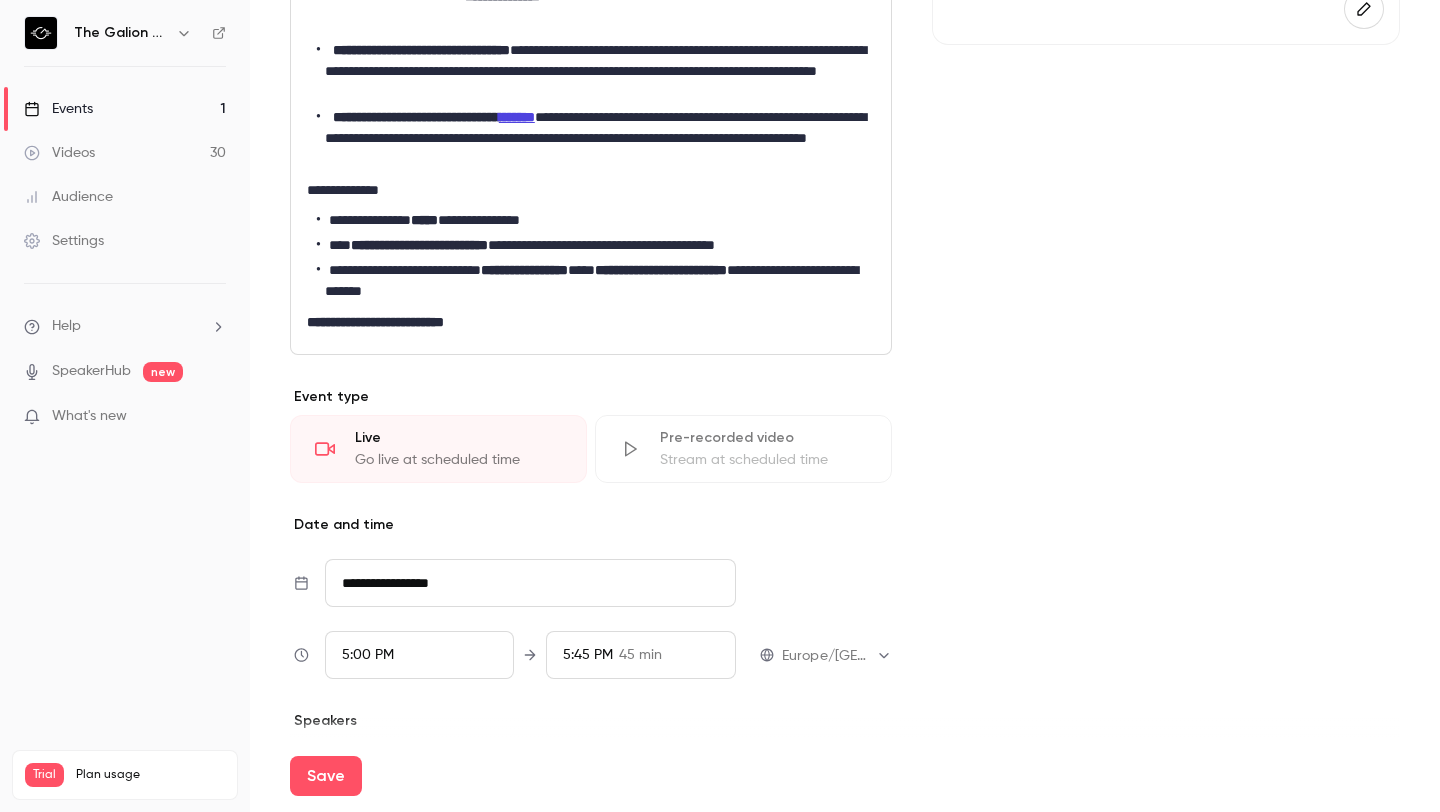 scroll, scrollTop: 623, scrollLeft: 0, axis: vertical 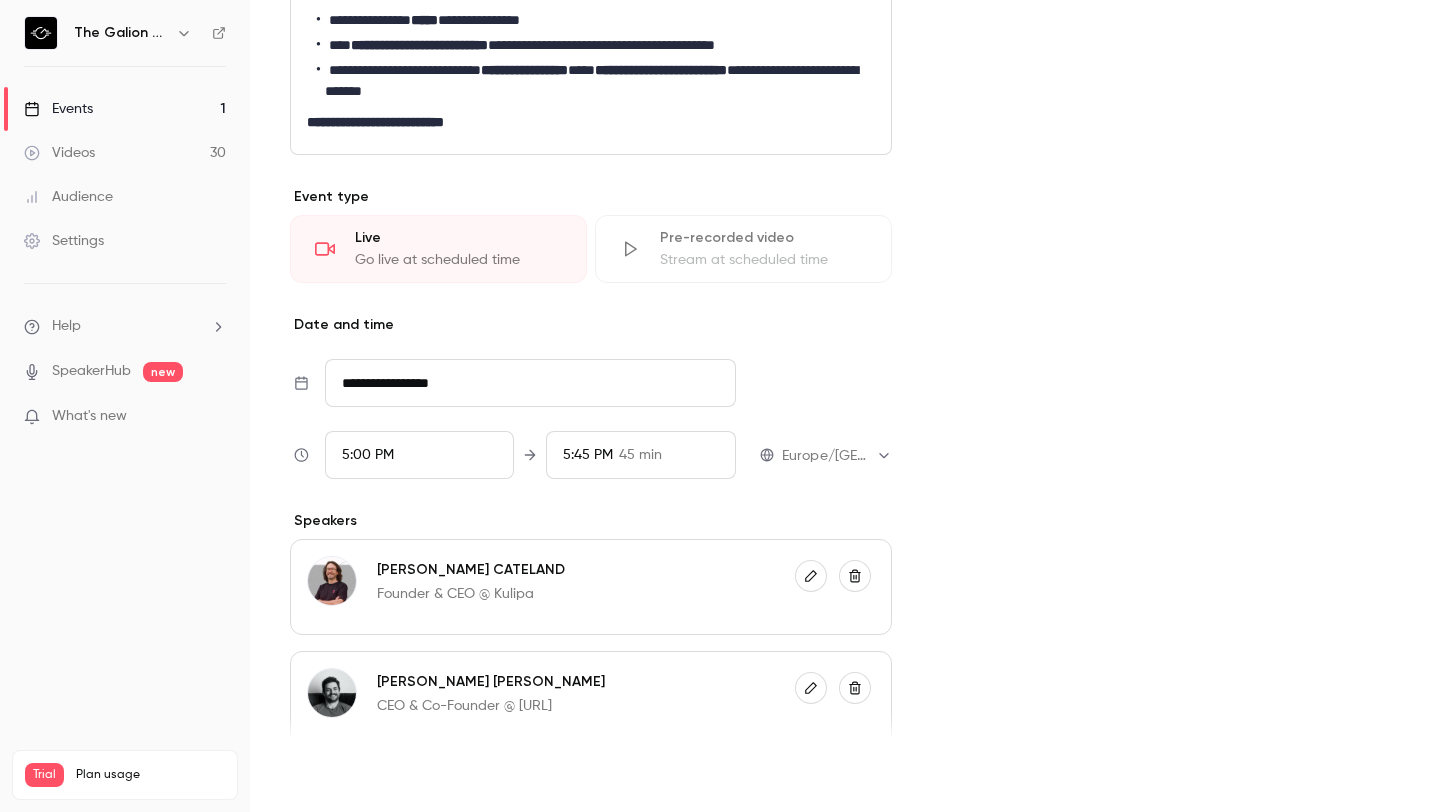 click on "Save" at bounding box center [326, 776] 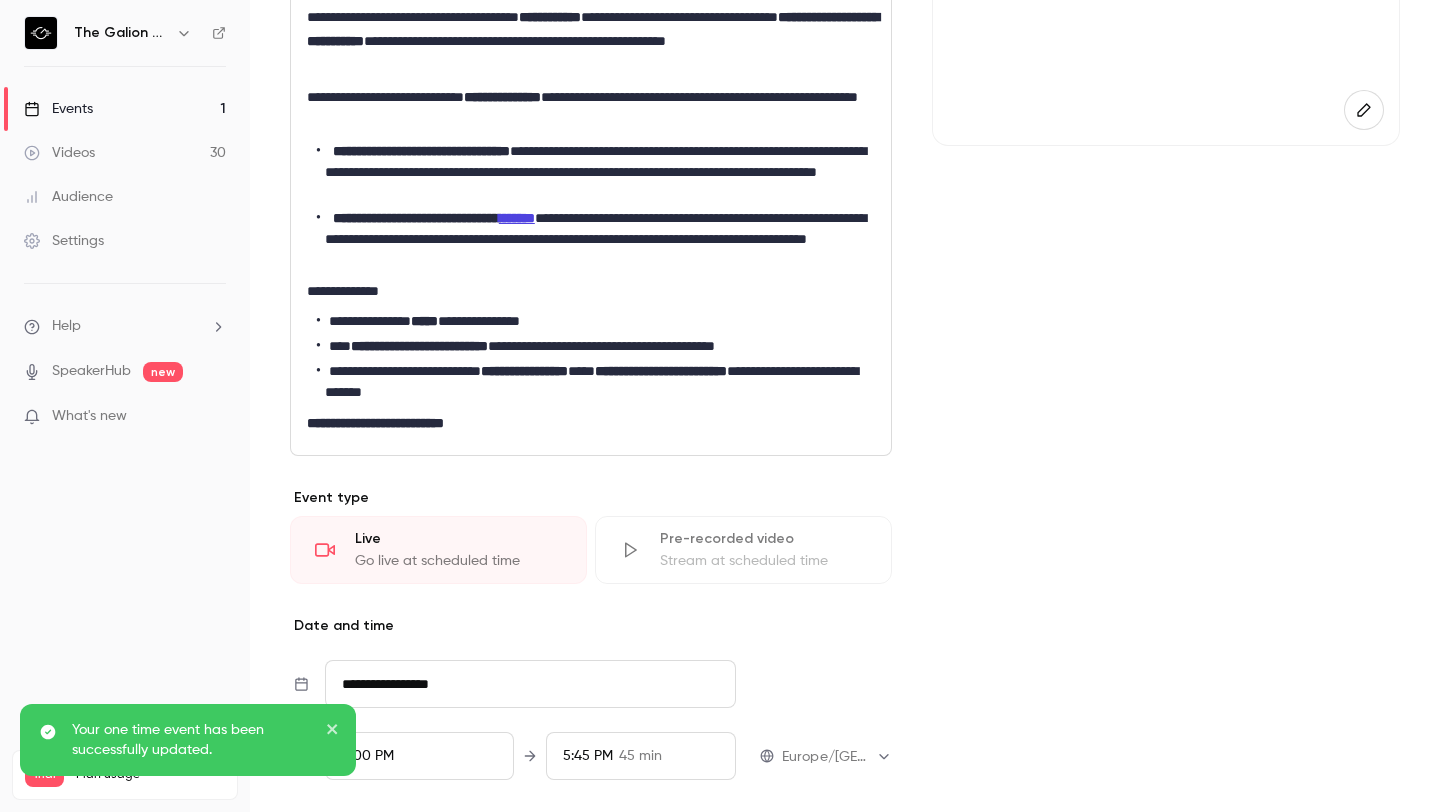 scroll, scrollTop: 0, scrollLeft: 0, axis: both 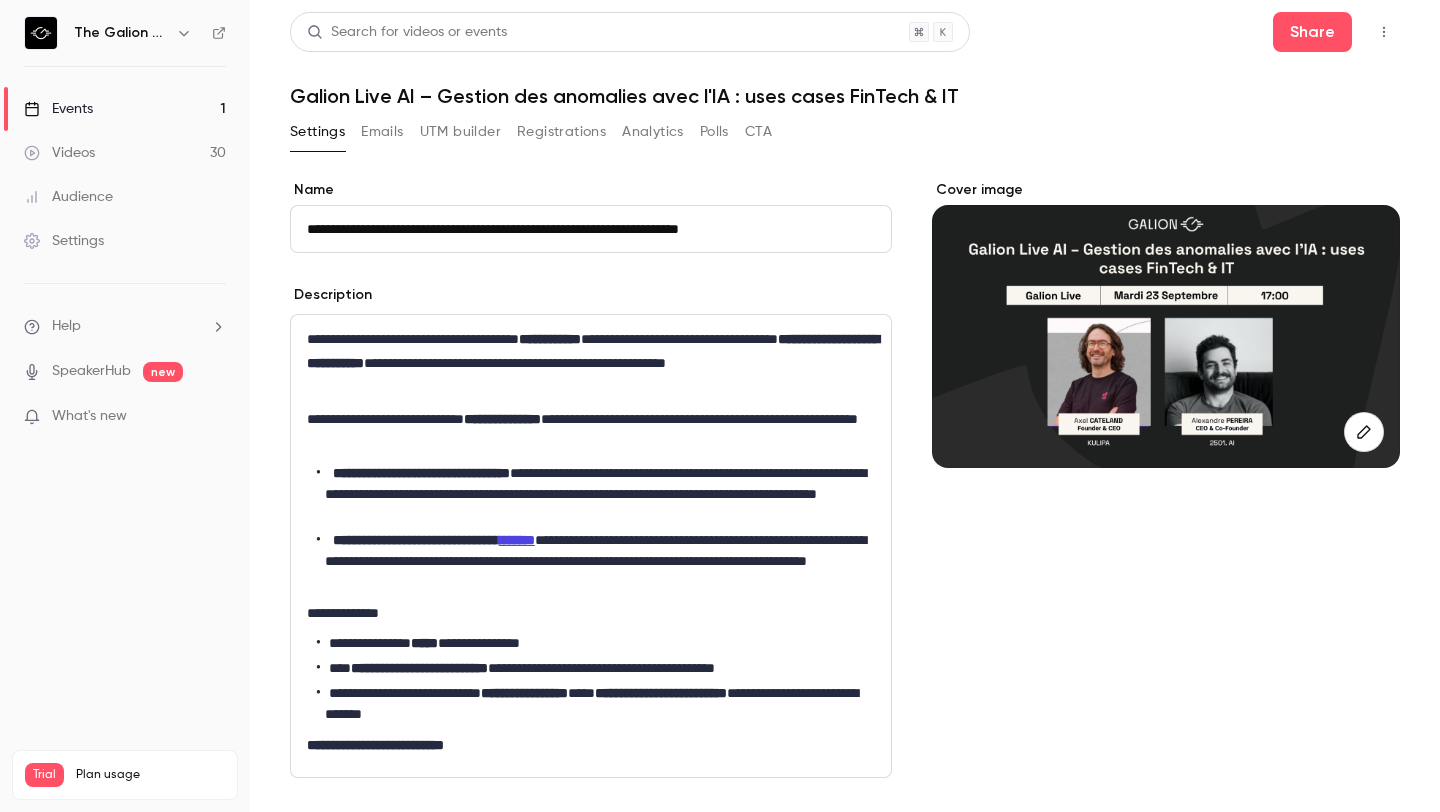 click on "Emails" at bounding box center (382, 132) 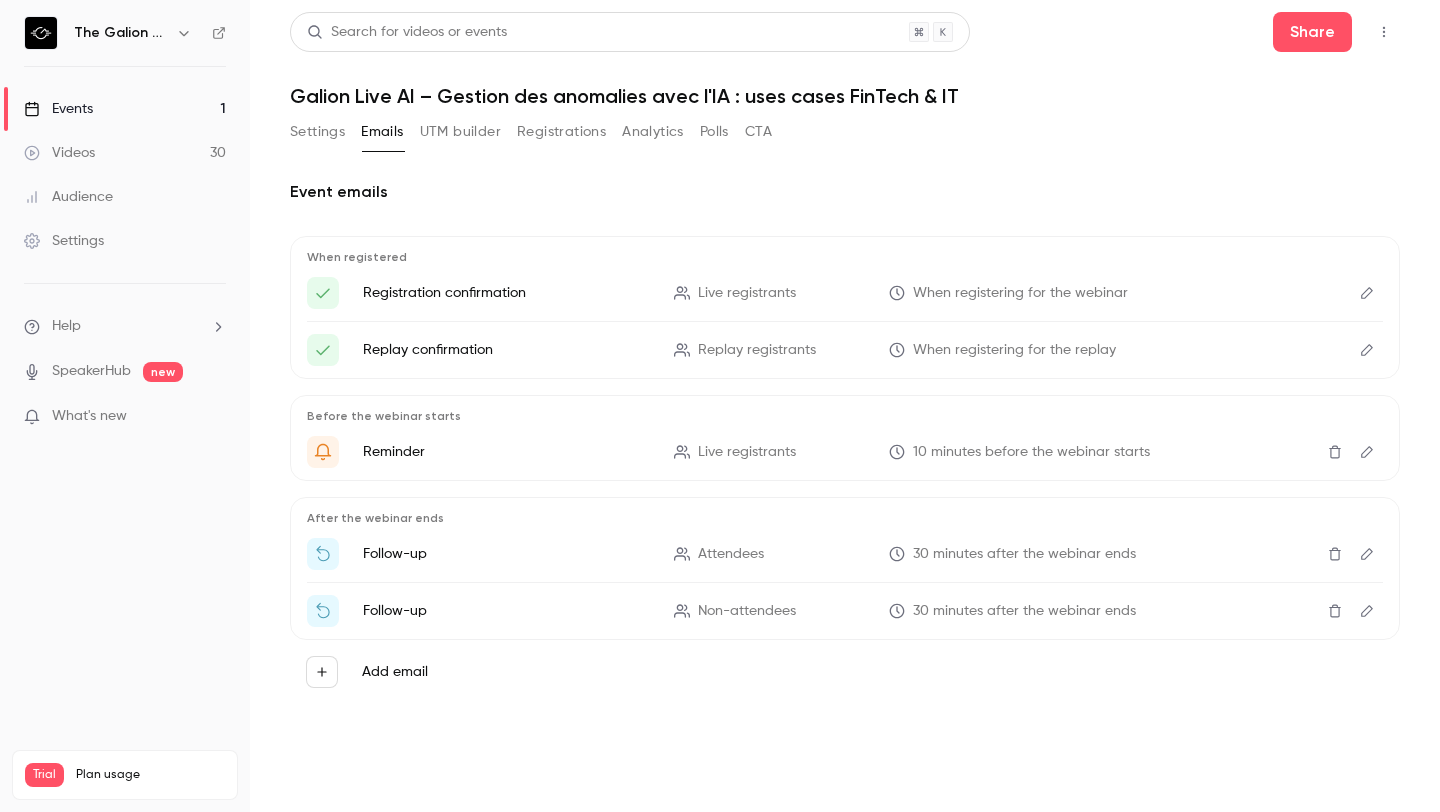 click on "UTM builder" at bounding box center [460, 132] 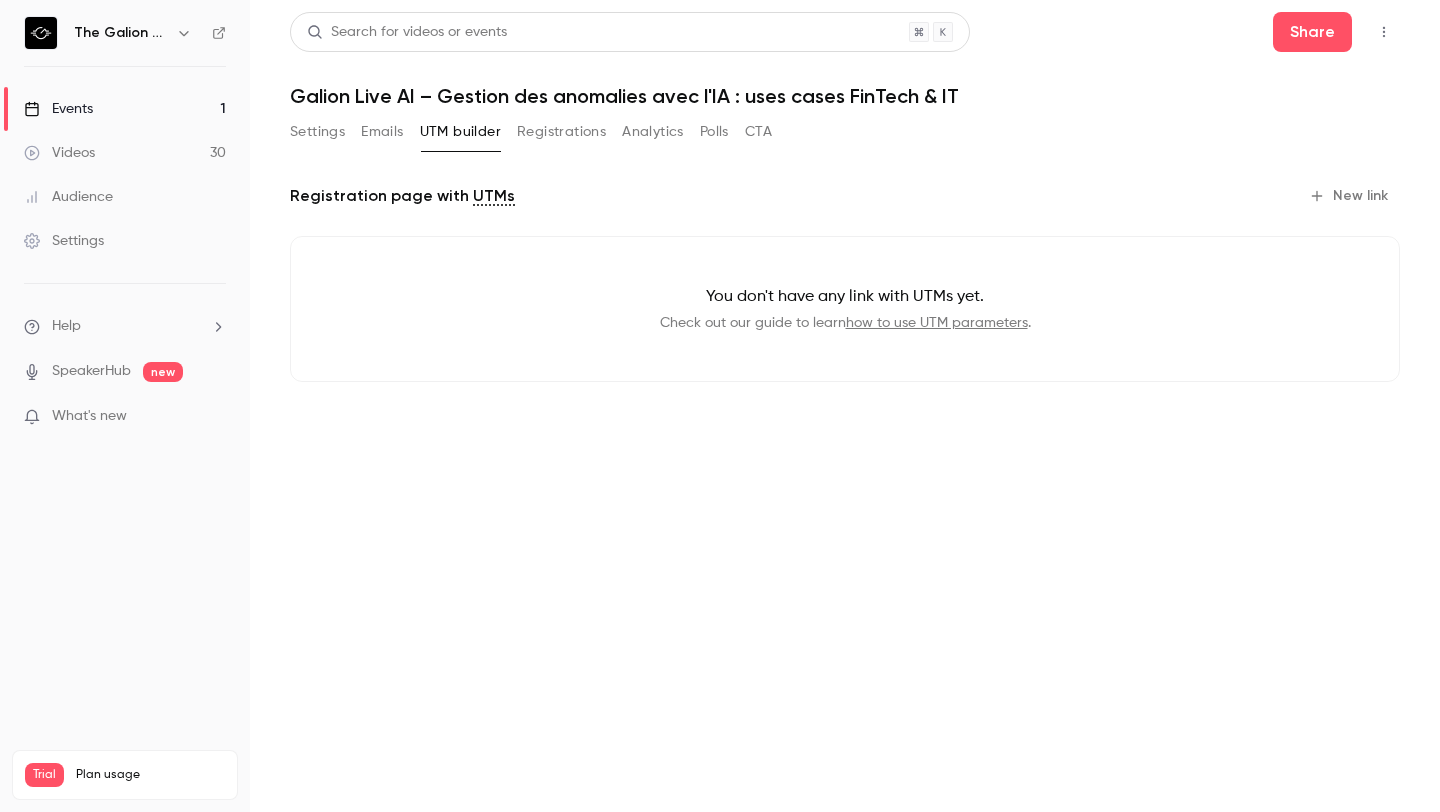 click on "Registrations" at bounding box center [561, 132] 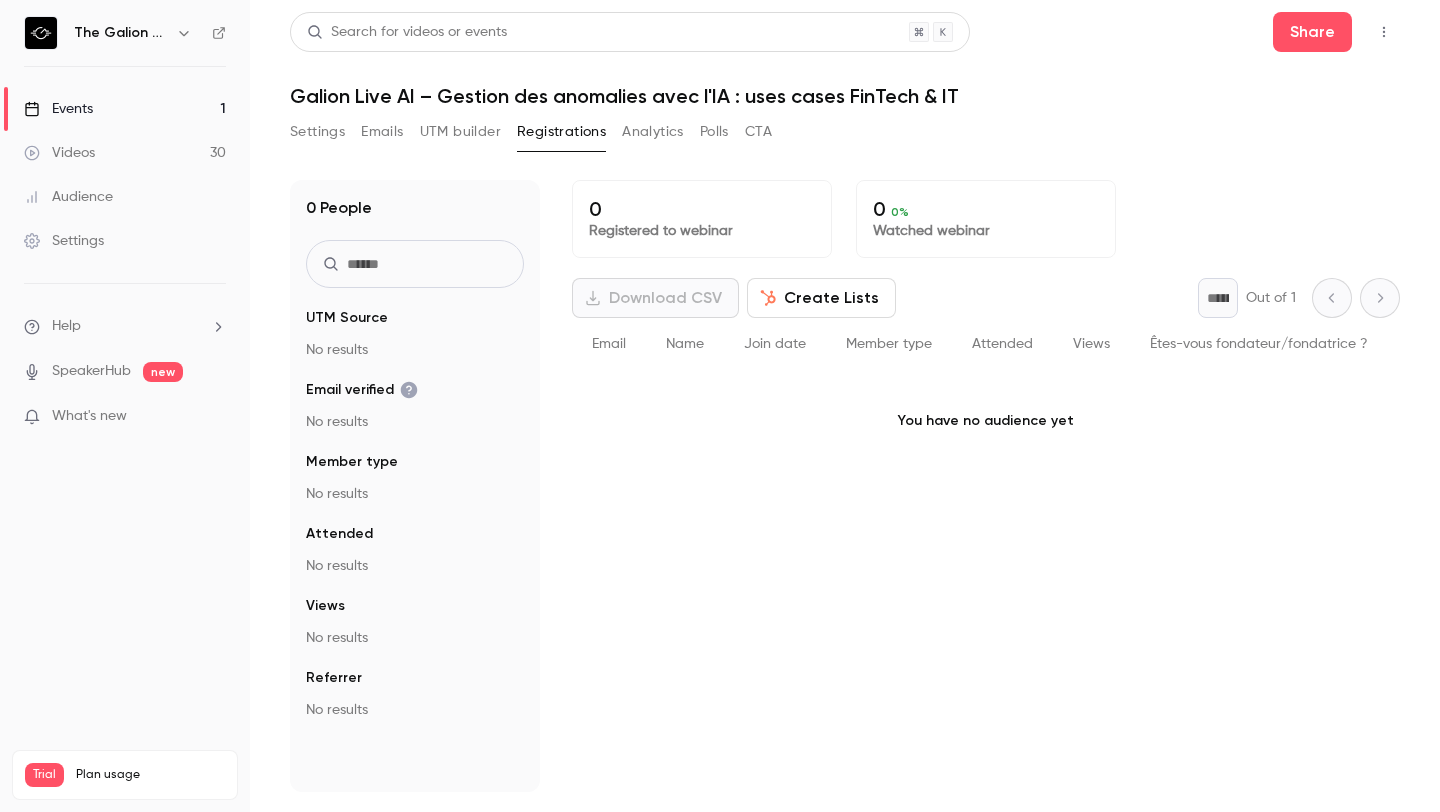 click on "Settings Emails UTM builder Registrations Analytics Polls CTA" at bounding box center (531, 132) 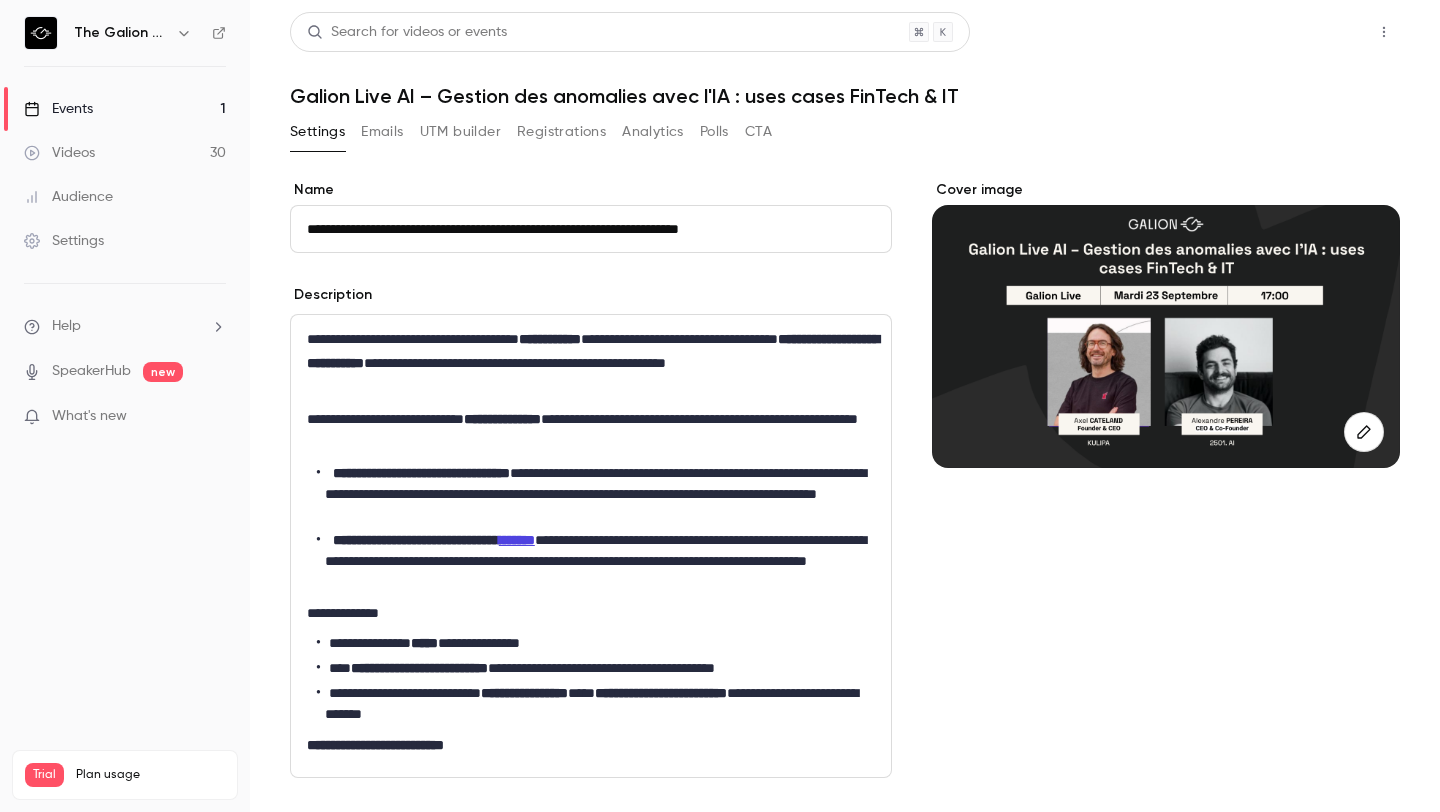 click on "Share" at bounding box center (1312, 32) 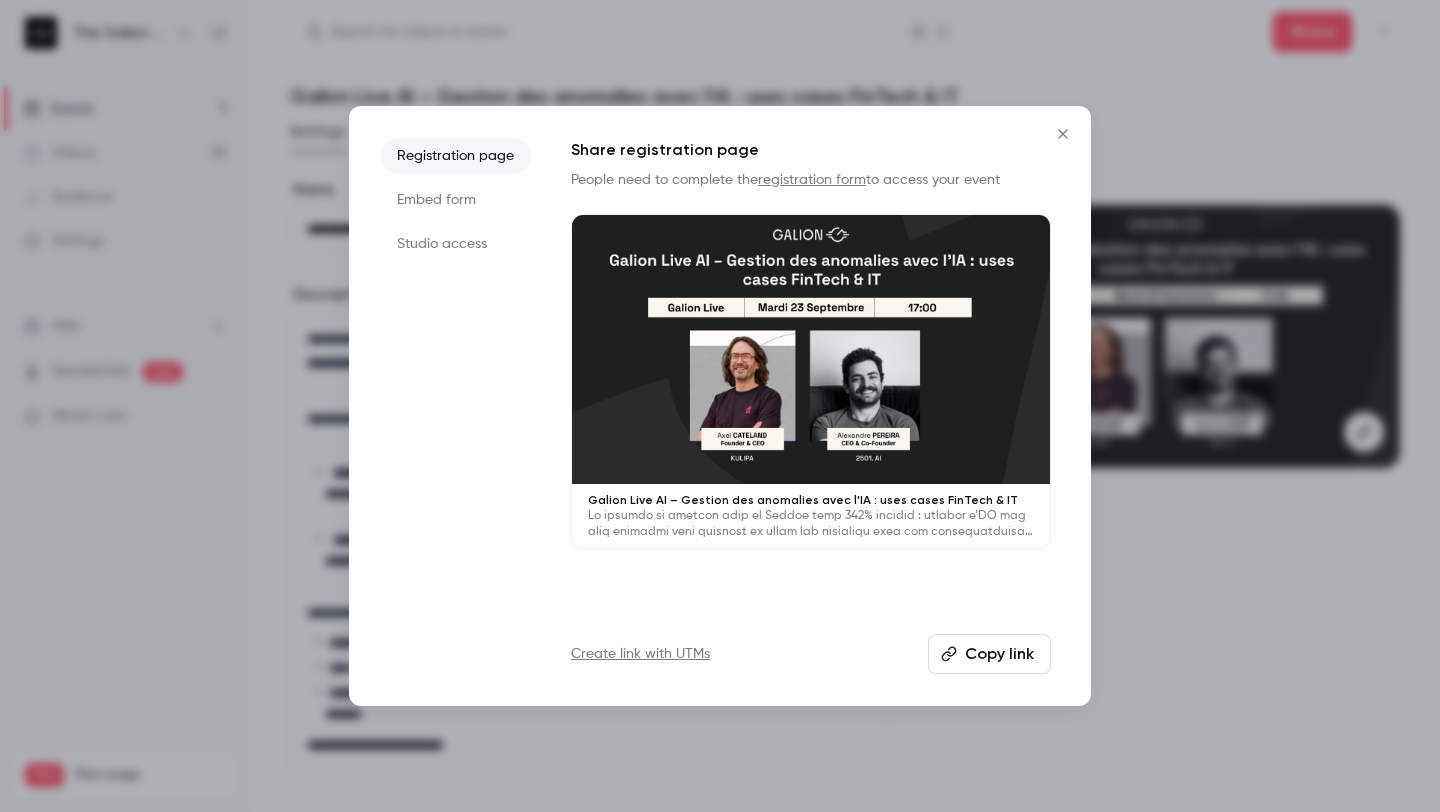 click on "Studio access" at bounding box center [456, 244] 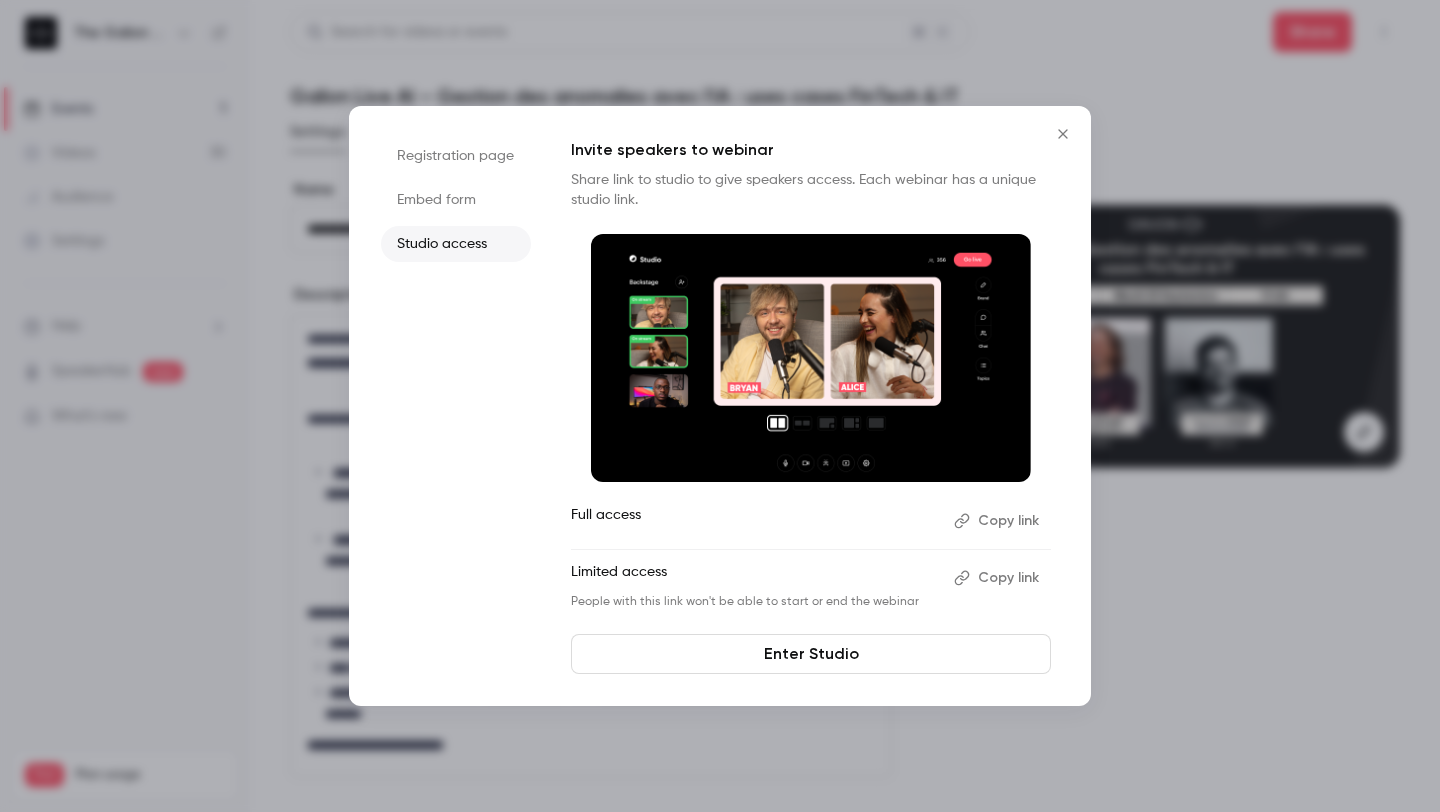 click on "Copy link" at bounding box center [998, 521] 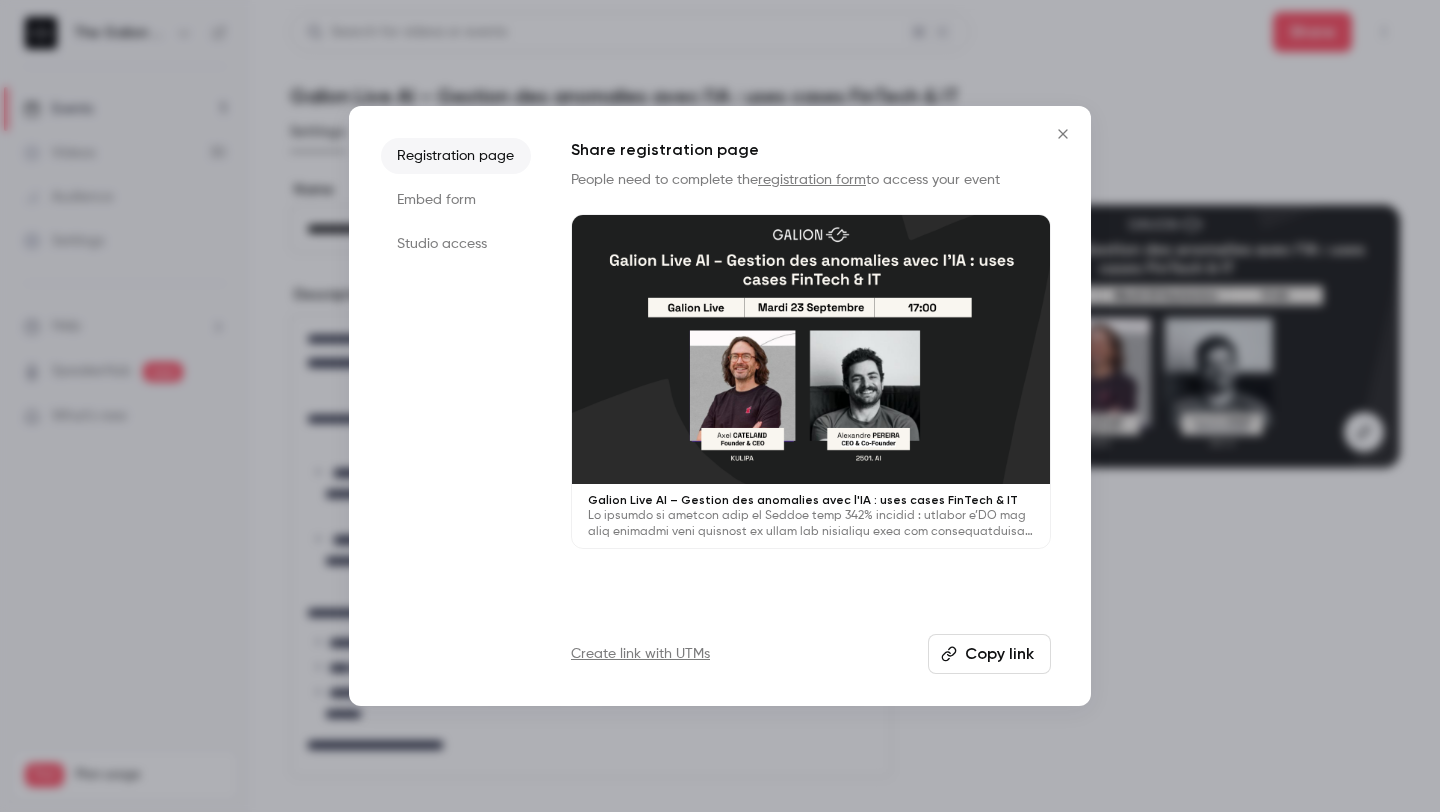click on "Copy link" at bounding box center (989, 654) 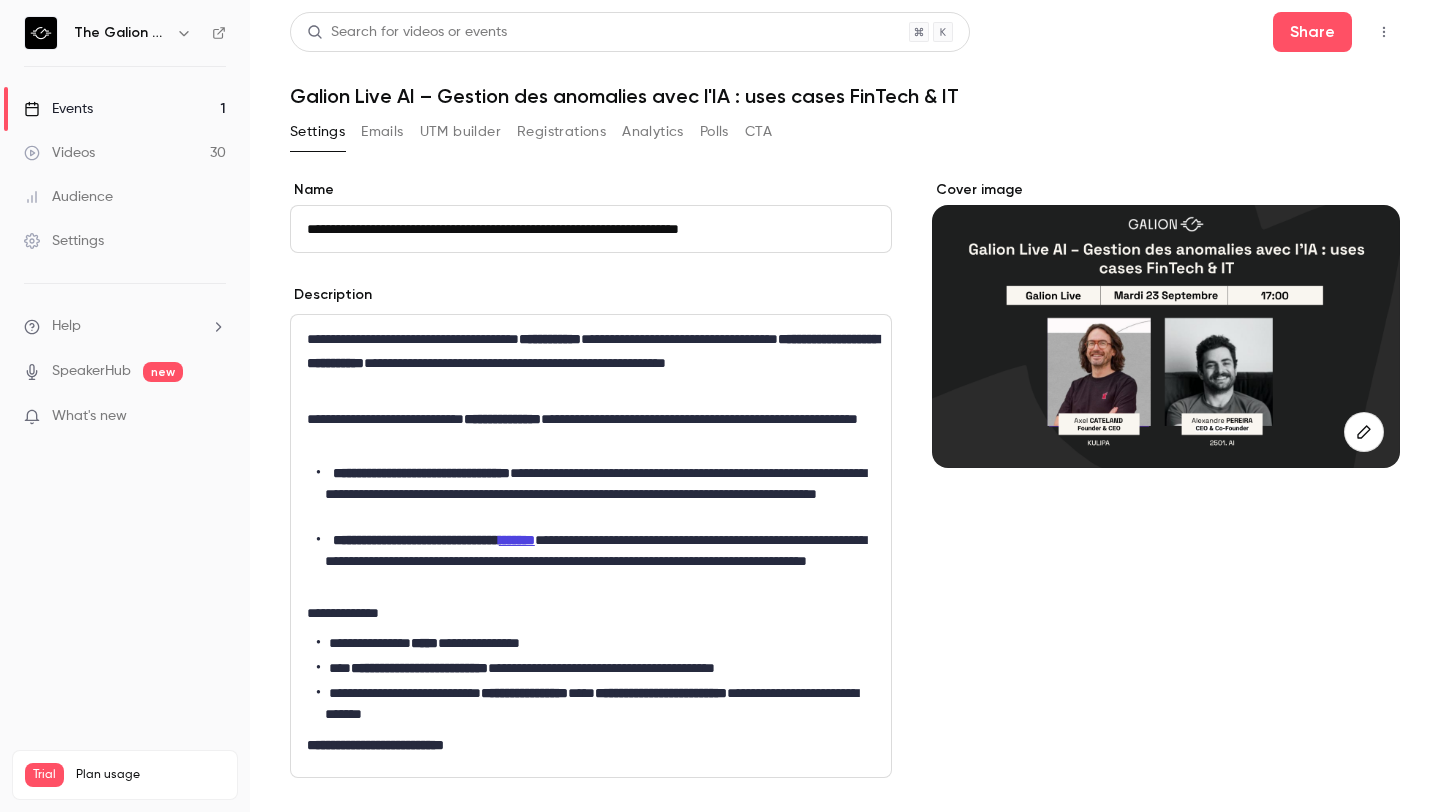 click 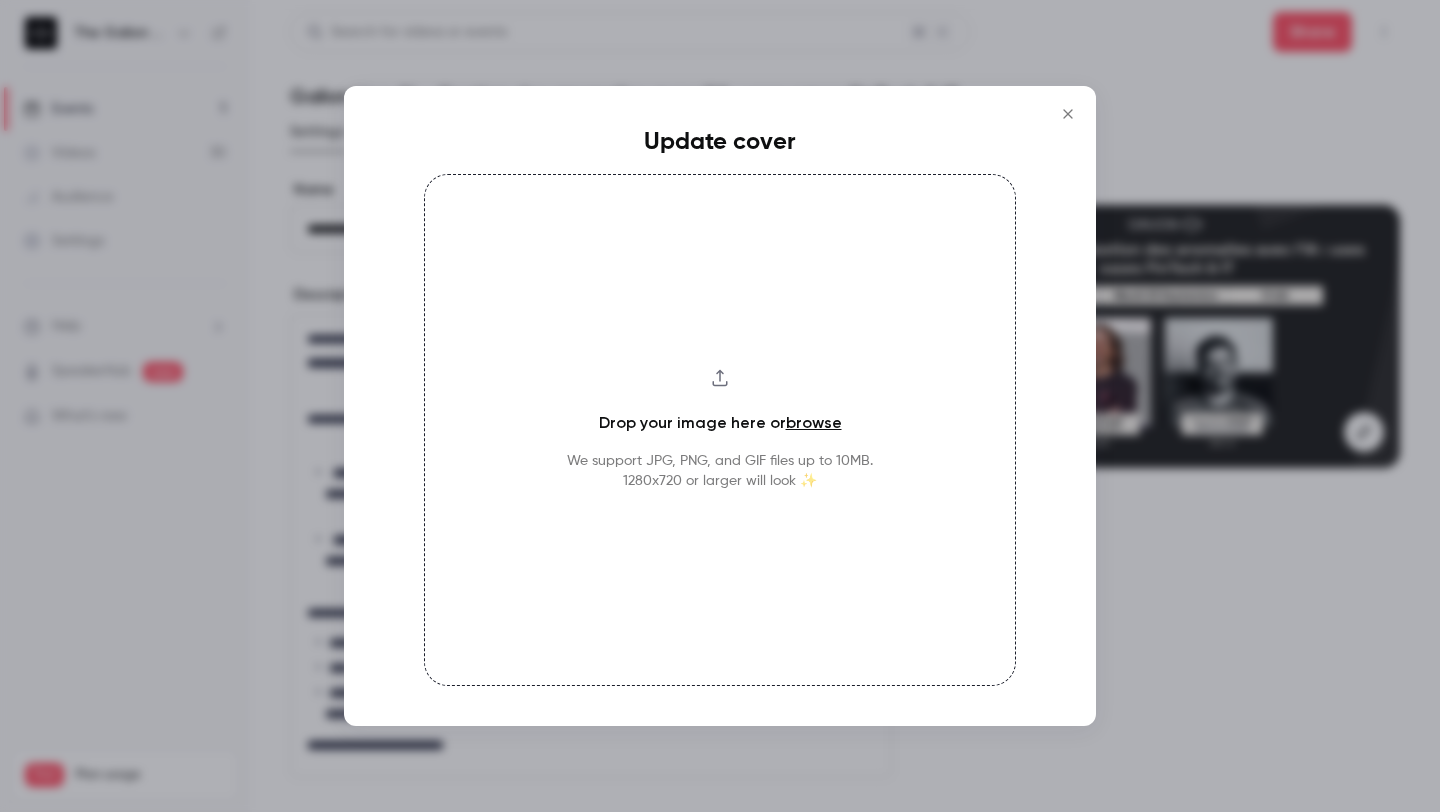 click on "Drop your image here or  browse We support JPG, PNG, and GIF files up to 10MB.
1280x720 or larger will look ✨" at bounding box center [720, 430] 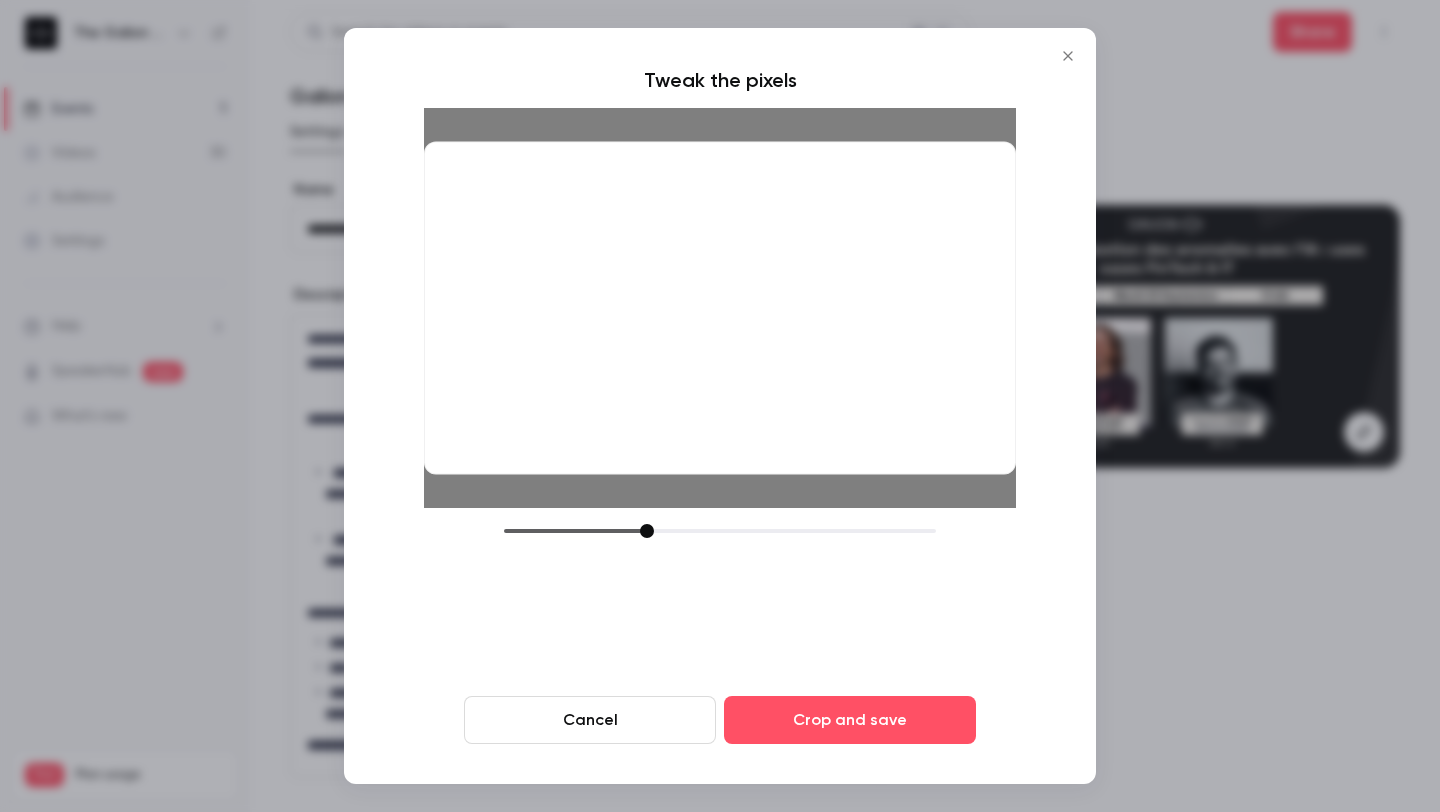 drag, startPoint x: 839, startPoint y: 438, endPoint x: 713, endPoint y: 338, distance: 160.86018 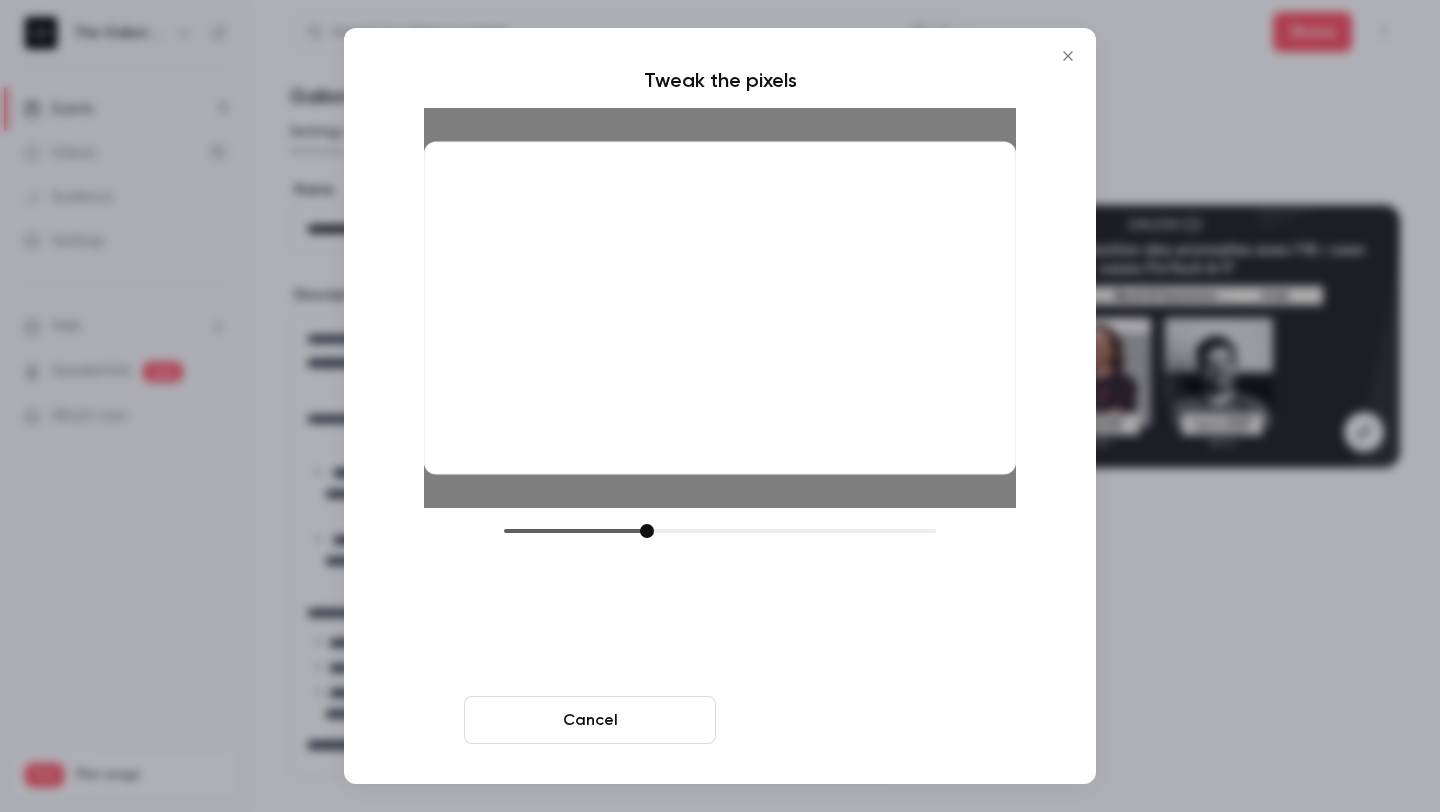 click on "Crop and save" at bounding box center [850, 720] 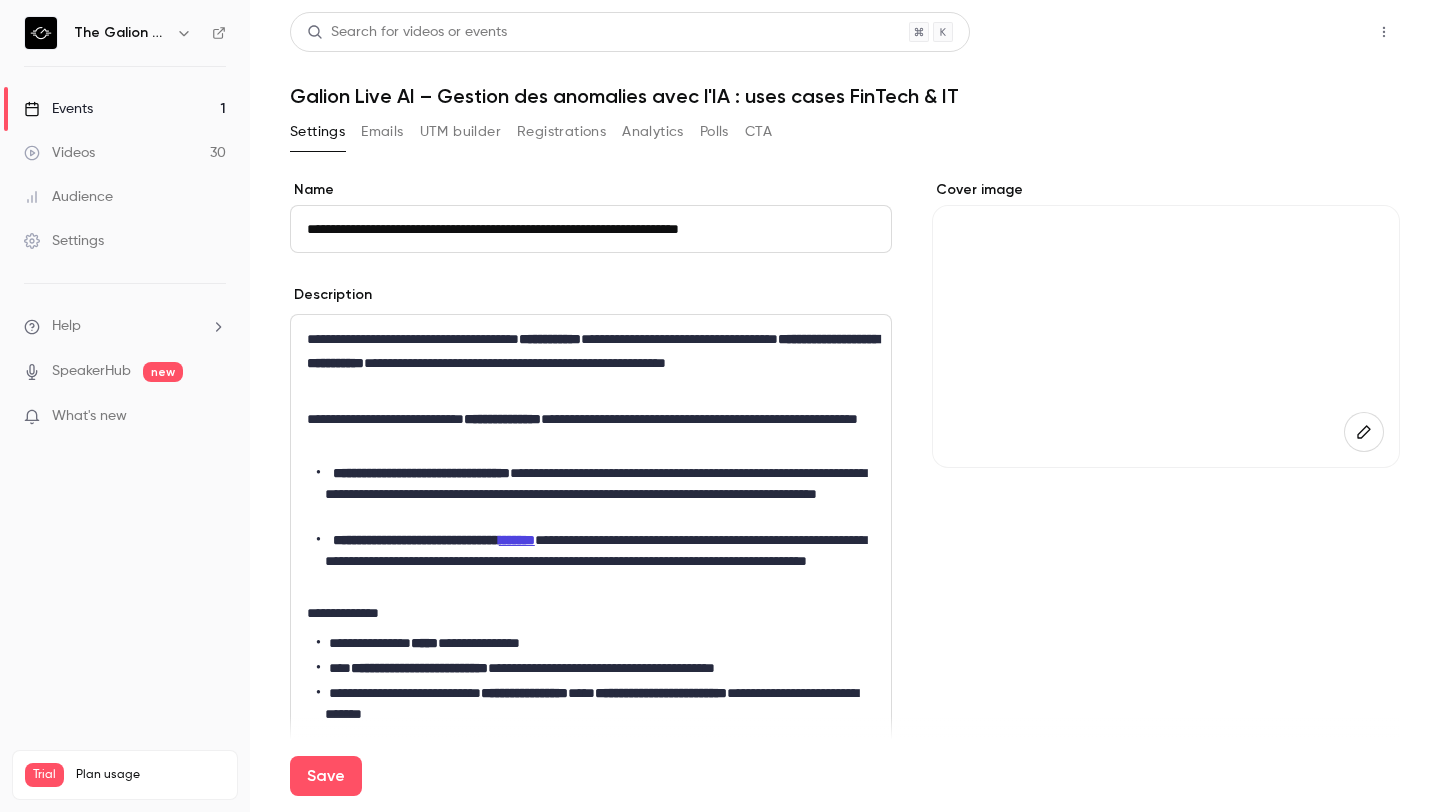 click on "Share" at bounding box center (1312, 32) 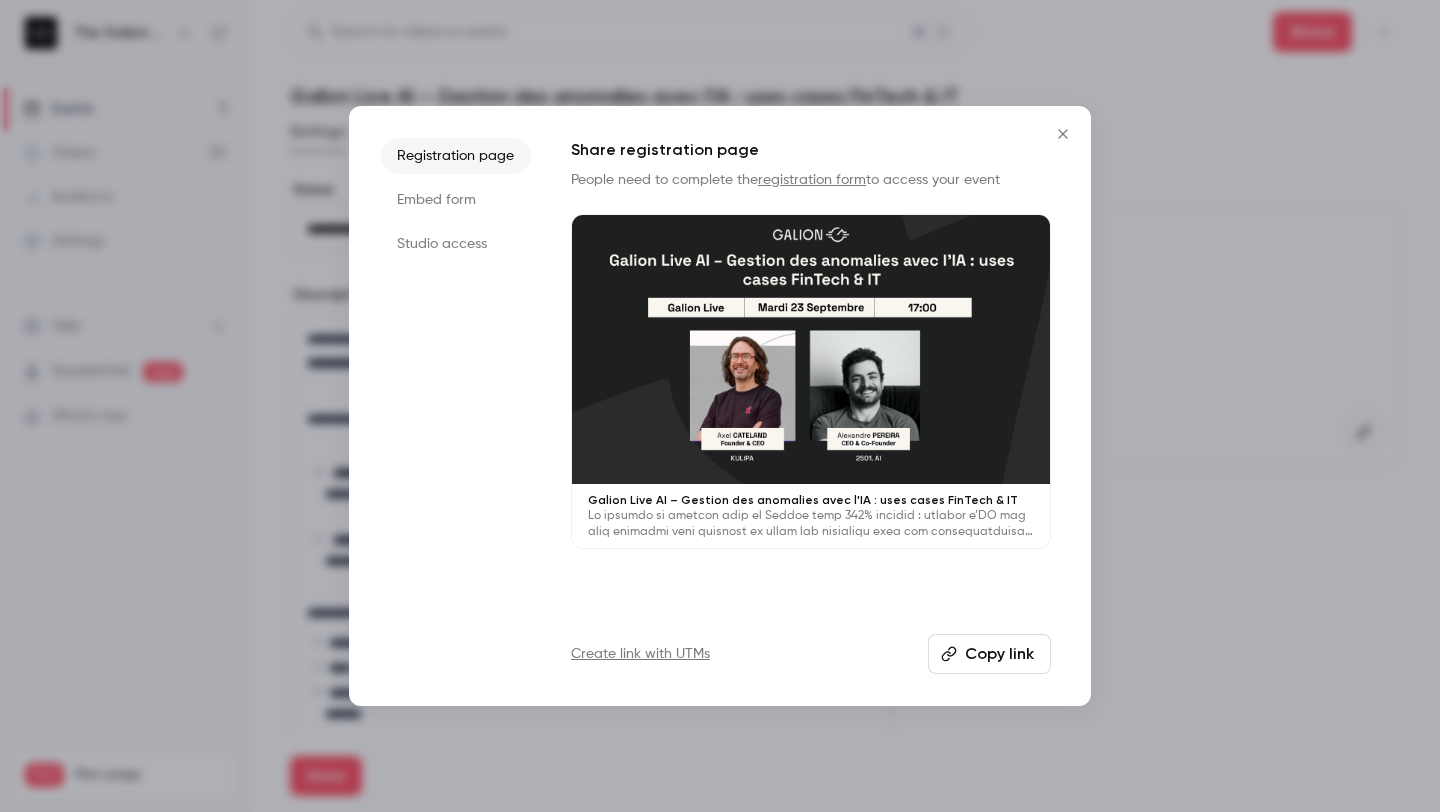 click at bounding box center [1063, 134] 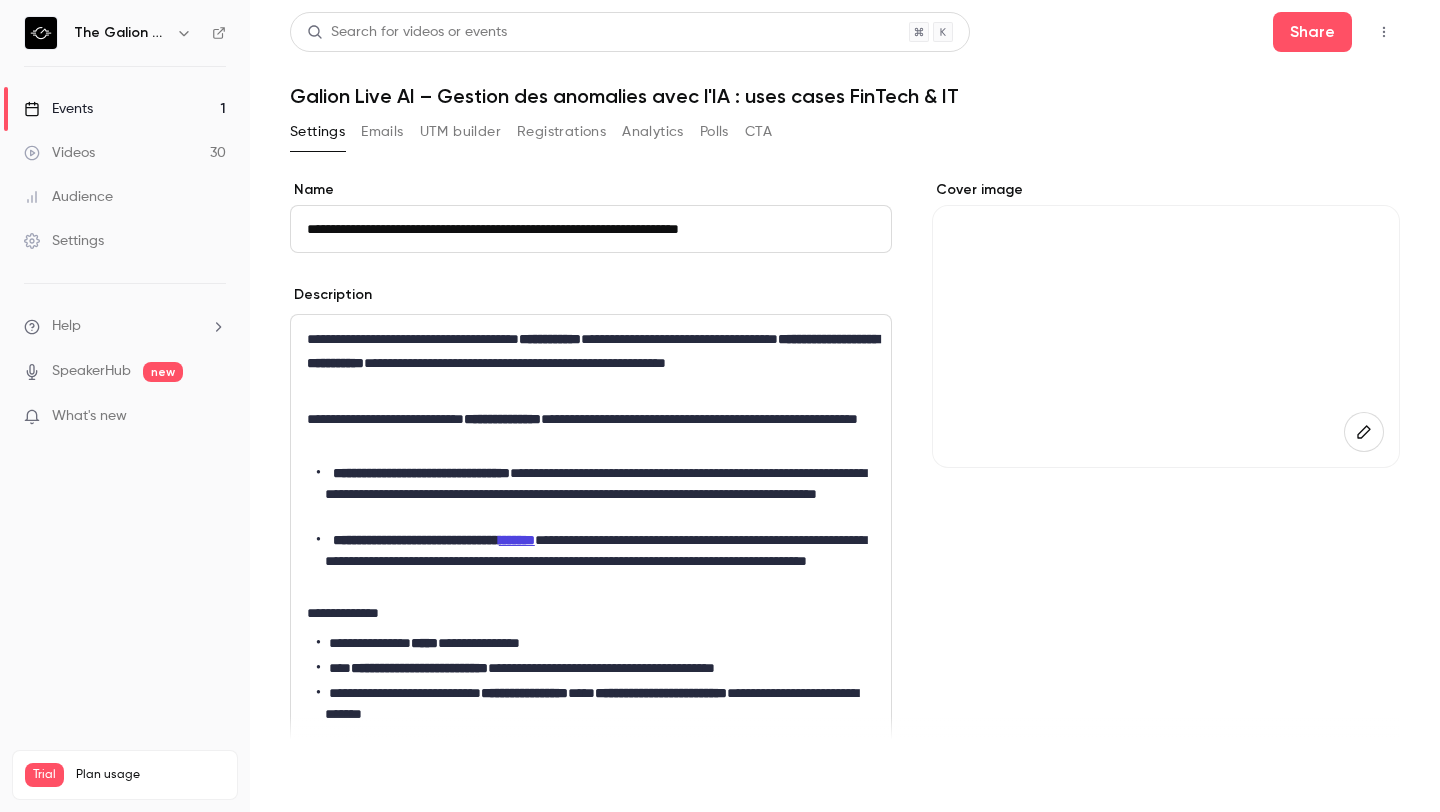 click on "Save" at bounding box center [326, 776] 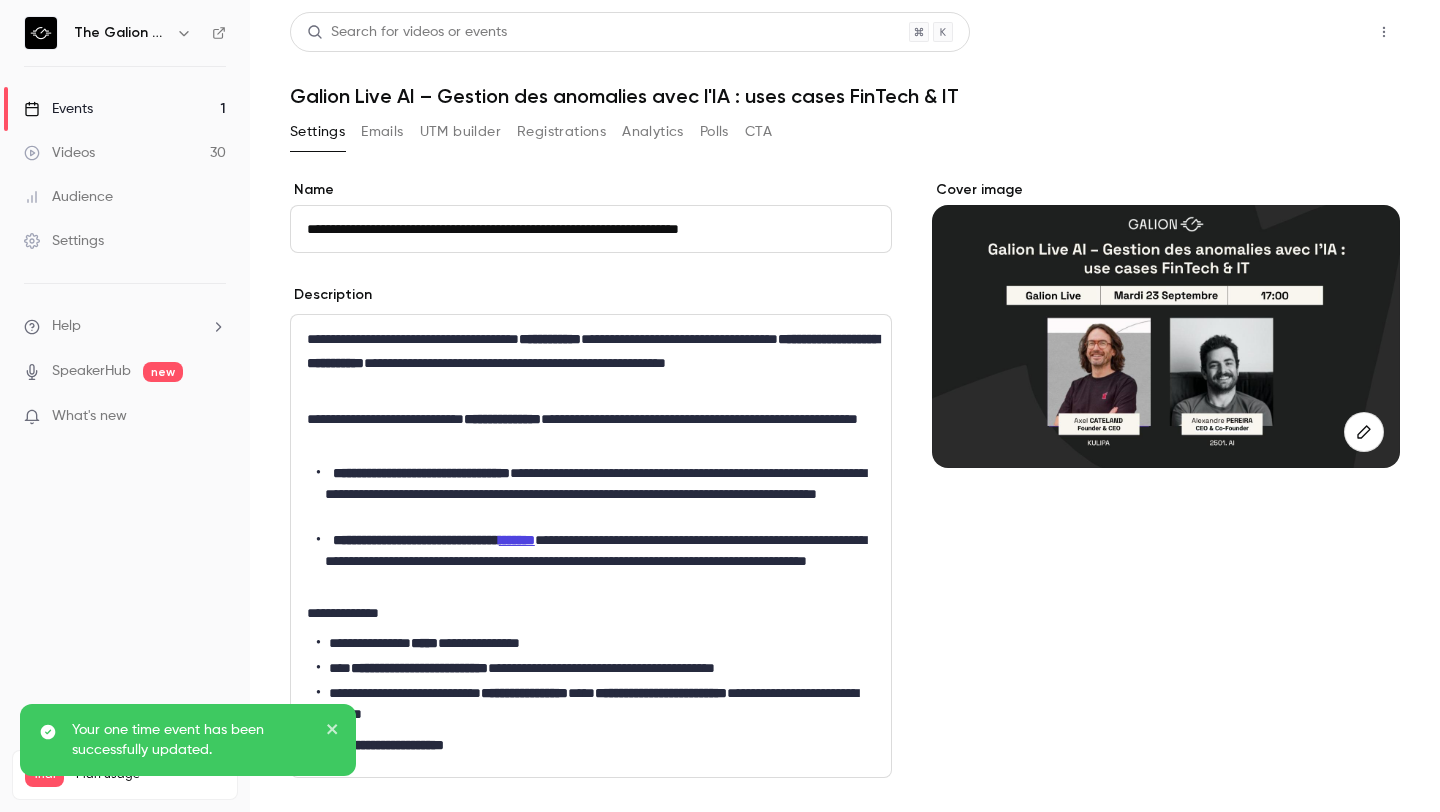 click on "Share" at bounding box center (1312, 32) 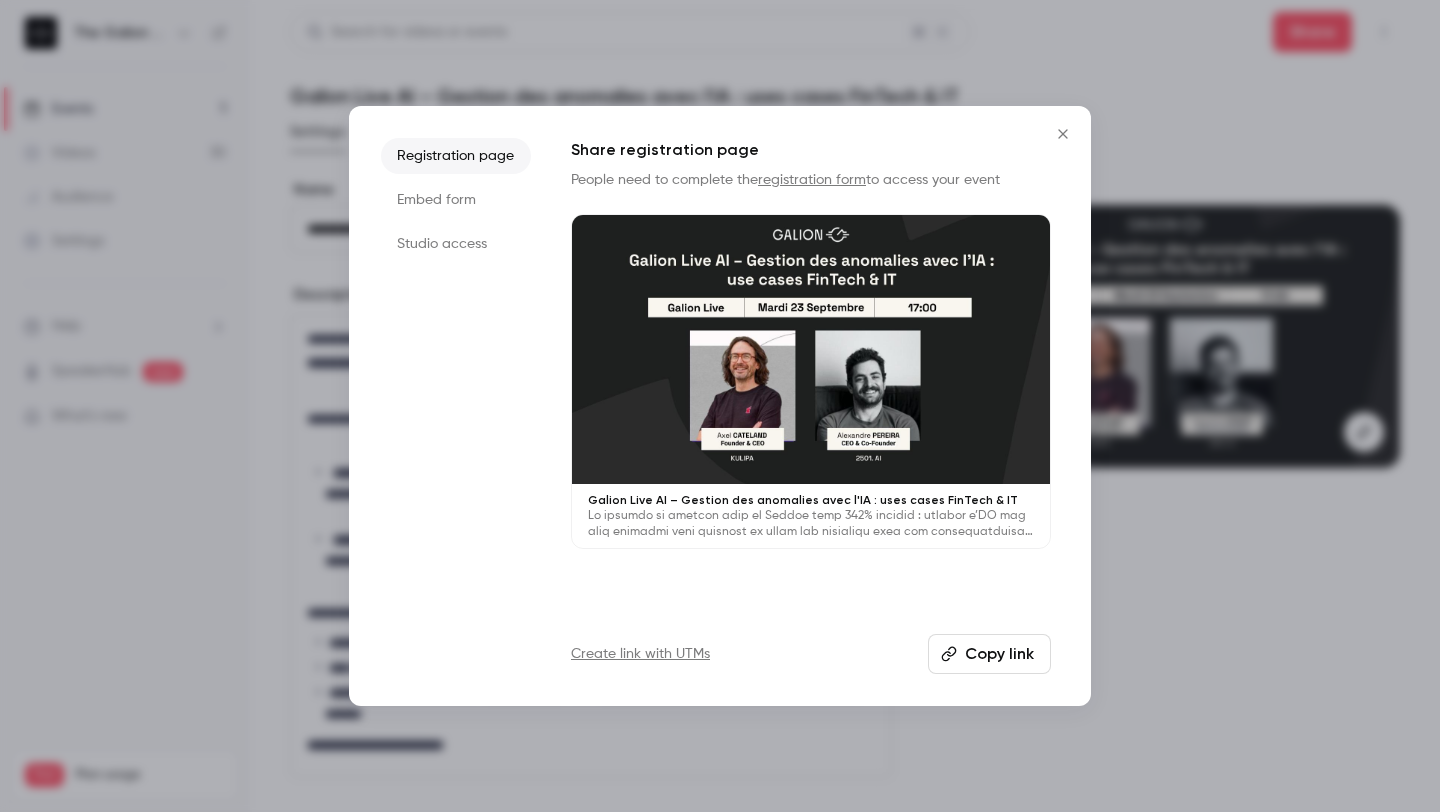 click on "Copy link" at bounding box center [989, 654] 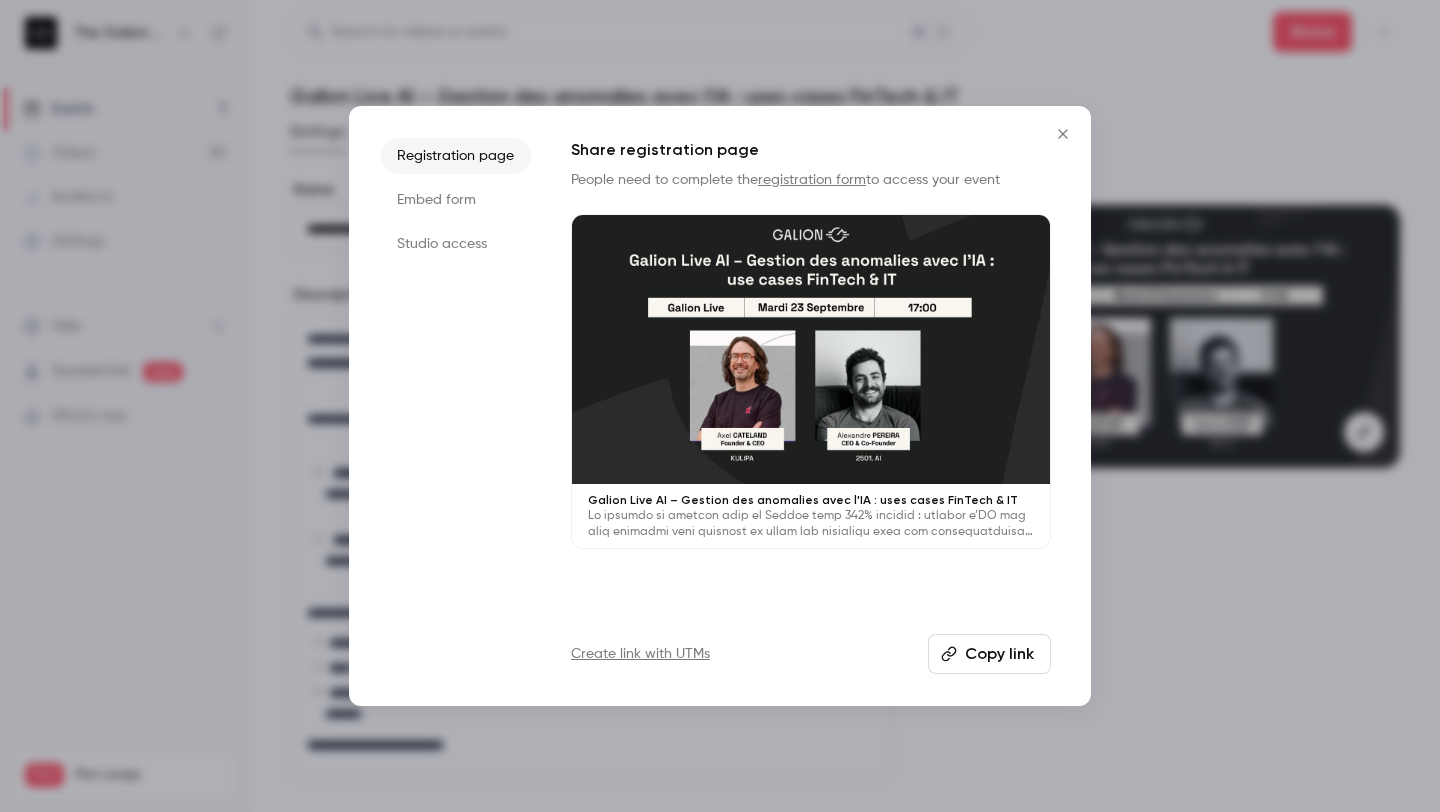 click on "Copy link" at bounding box center (989, 654) 